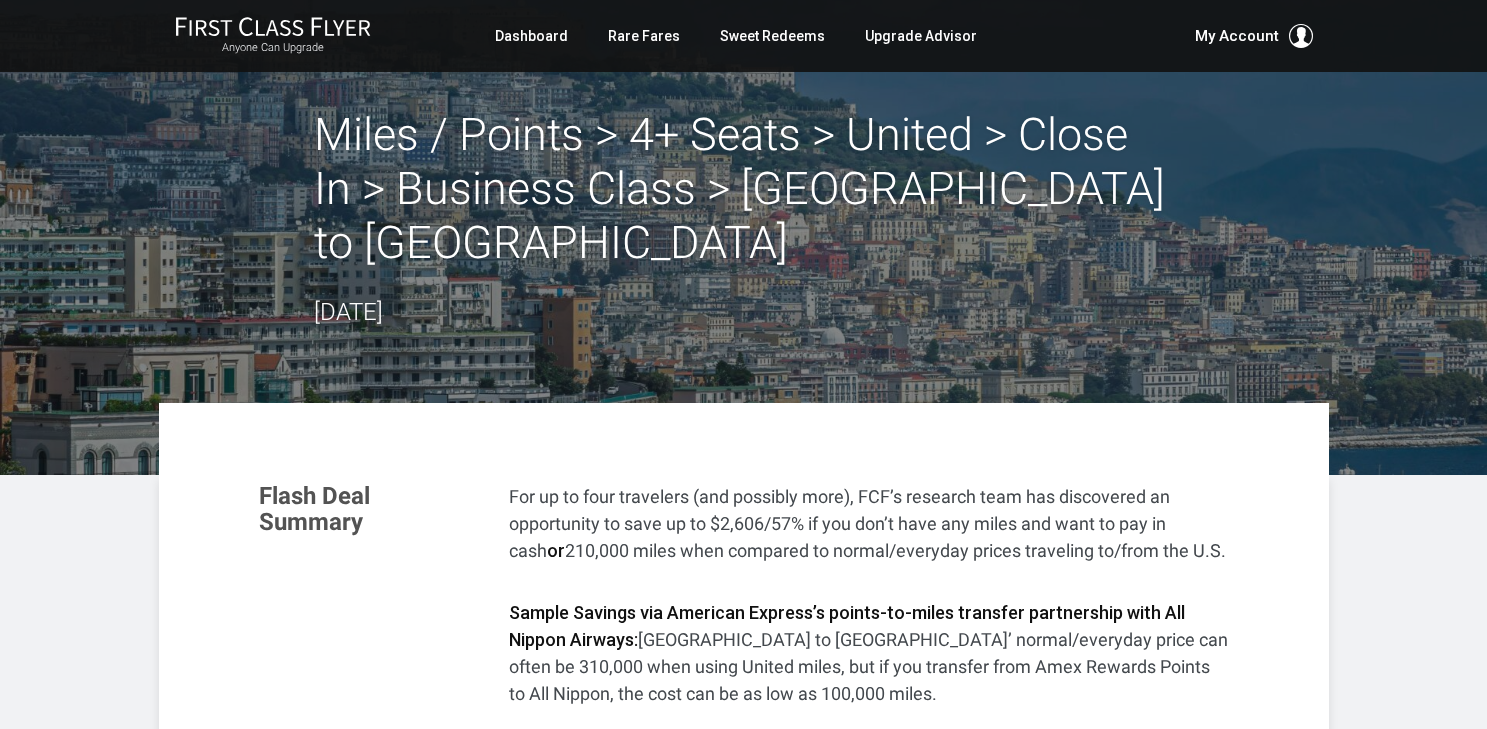 scroll, scrollTop: 540, scrollLeft: 0, axis: vertical 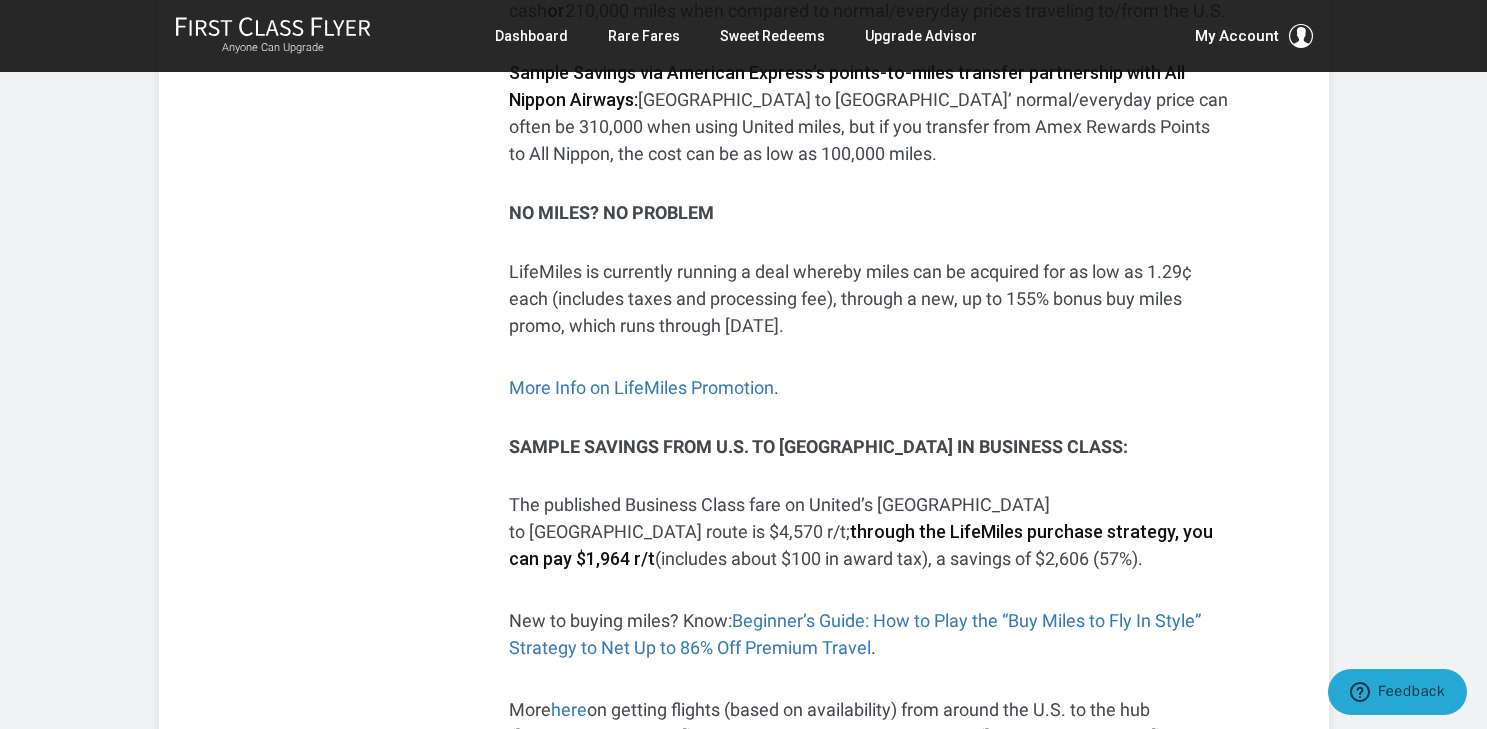 click on "Miles / Points > 4+ Seats > United > Close In > Business Class > Newark to Naples
June 13, 2025
Flash Deal Summary   For up to four travelers (and possibly more), FCF’s research team has discovered an opportunity to save up to $2,606/57% if you don’t have any miles and want to pay in cash  or  210,000 miles when compared to normal/everyday prices traveling to/from the U.S.   Sample Savings via American Express’s points-to-miles transfer partnership with All Nippon Airways:  Newark to Naples’ normal/everyday price can often be 310,000 when using United miles, but if you transfer from Amex Rewards Points to All Nippon, the cost can be as low as 100,000 miles.   NO MILES? NO PROBLEM   LifeMiles is currently running a deal whereby miles can be acquired for as low as 1.29¢ each (includes taxes and processing fee), through a new, up to 155% bonus buy miles promo, which runs through June 14, 2025.   .       .   More  here" at bounding box center (743, 1535) 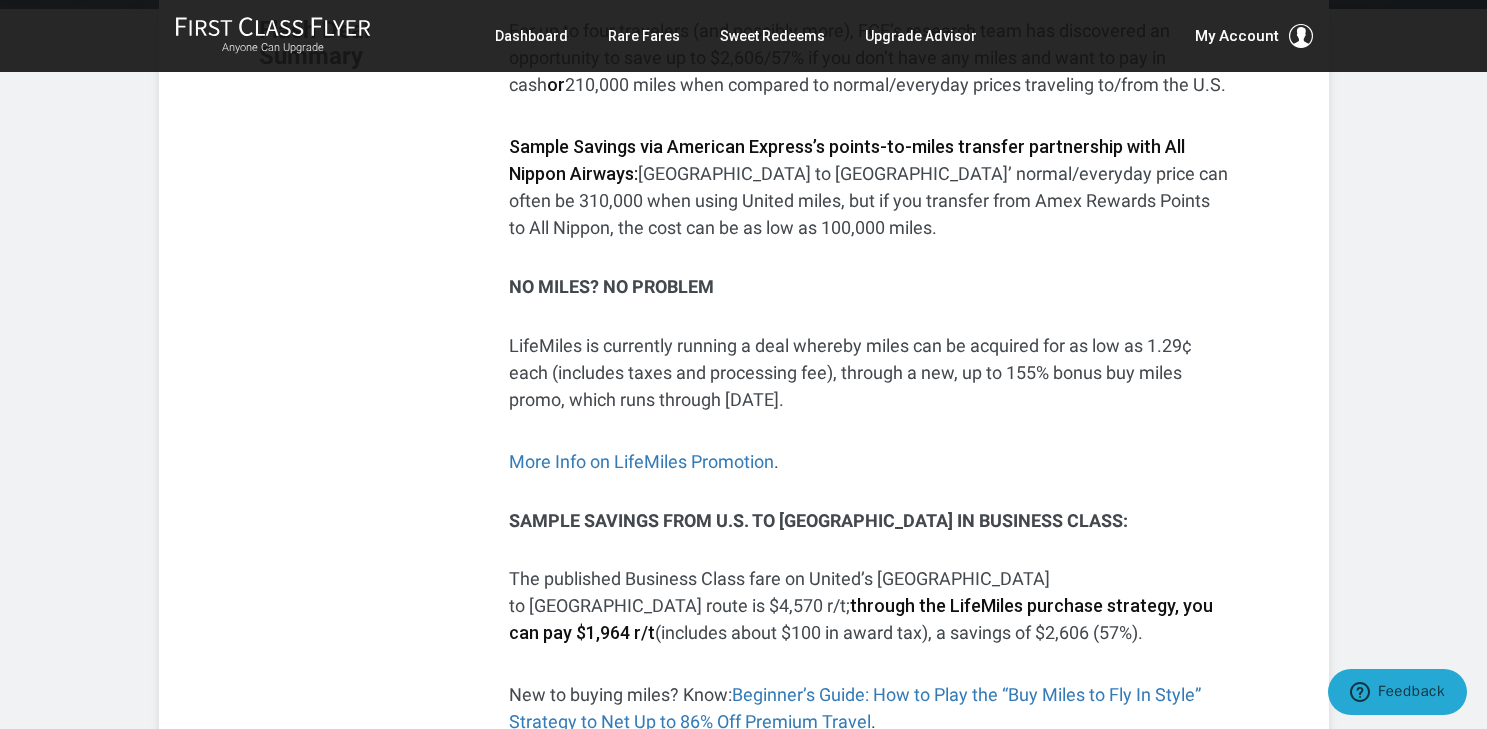 scroll, scrollTop: 459, scrollLeft: 0, axis: vertical 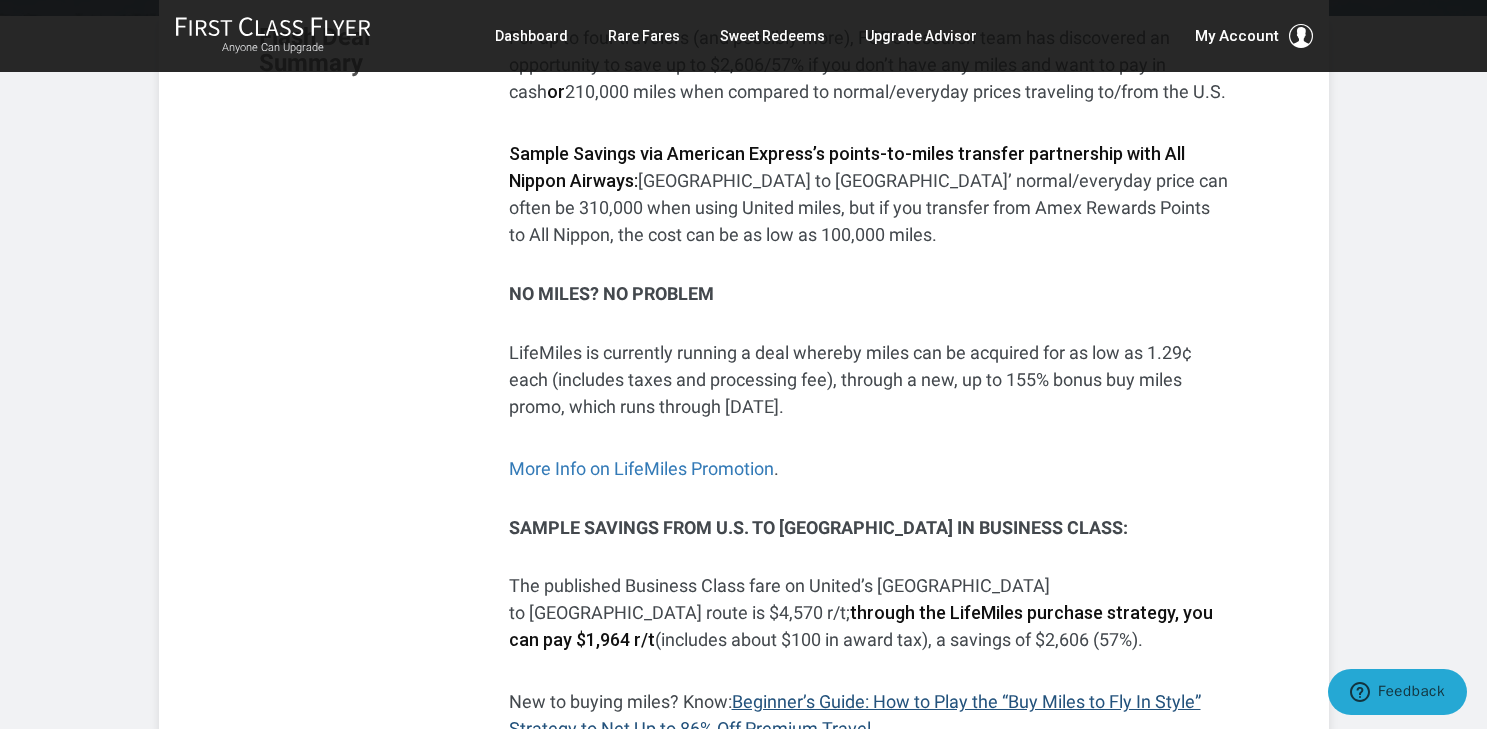 click on "Beginner’s Guide: How to Play the “Buy Miles to Fly In Style” Strategy to Net Up to 86% Off Premium Travel" at bounding box center [855, 715] 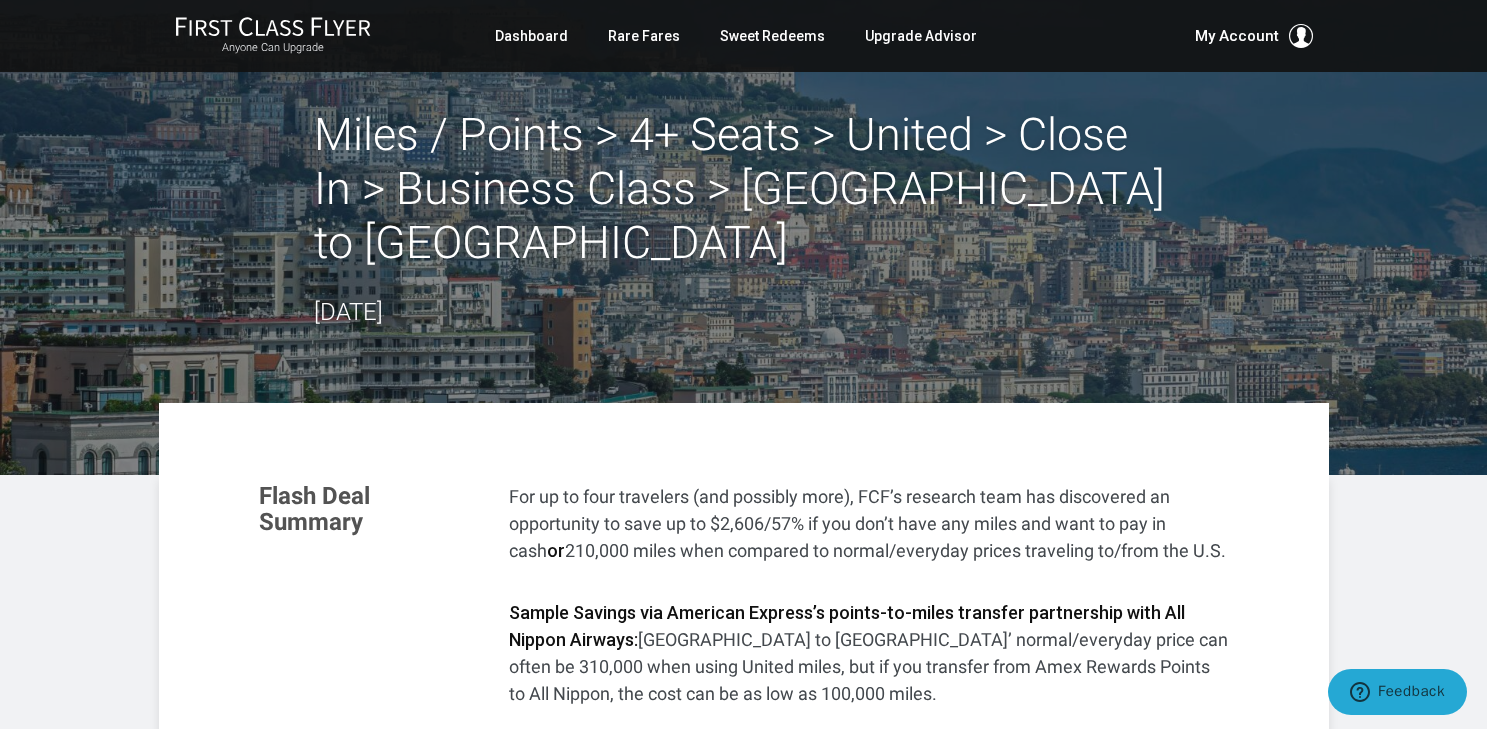scroll, scrollTop: 0, scrollLeft: 0, axis: both 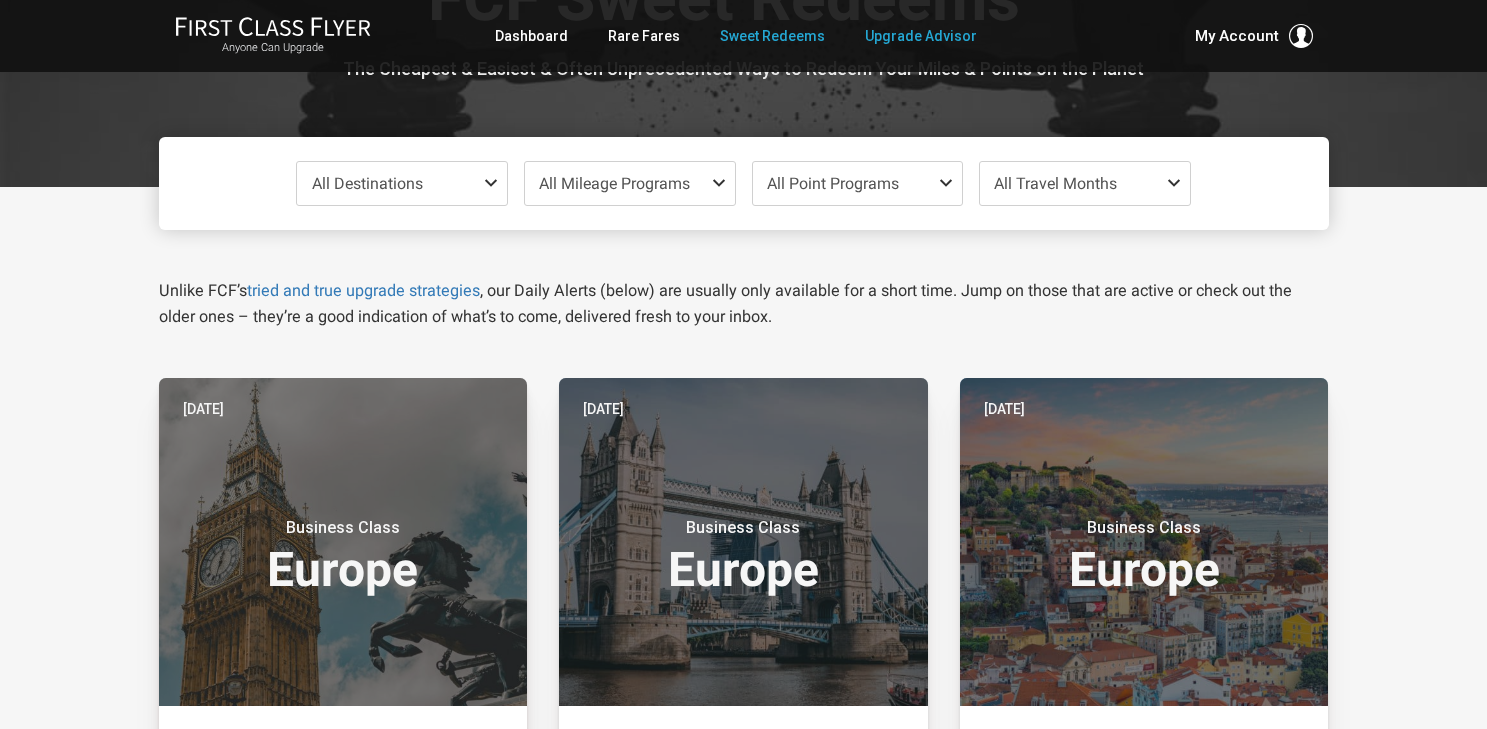 click on "Upgrade Advisor" at bounding box center (921, 36) 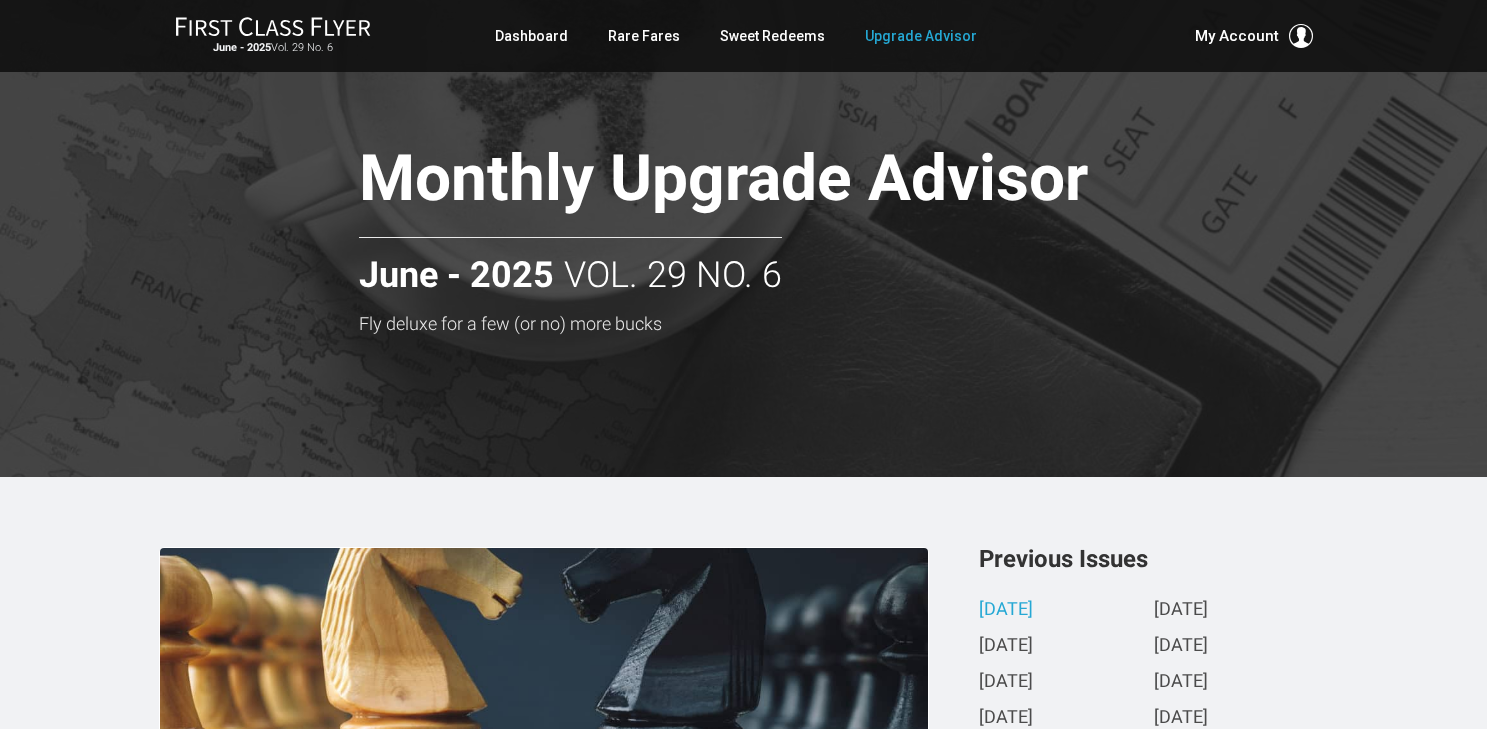 scroll, scrollTop: 0, scrollLeft: 0, axis: both 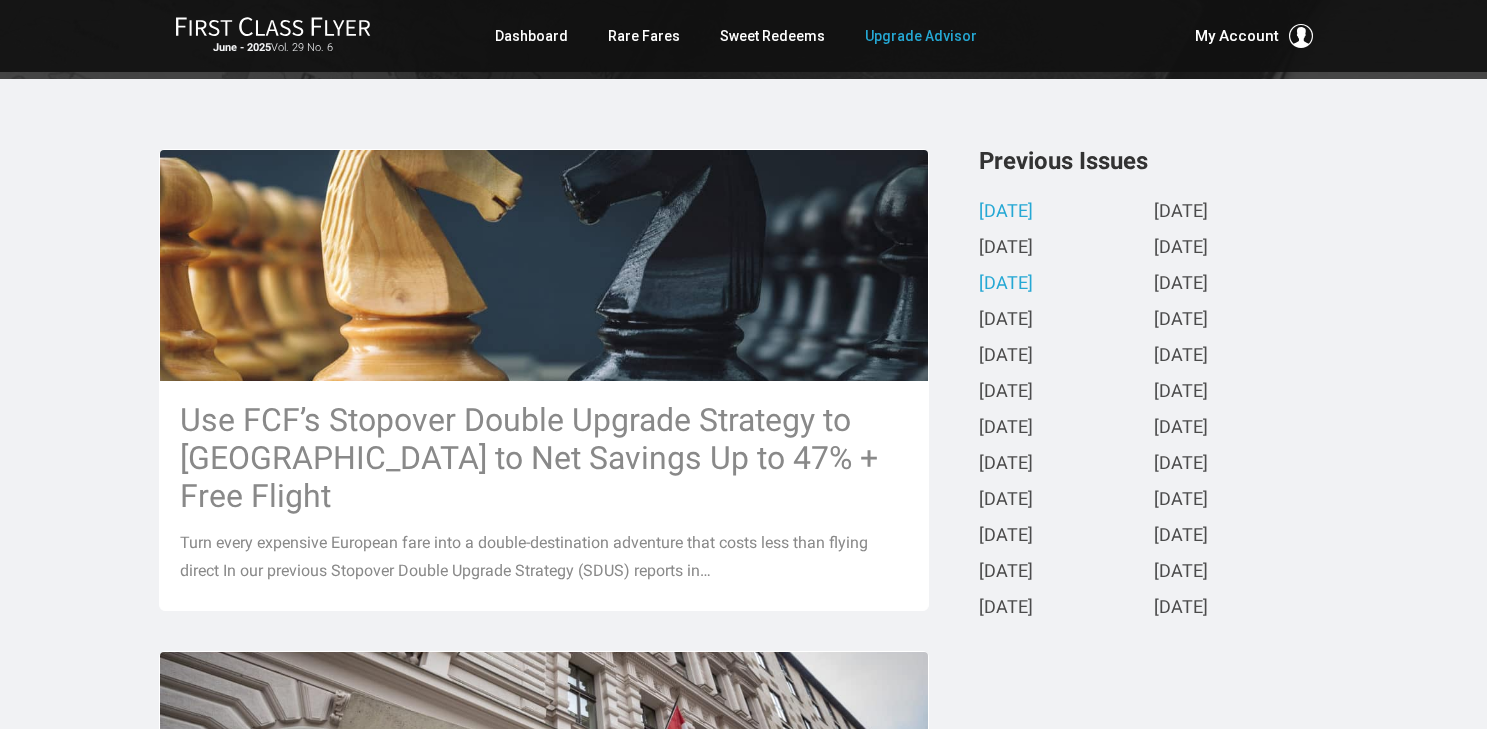 click on "April 2025" at bounding box center [1006, 284] 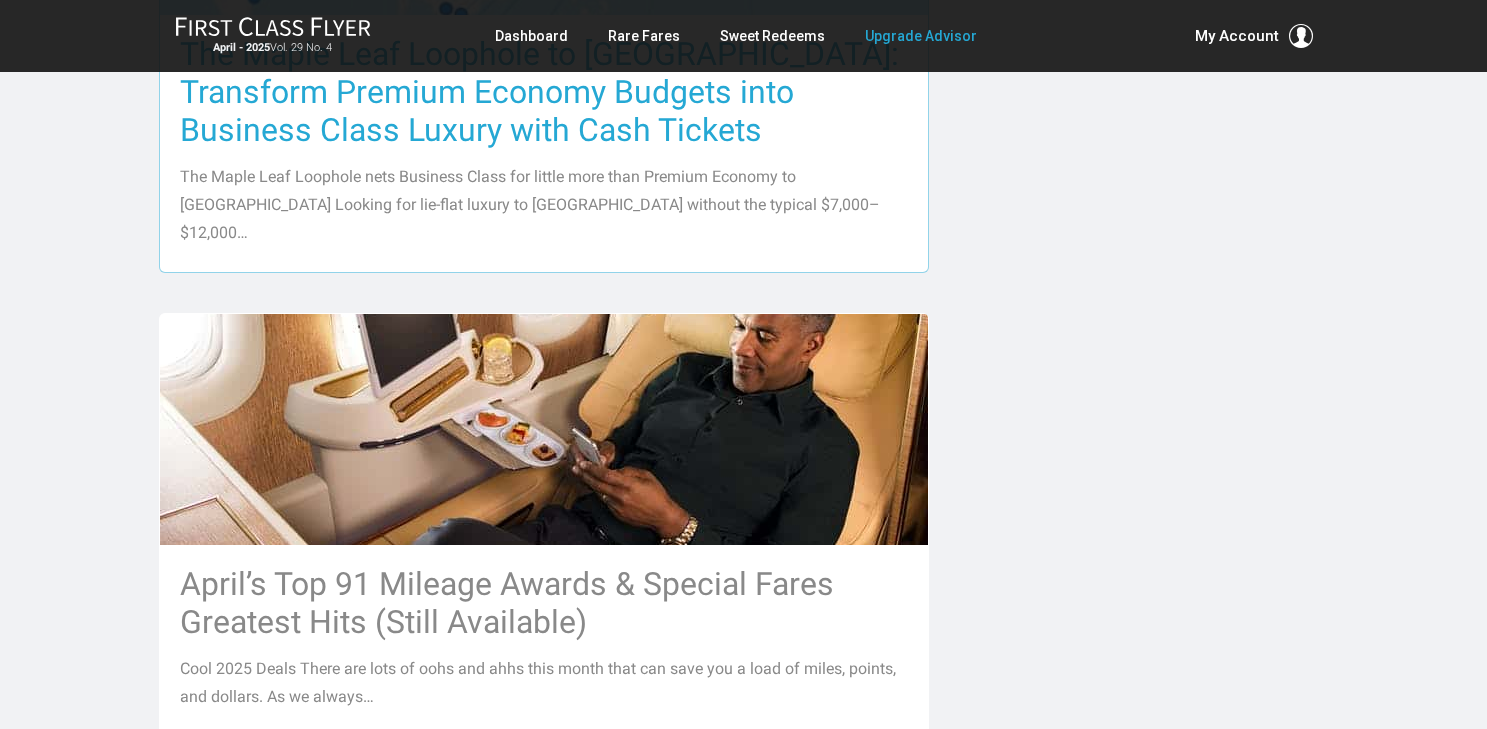 scroll, scrollTop: 1304, scrollLeft: 0, axis: vertical 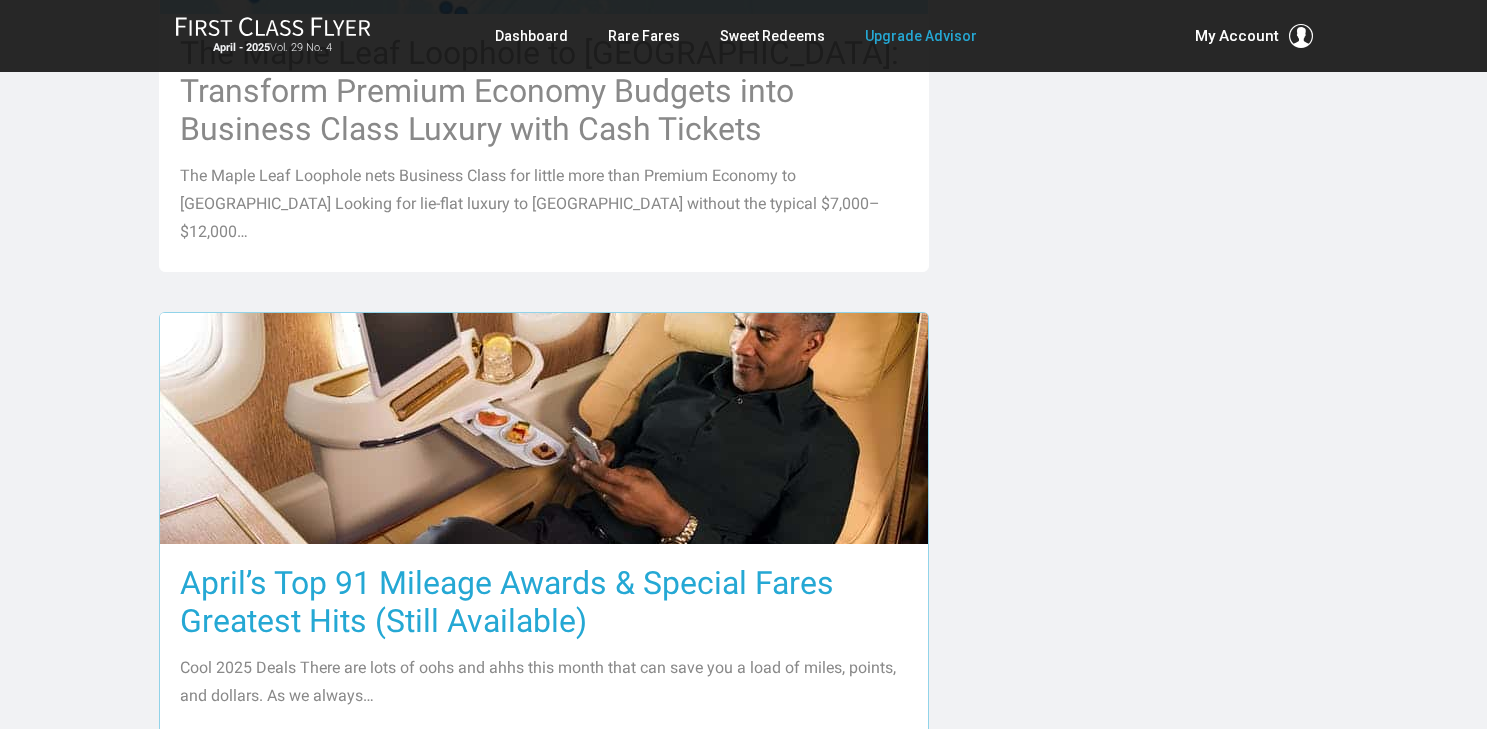 click on "April’s Top 91 Mileage Awards & Special Fares Greatest Hits (Still Available)" at bounding box center (544, 602) 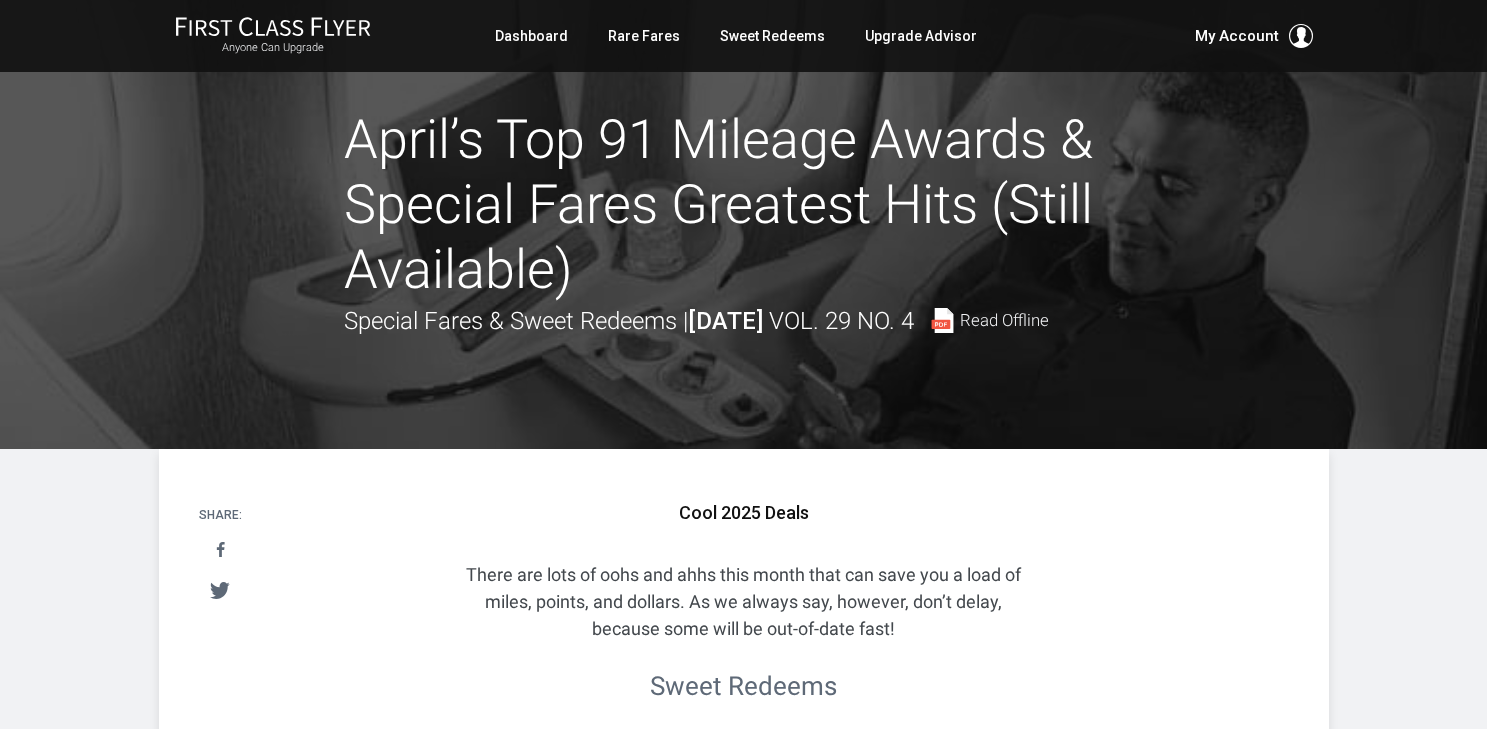 scroll, scrollTop: 0, scrollLeft: 0, axis: both 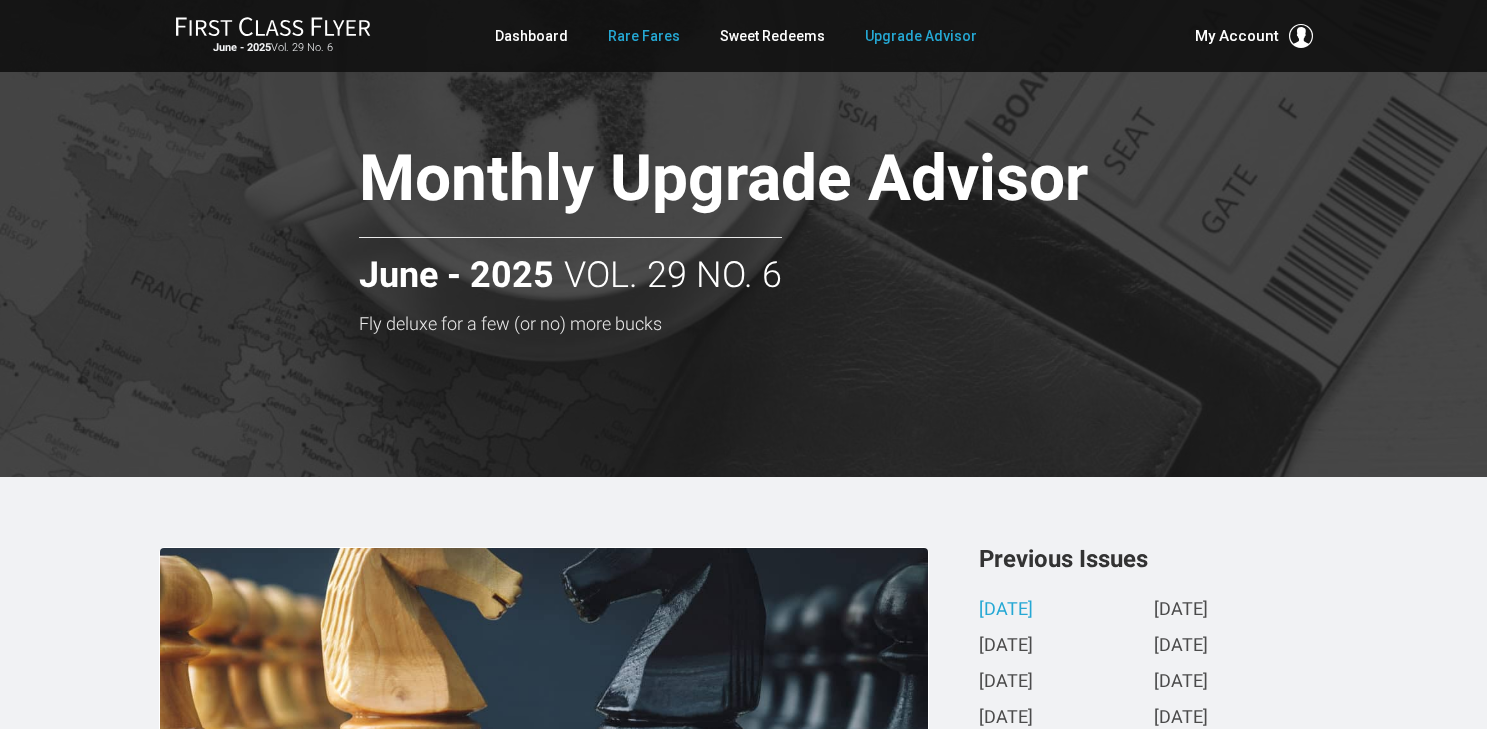 click on "Rare Fares" at bounding box center (644, 36) 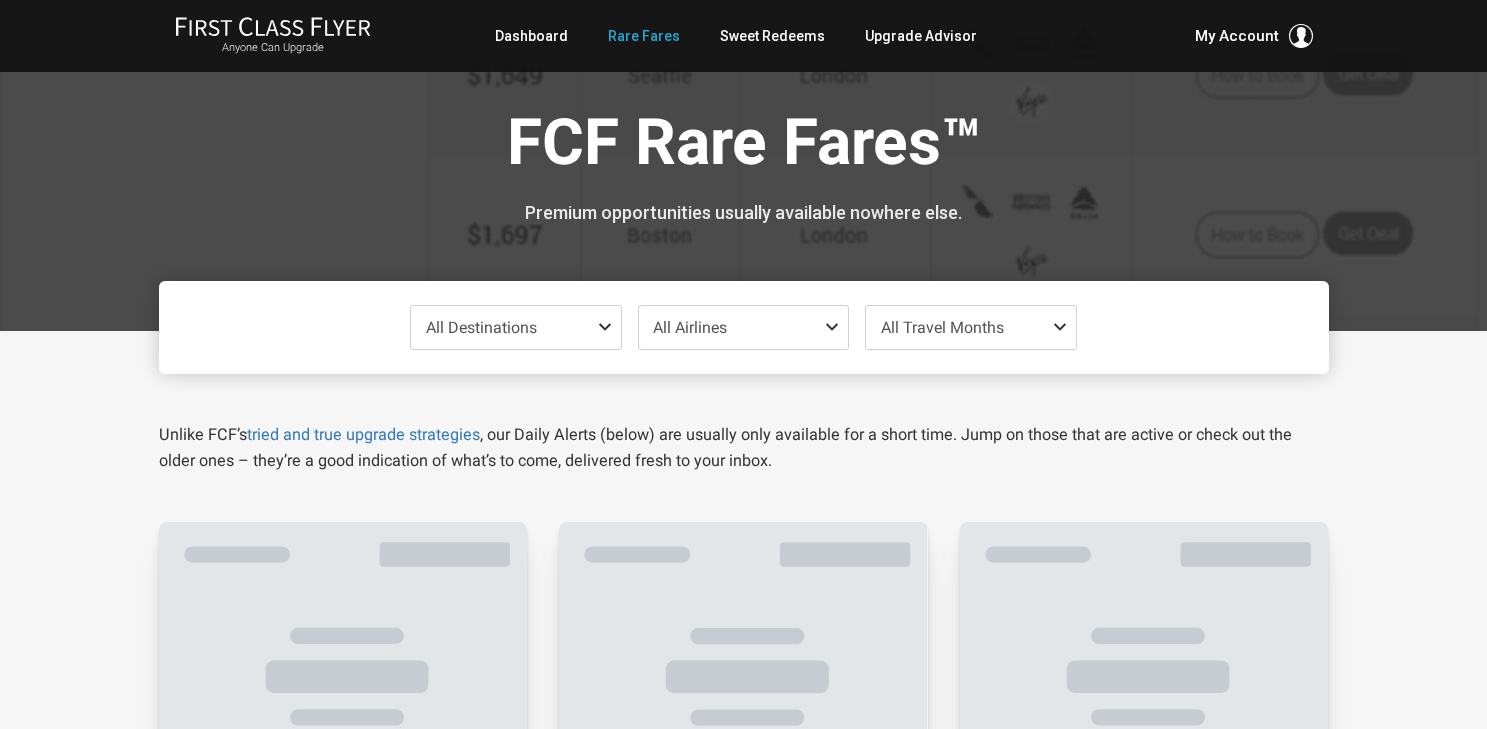scroll, scrollTop: 0, scrollLeft: 0, axis: both 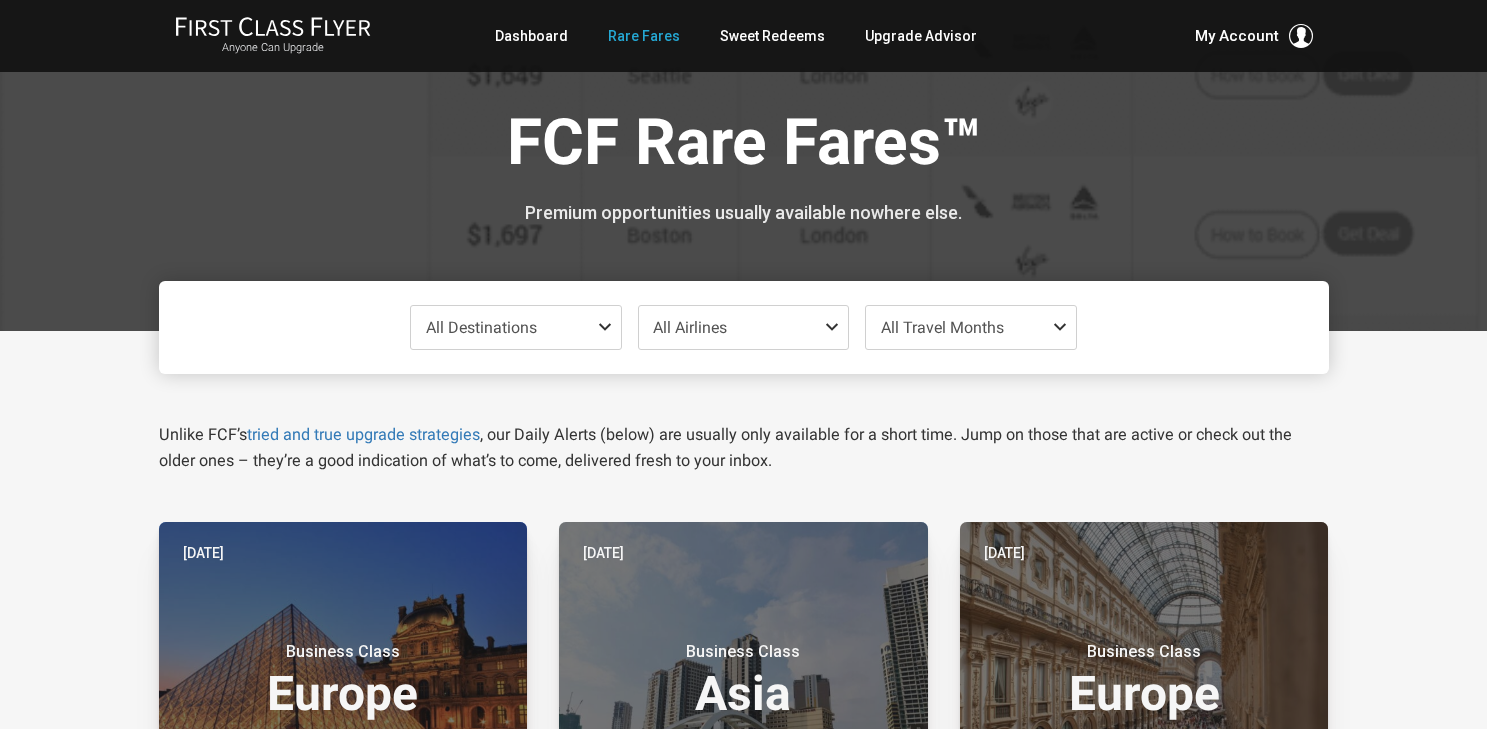 click at bounding box center [609, 327] 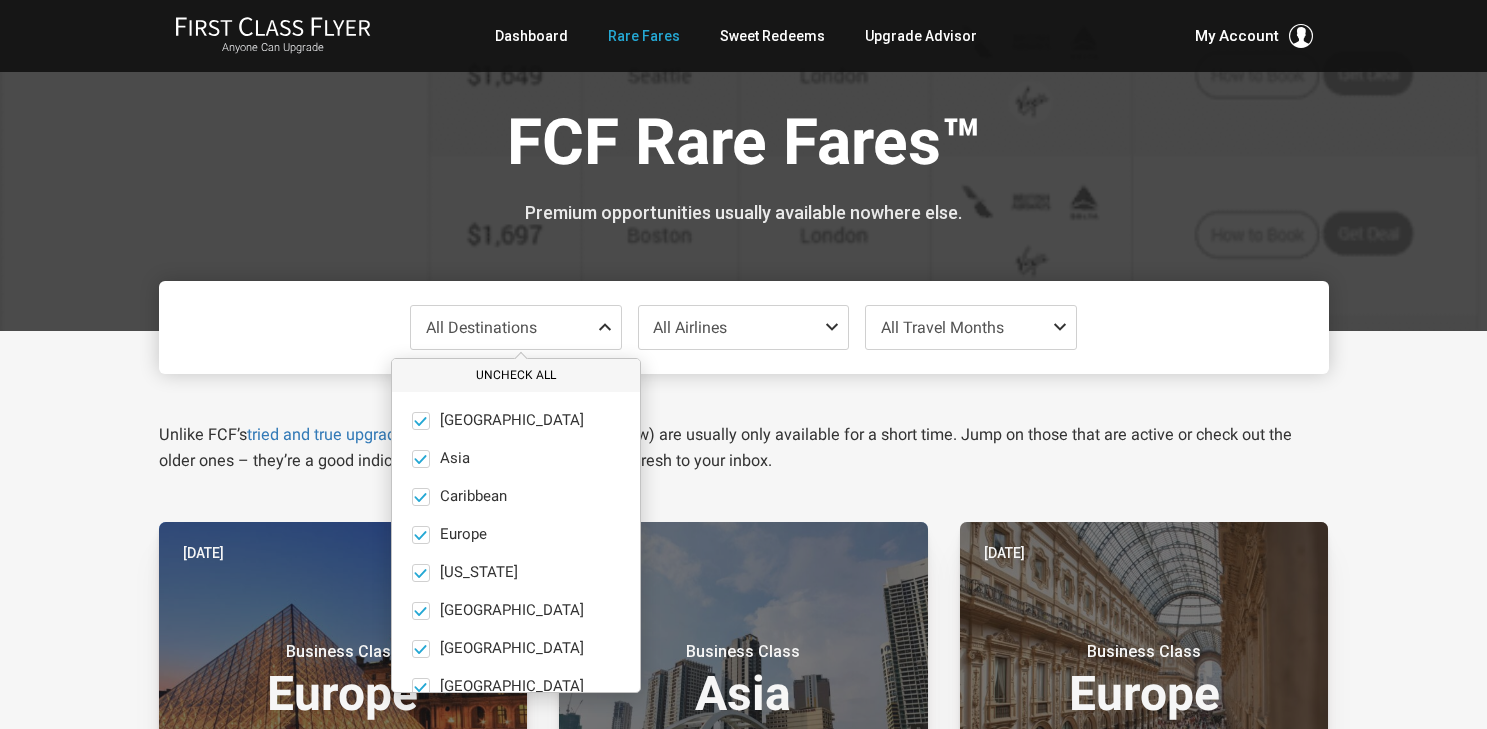 click on "Uncheck All" at bounding box center [516, 375] 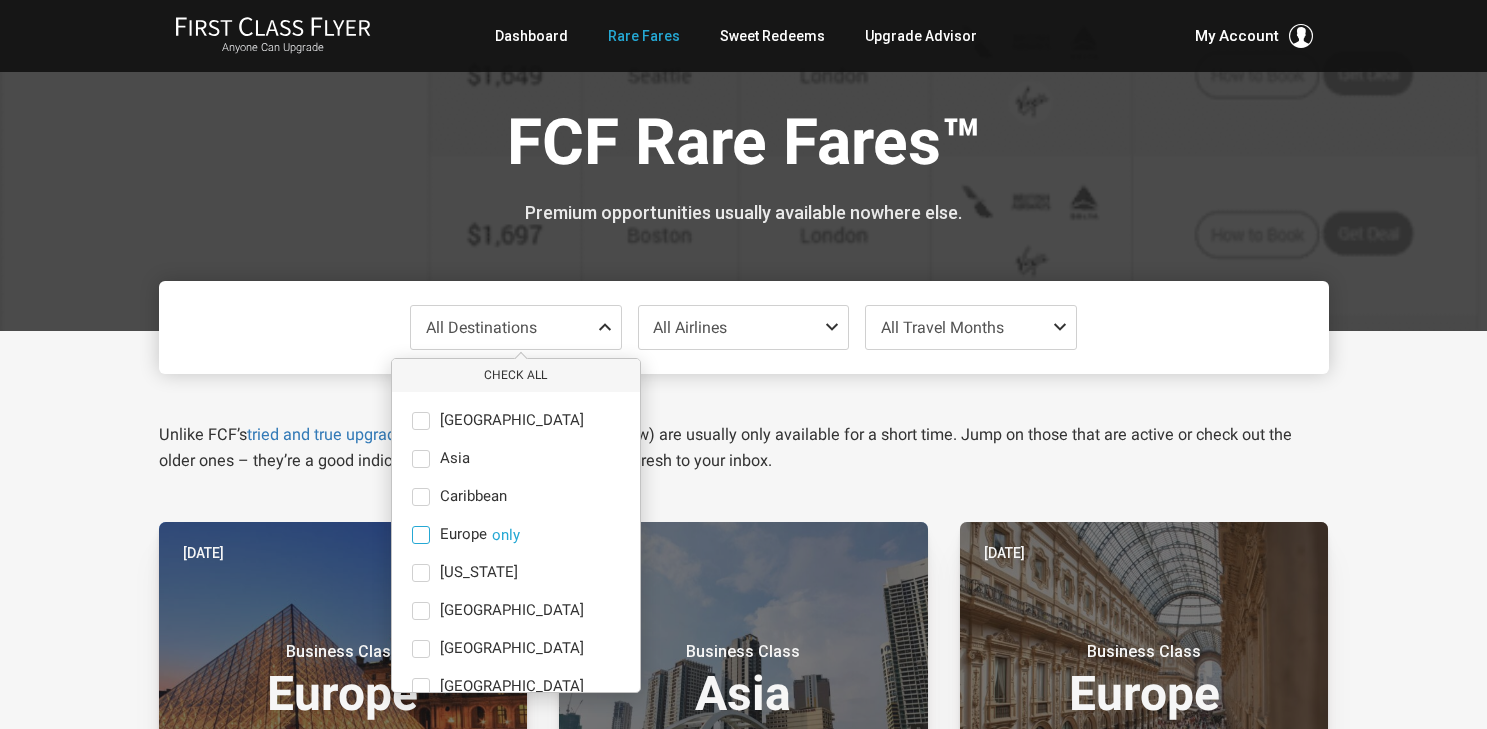 click at bounding box center (421, 535) 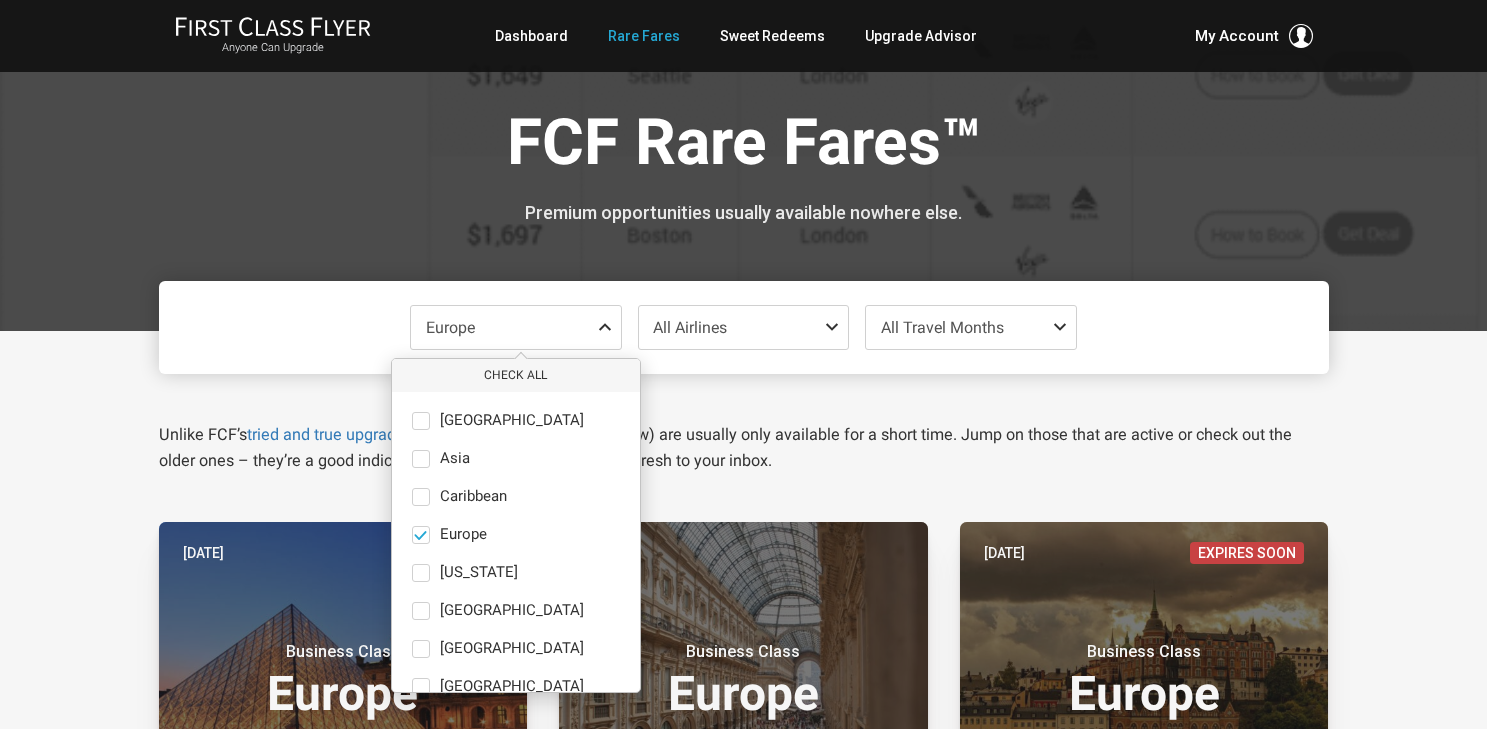 click on "All Travel Months" at bounding box center (942, 327) 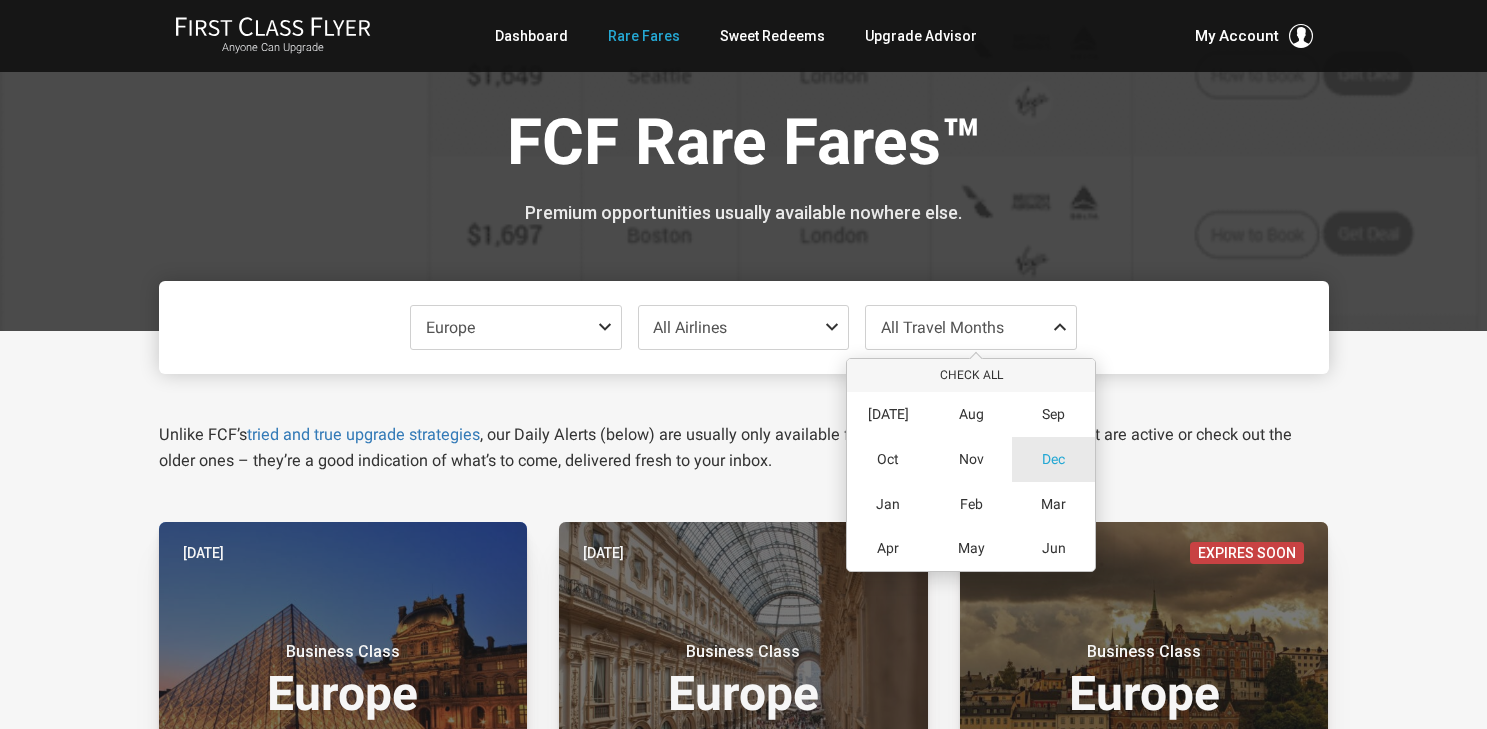 click on "Dec" at bounding box center (1053, 459) 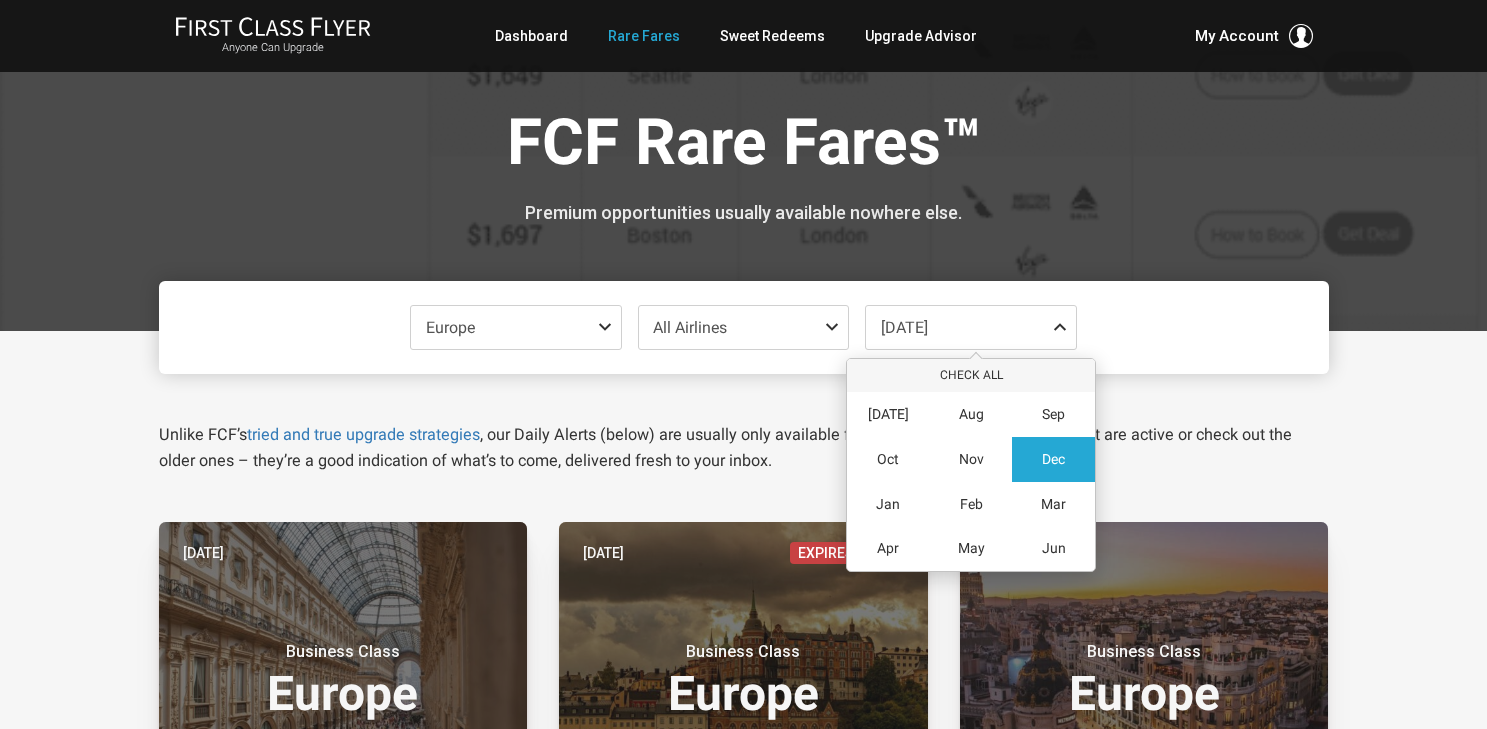 click on "Europe Check All Africa  only  Asia  only  Caribbean  only  Europe  only  Hawaii  only  India  only  Mexico  only  Middle East  only  North America  only  South America  only  South Pacific  only  All Airlines Uncheck All Star Alliance Air Canada  only  Air New Zealand  only  All Nippon Airways  only  Asiana  only  Austrian Airlines‎  only  Brussels Airlines  only  EVA Air  only  LifeMiles  only  Lot Polish  only  Lufthansa  only  Scandinavian - SAS  only  Singapore Airlines  only  South African Airways  only  Swiss  only  TAP Portugal  only  Turkish Airlines  only  United  only  Oneworld Alaska Airlines  only  American Airlines  only  British Airways  only  Cathay Pacific  only  Fiji Airways  only  Finnair  only  Iberia  only  Japan Airlines  only  JetBlue  only  Qantas  only  Qatar  only  SkyTeam Aerolineas Argentinas  only  Air France  only  Alitalia  only  China Southern  only  Delta Airlines  only  KLM  only  Korean Air  only  Virgin Atlantic  only  Non-Alliance Aer Lingus  only  Air Tahiti Nui  only" at bounding box center (743, 1755) 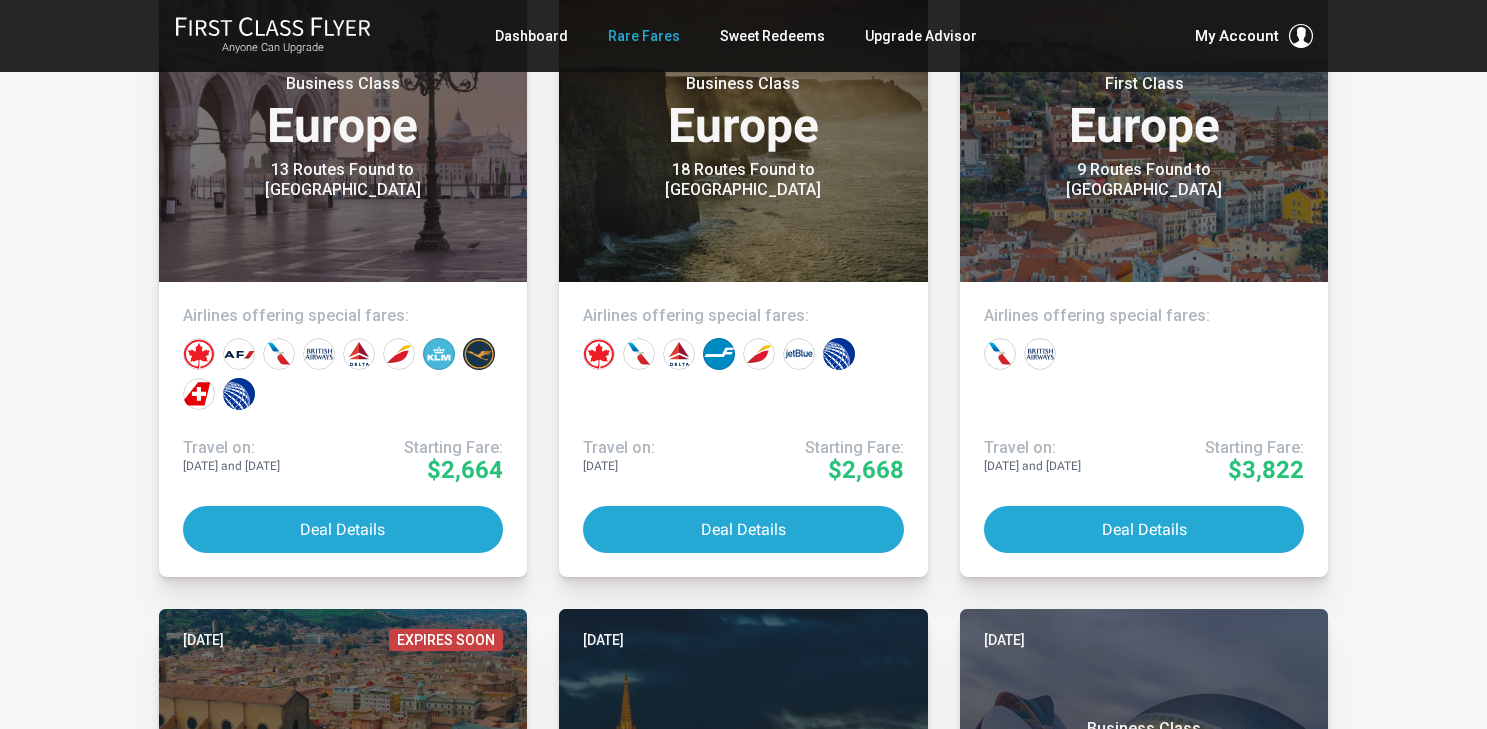 scroll, scrollTop: 1168, scrollLeft: 0, axis: vertical 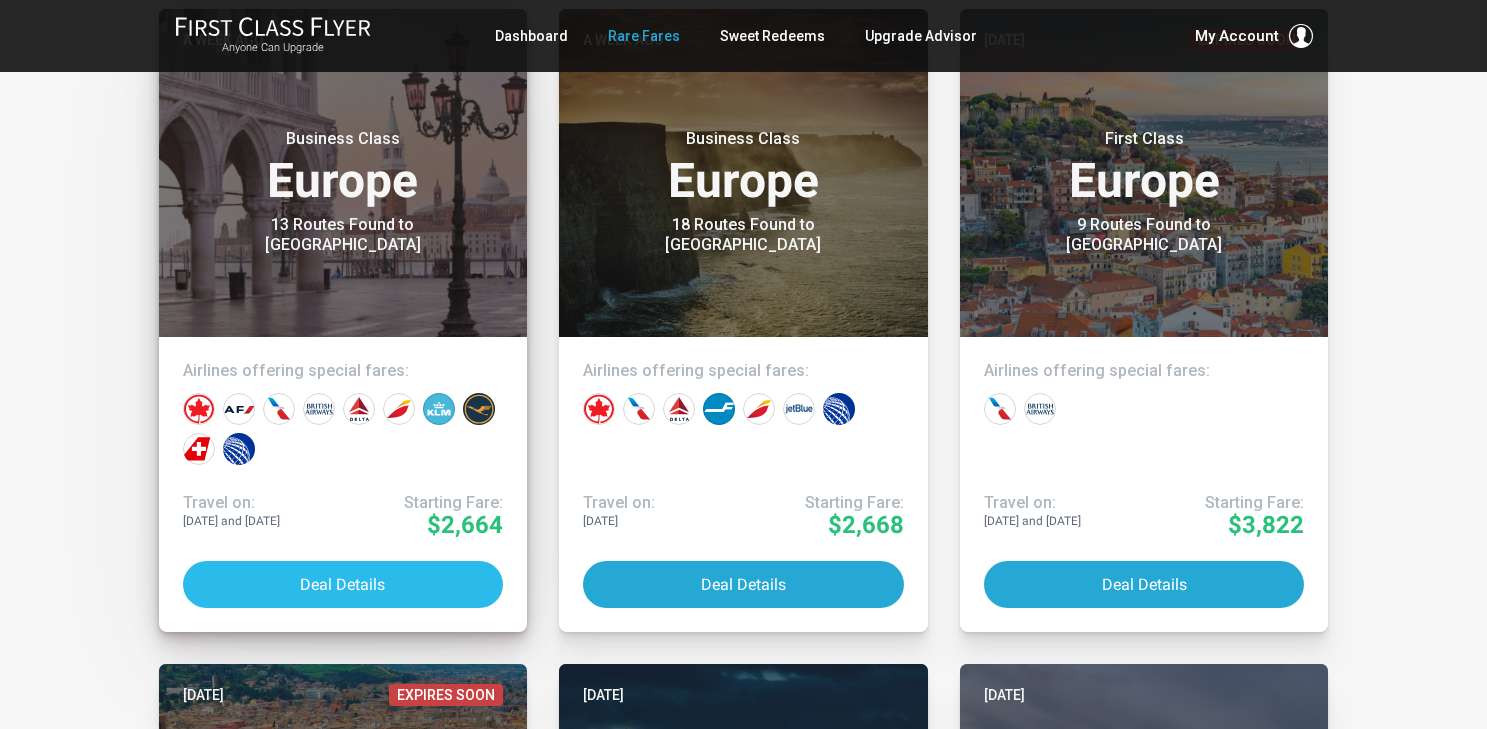 click on "Deal Details" at bounding box center (343, 584) 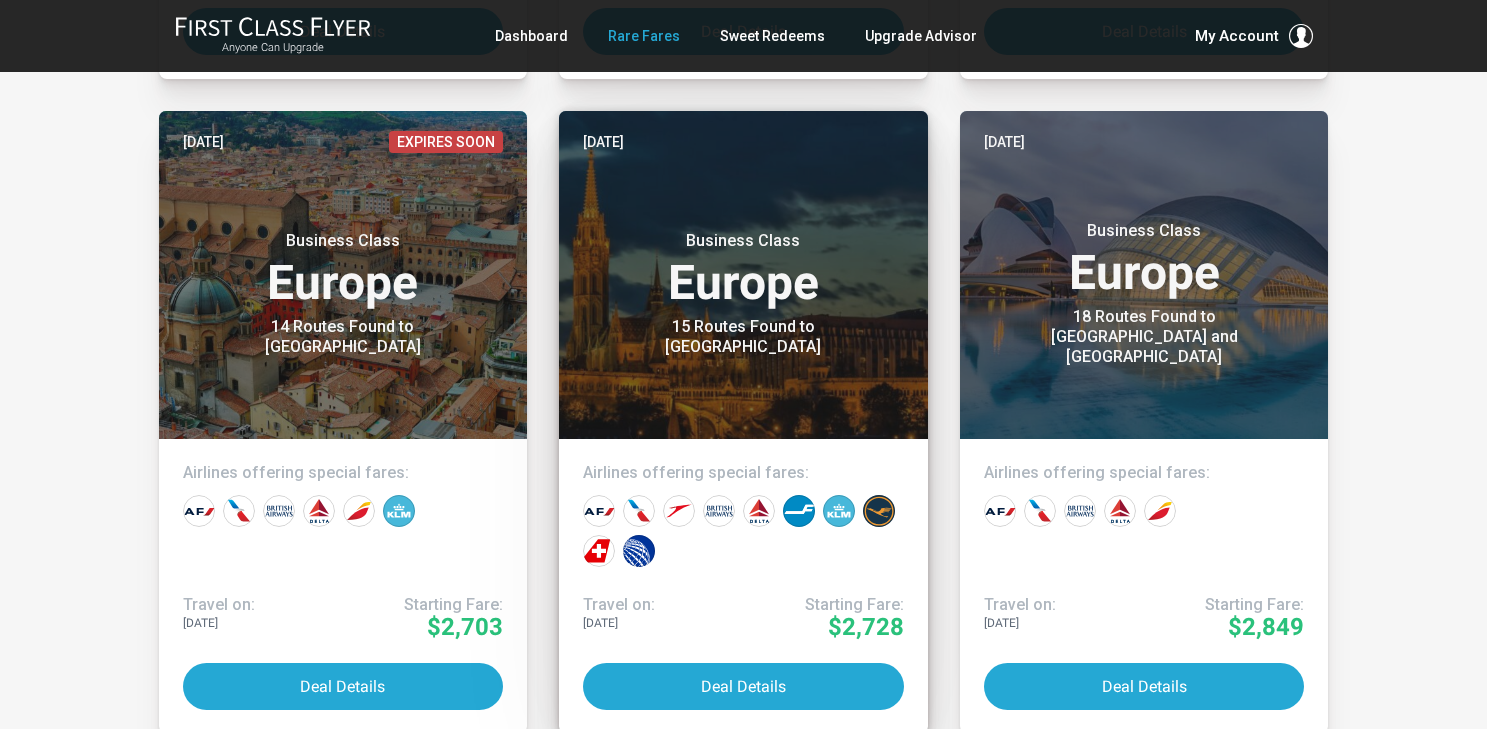 scroll, scrollTop: 1723, scrollLeft: 0, axis: vertical 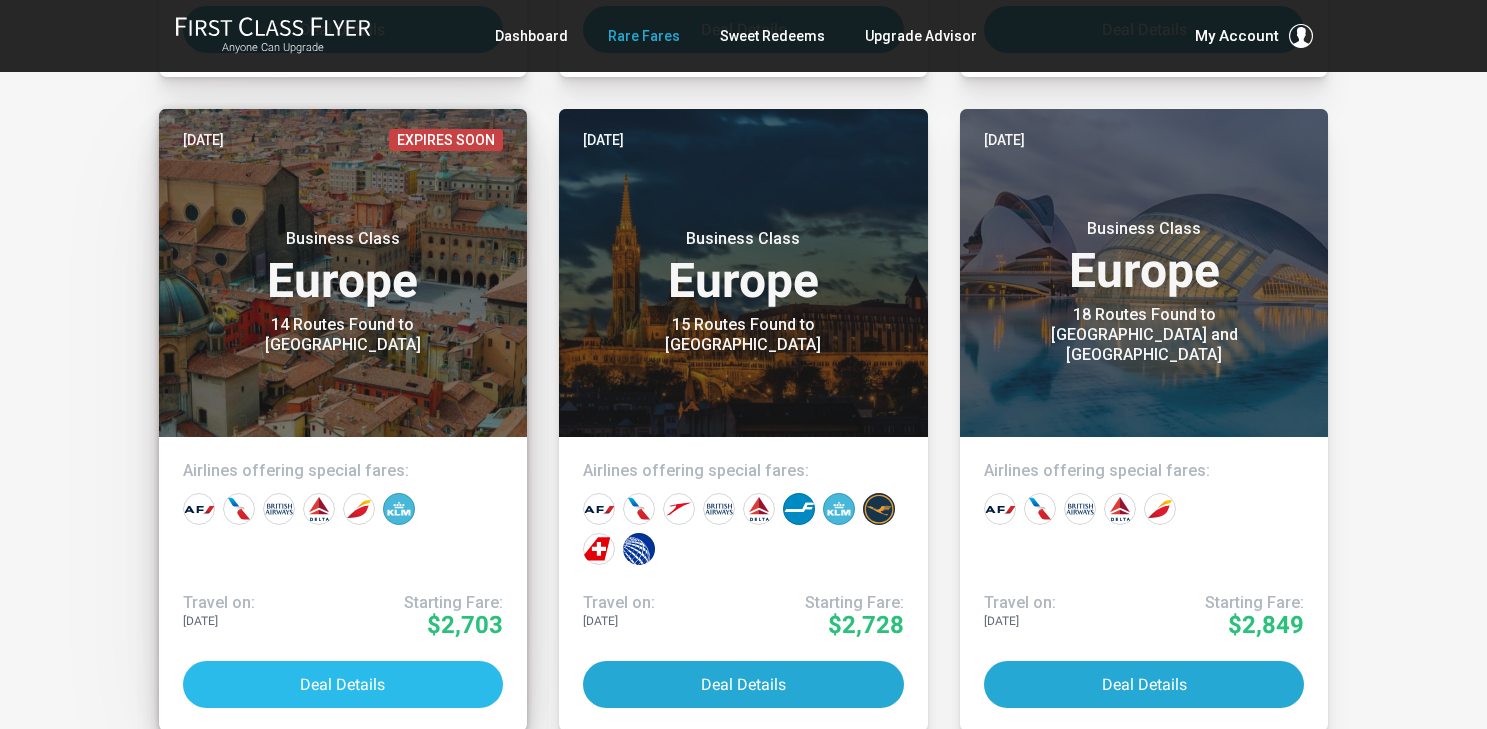 click on "Deal Details" at bounding box center (343, 684) 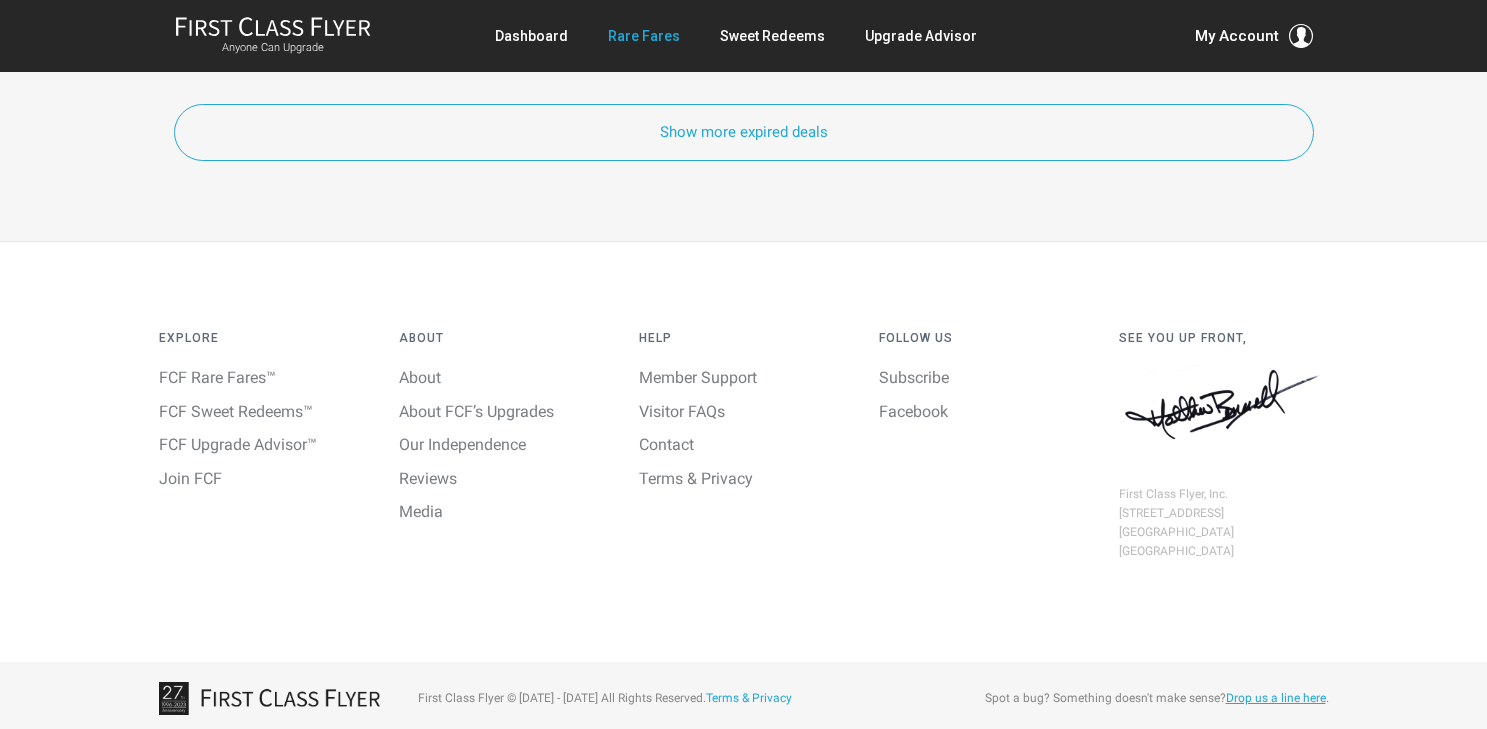 scroll, scrollTop: 6703, scrollLeft: 0, axis: vertical 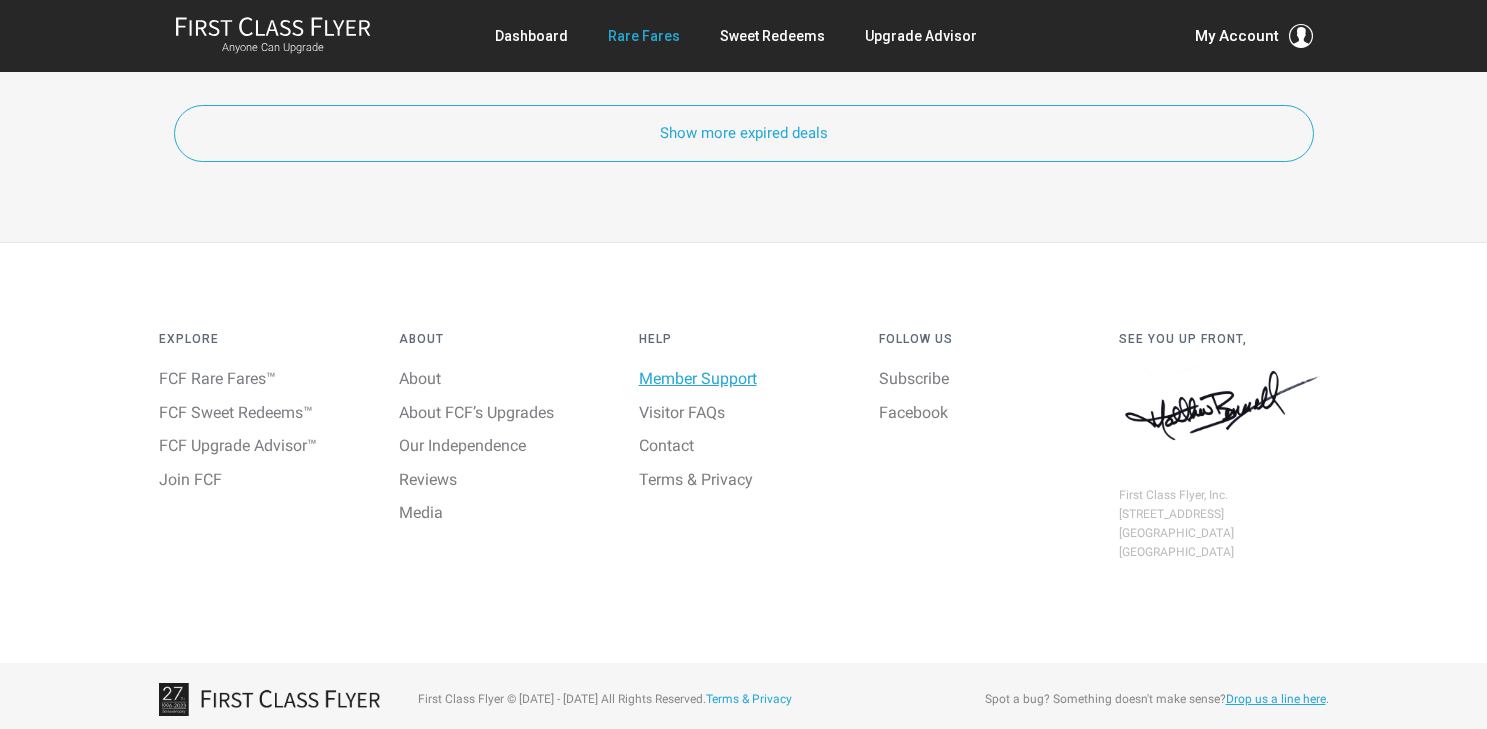 click on "Member Support" at bounding box center (698, 378) 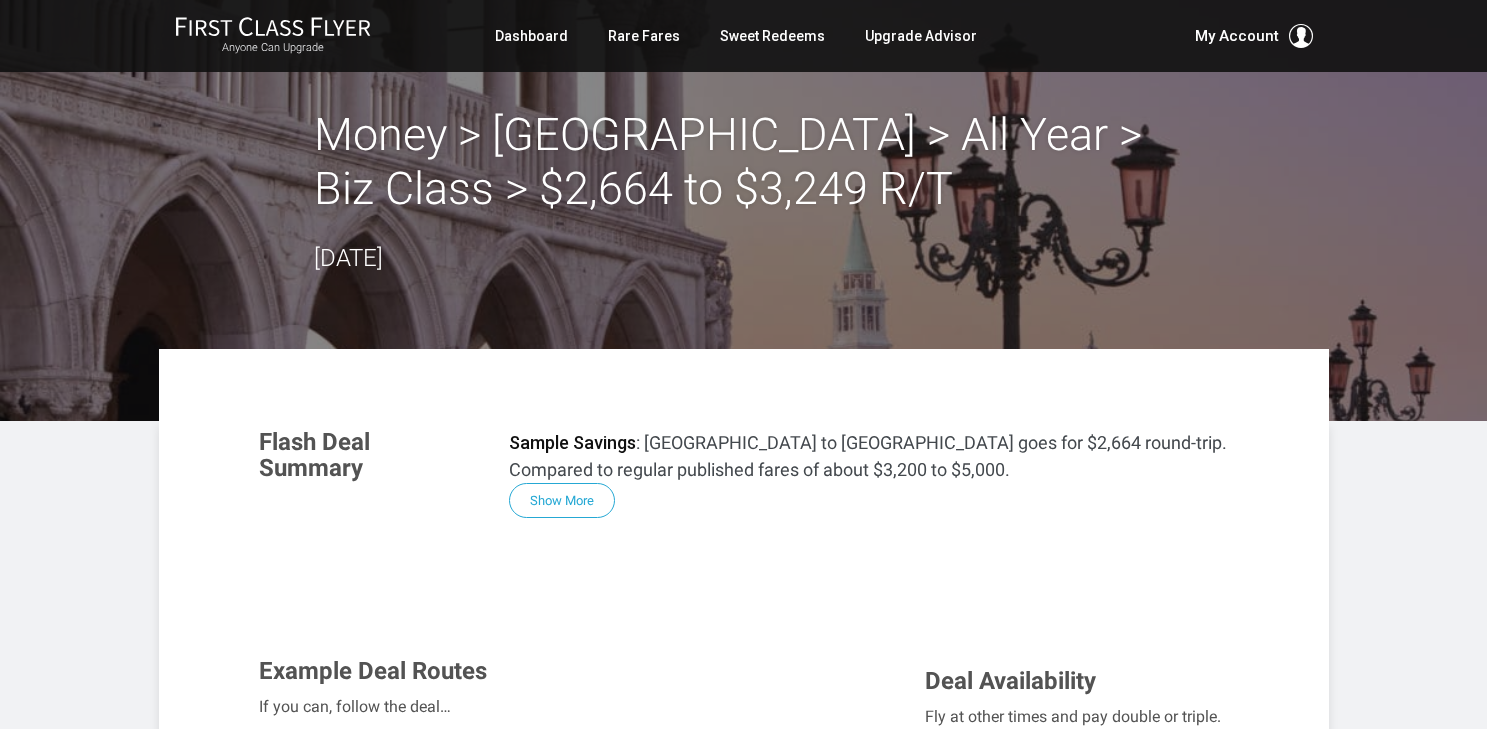 scroll, scrollTop: 0, scrollLeft: 0, axis: both 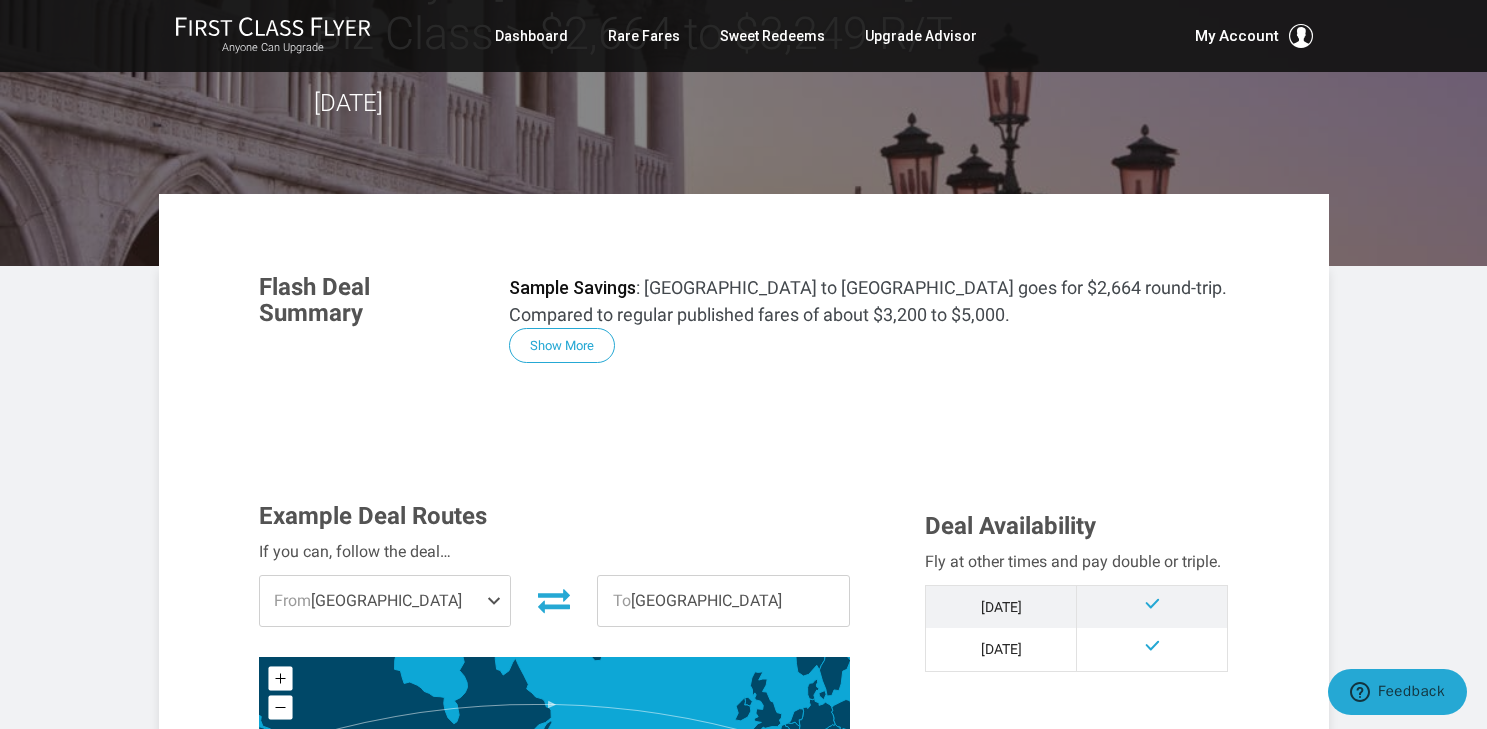 click on "Dec '25" at bounding box center [1001, 649] 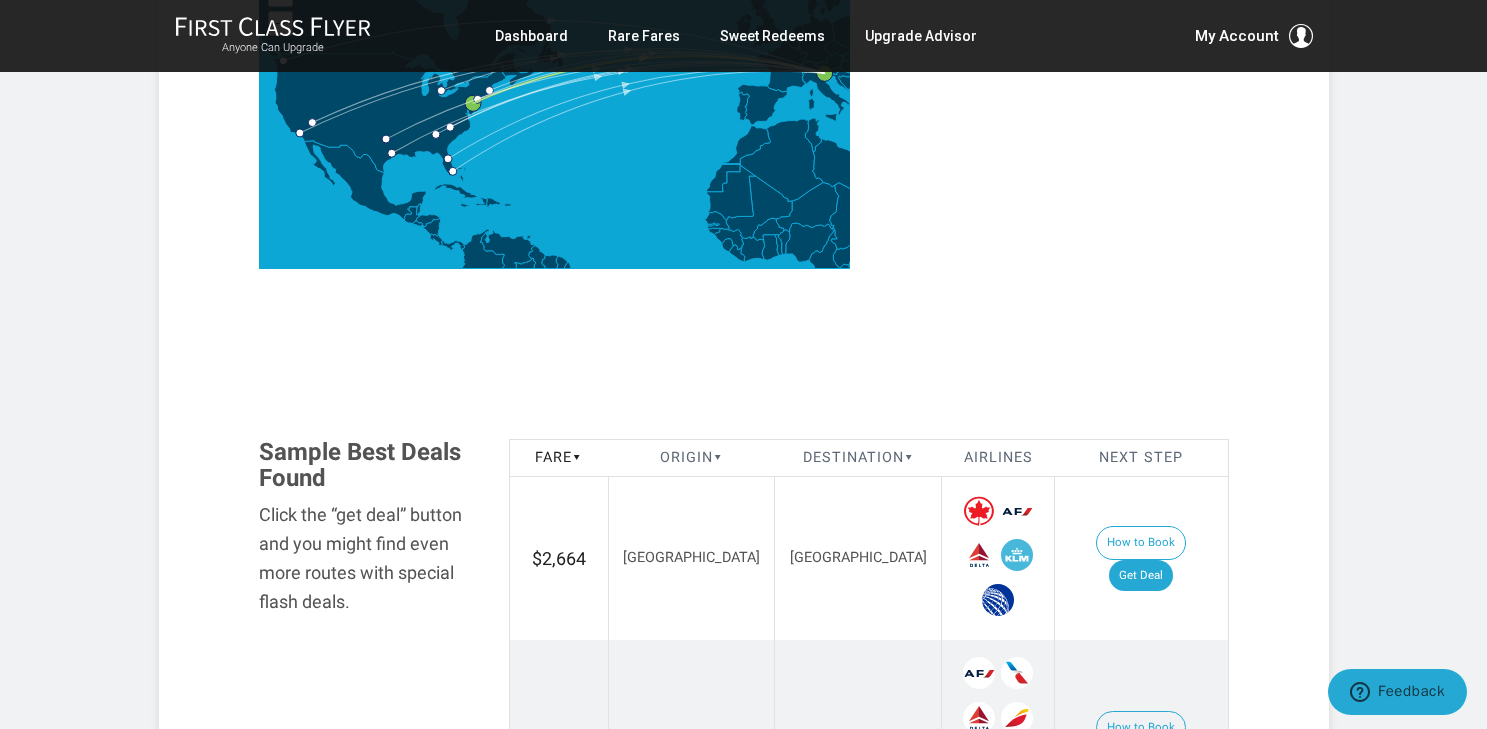 scroll, scrollTop: 840, scrollLeft: 0, axis: vertical 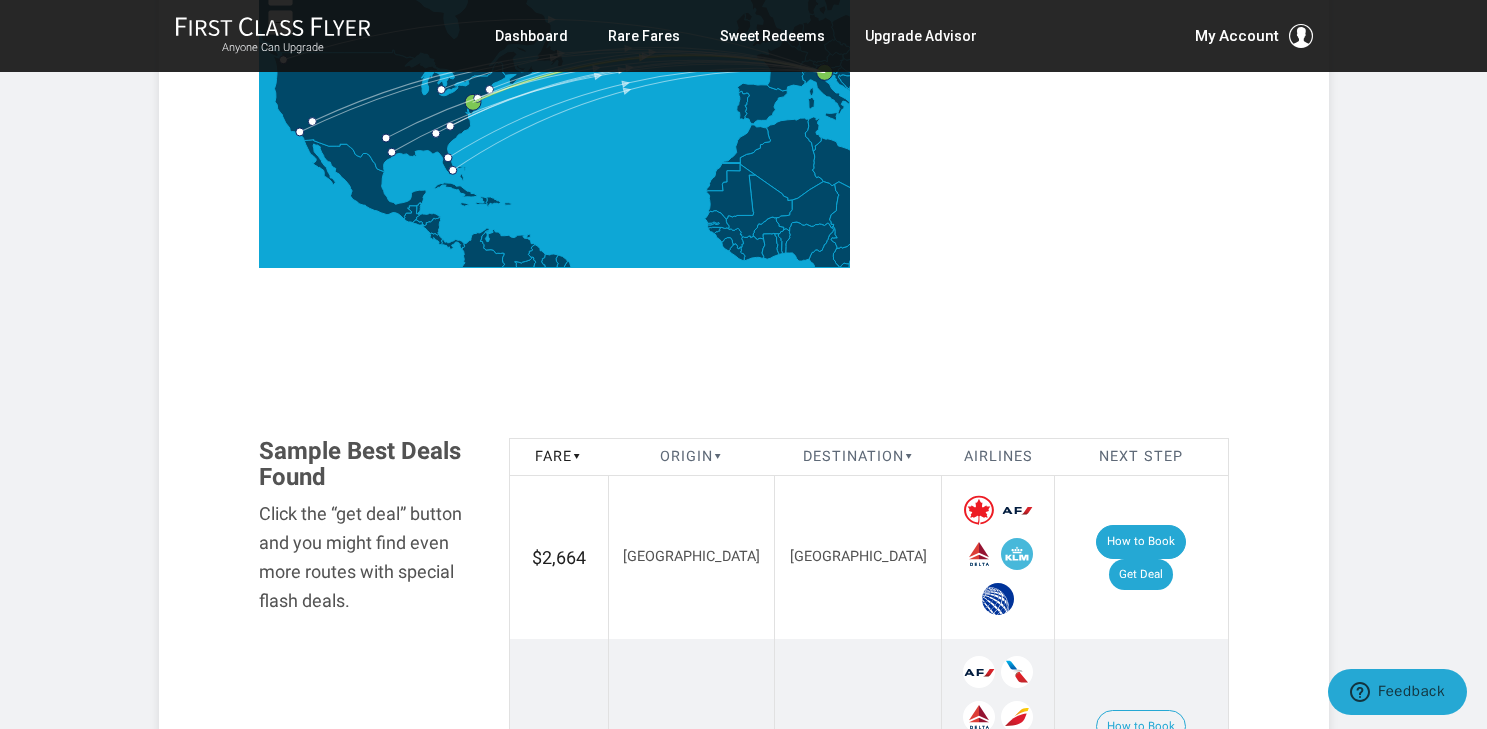 click on "How to Book" at bounding box center (1141, 542) 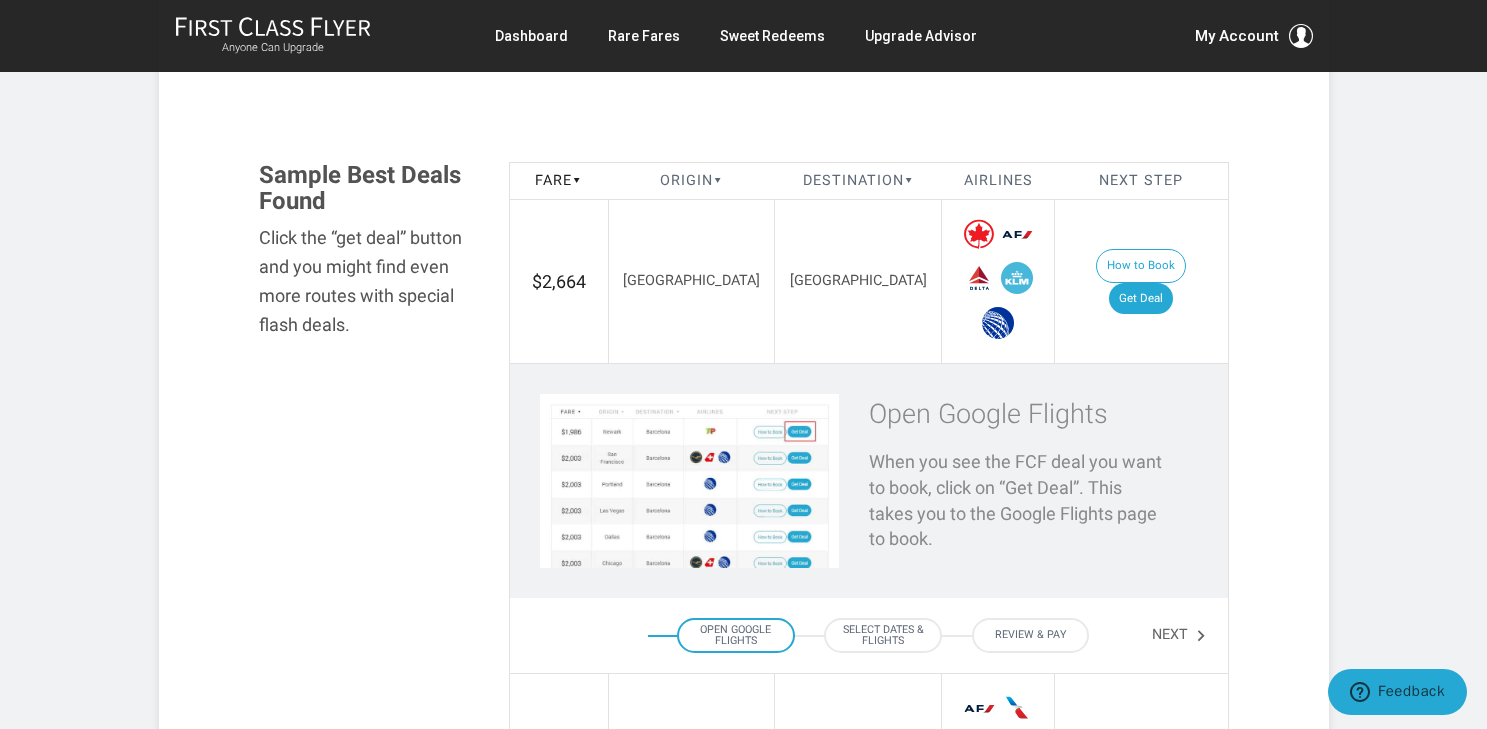 scroll, scrollTop: 1117, scrollLeft: 0, axis: vertical 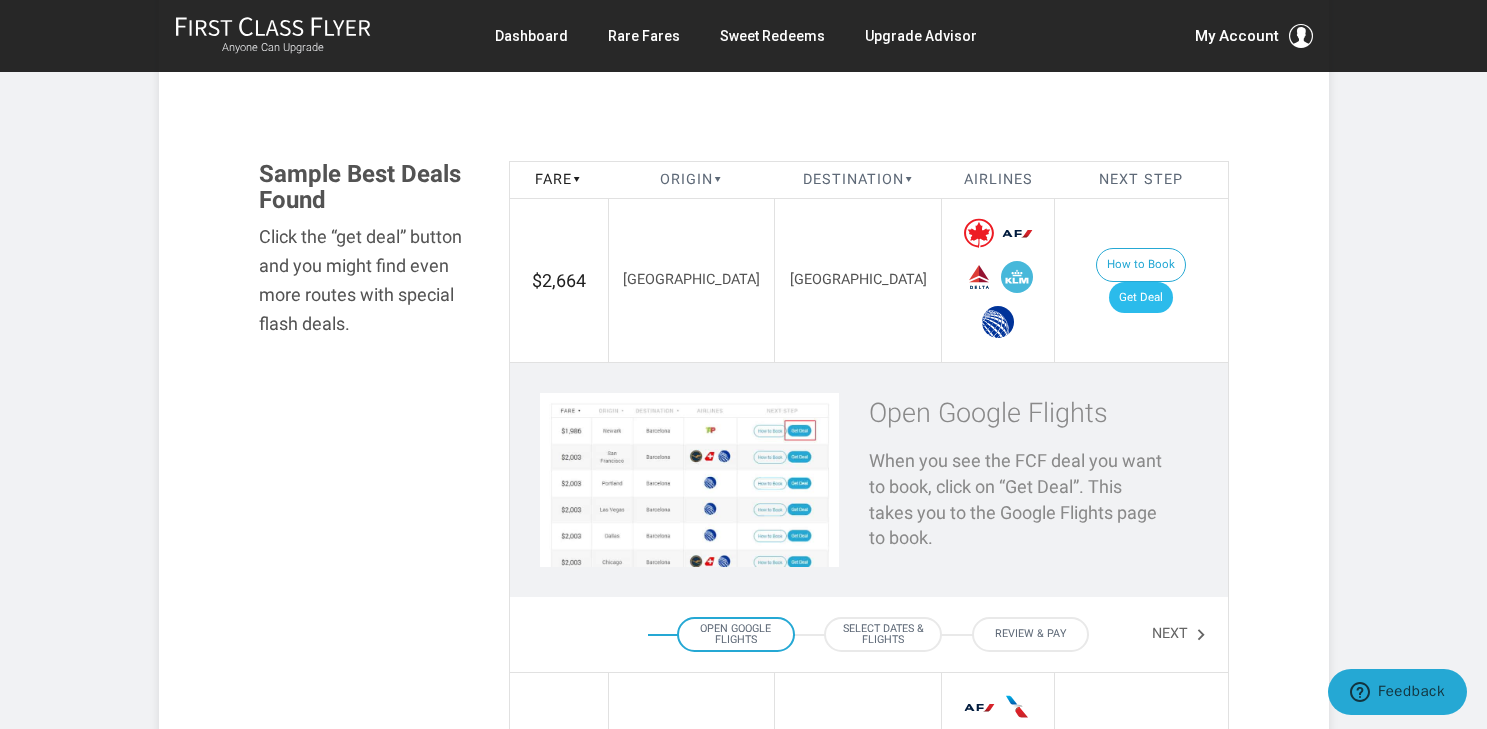 click on "Get Deal" at bounding box center [1141, 298] 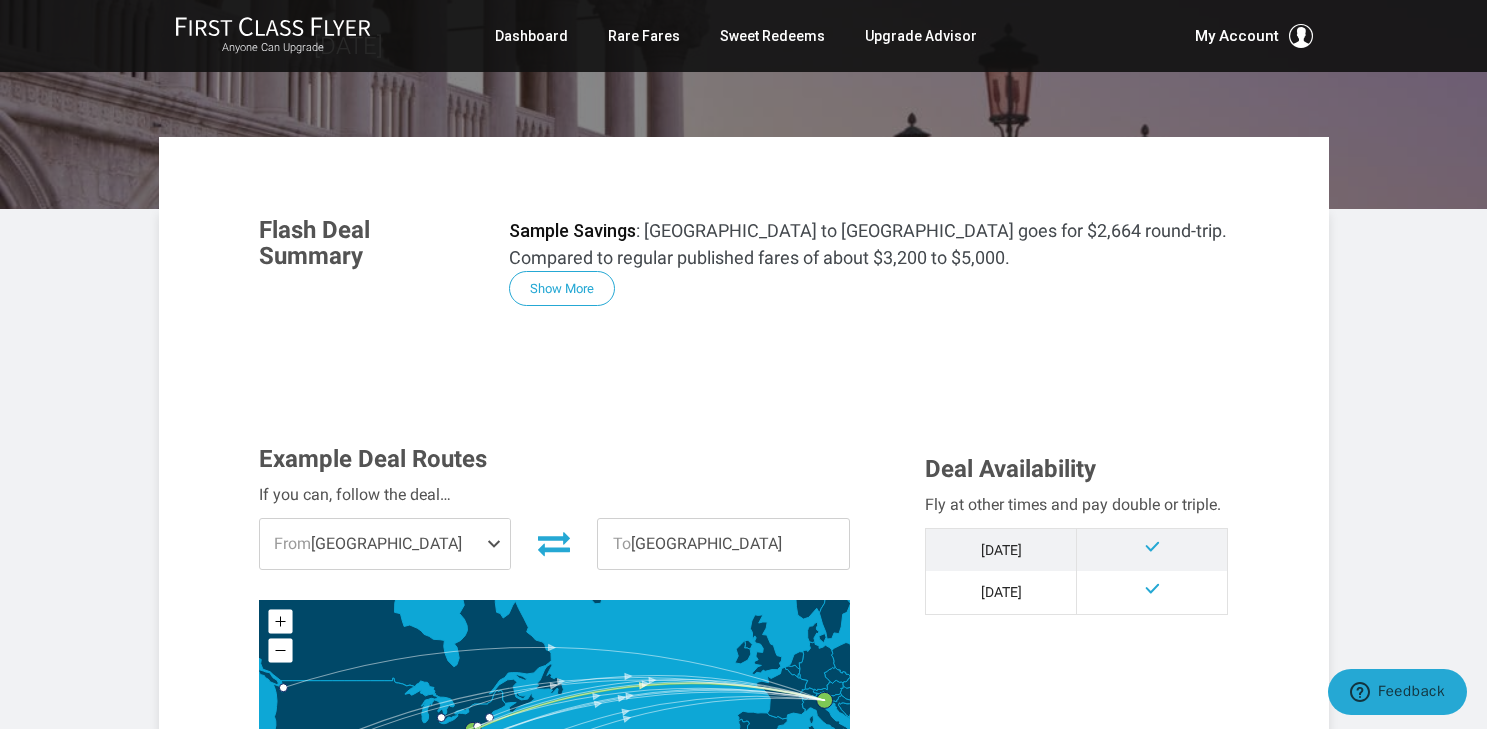 scroll, scrollTop: 212, scrollLeft: 0, axis: vertical 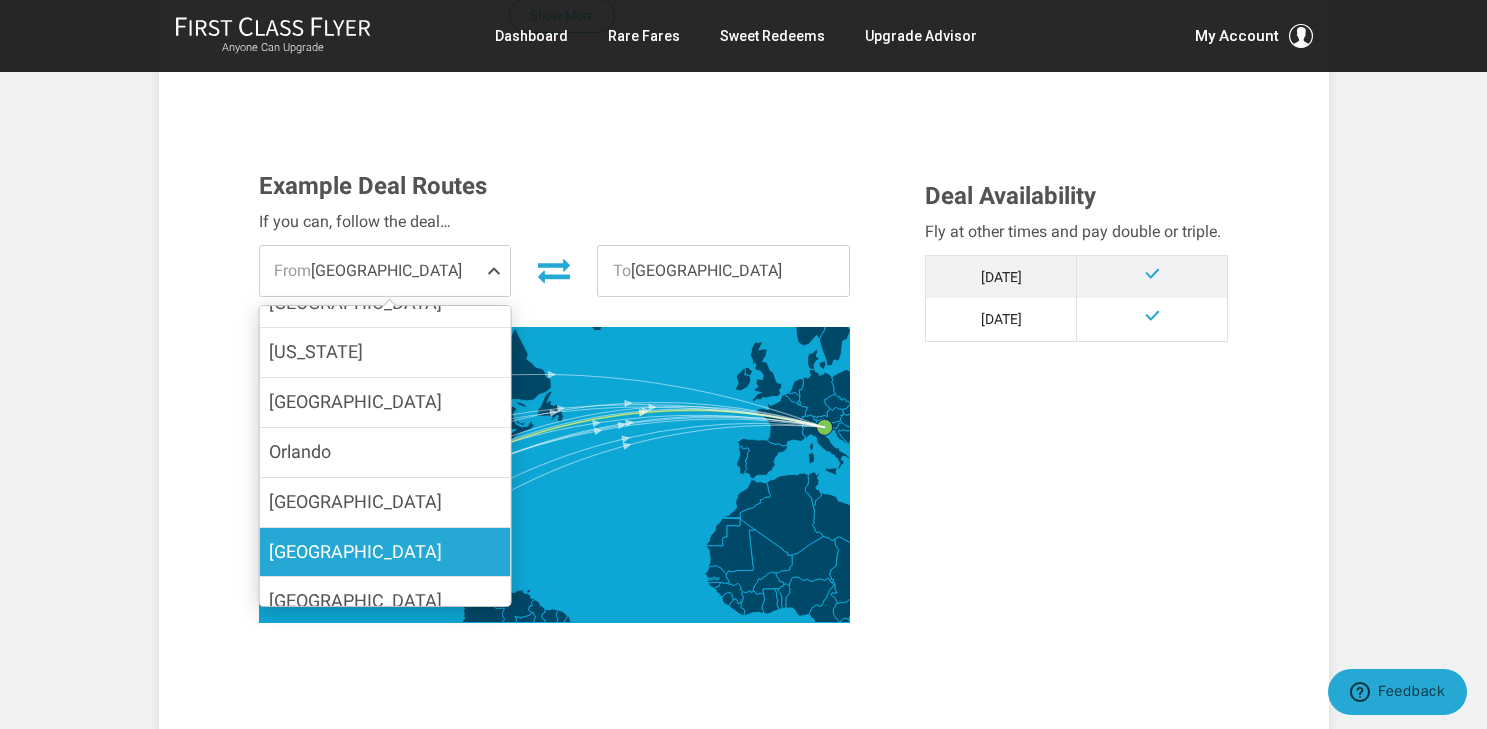 click on "[GEOGRAPHIC_DATA]" at bounding box center (384, 552) 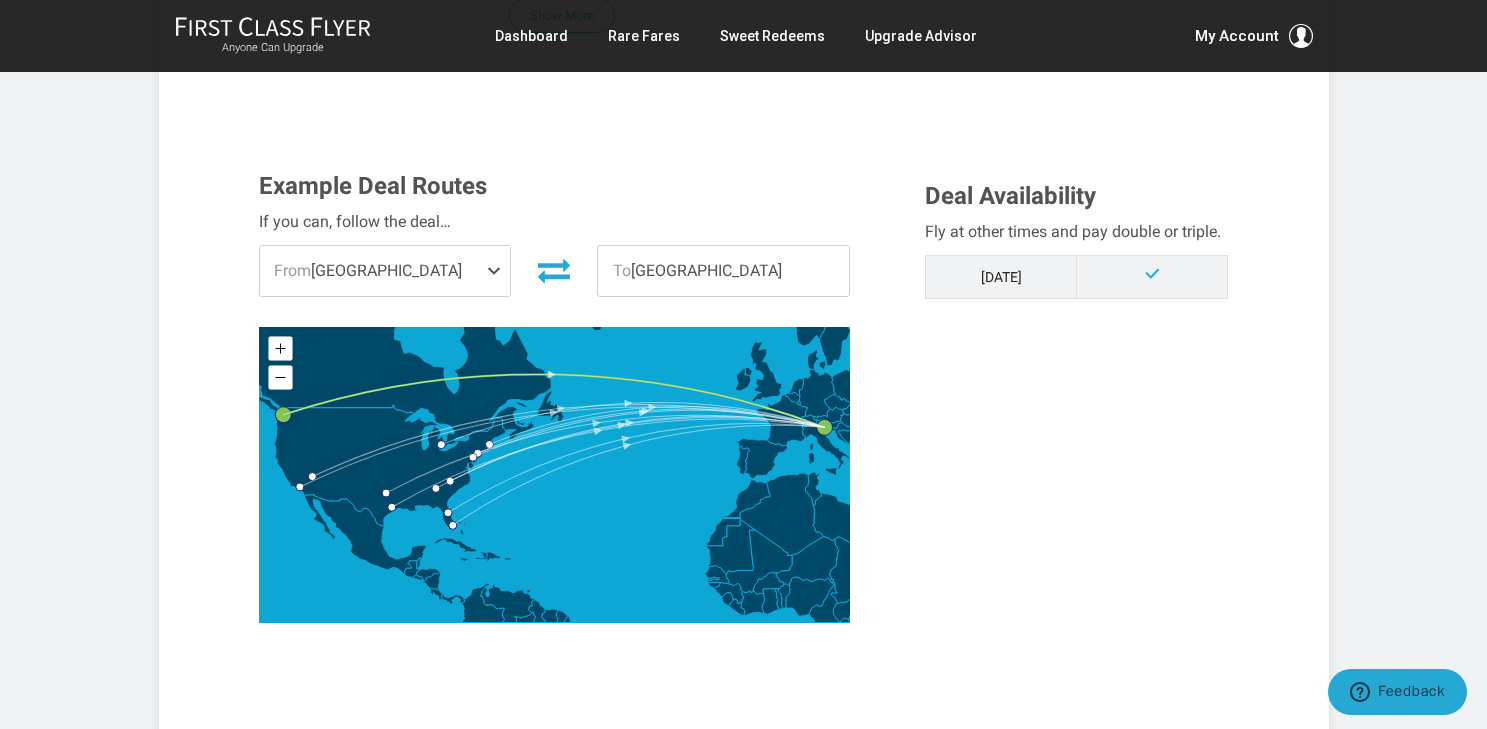 click on "To  Venice" at bounding box center (723, 271) 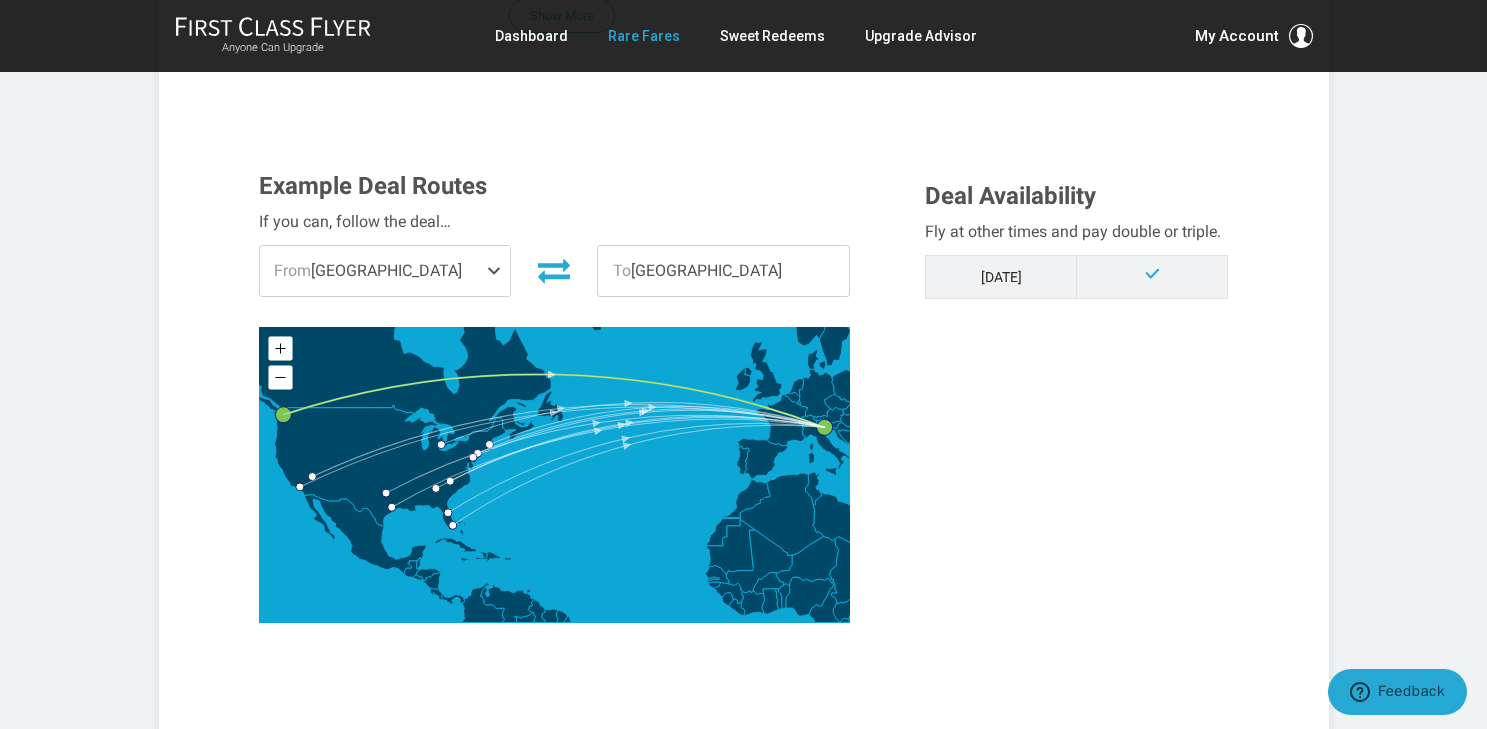click on "Rare Fares" at bounding box center [644, 36] 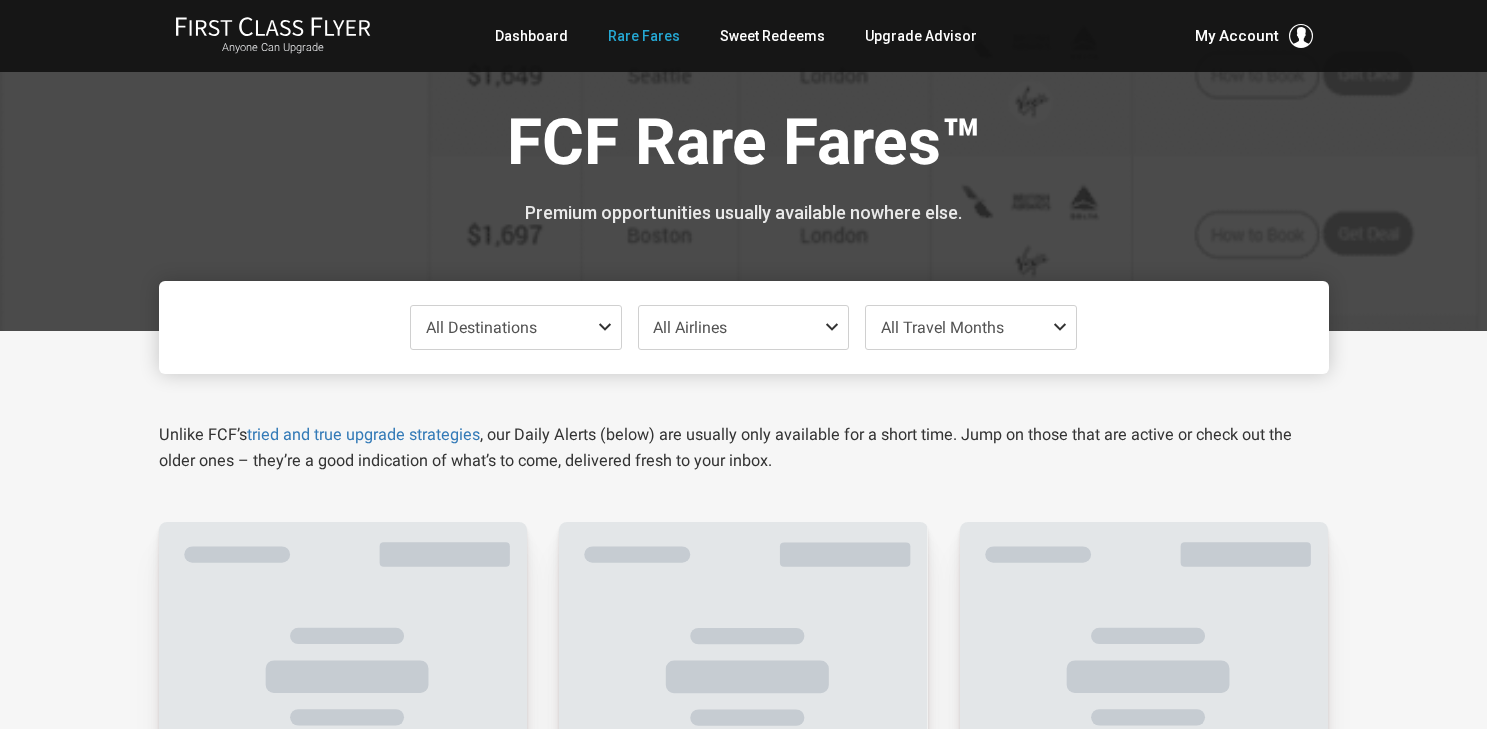 scroll, scrollTop: 0, scrollLeft: 0, axis: both 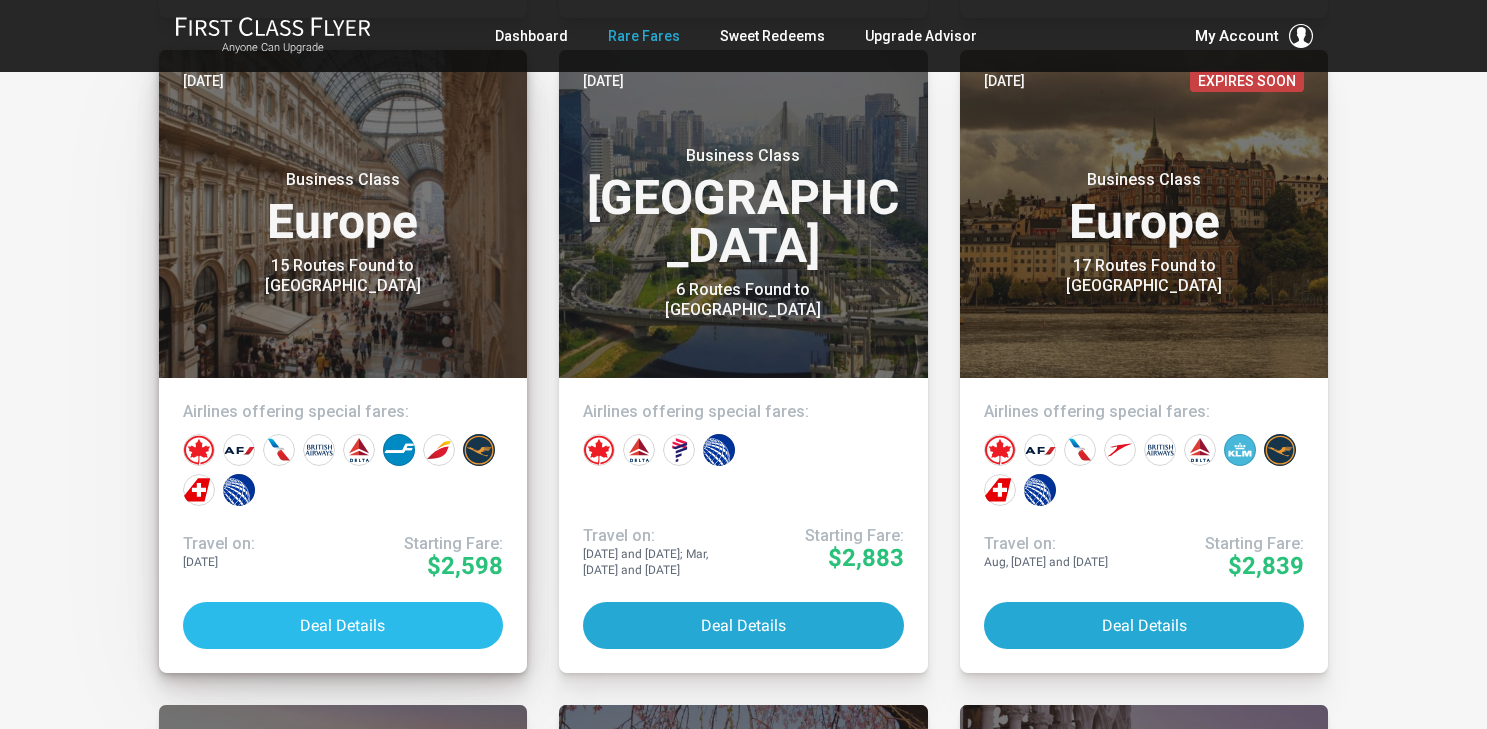 click on "Deal Details" at bounding box center (343, 625) 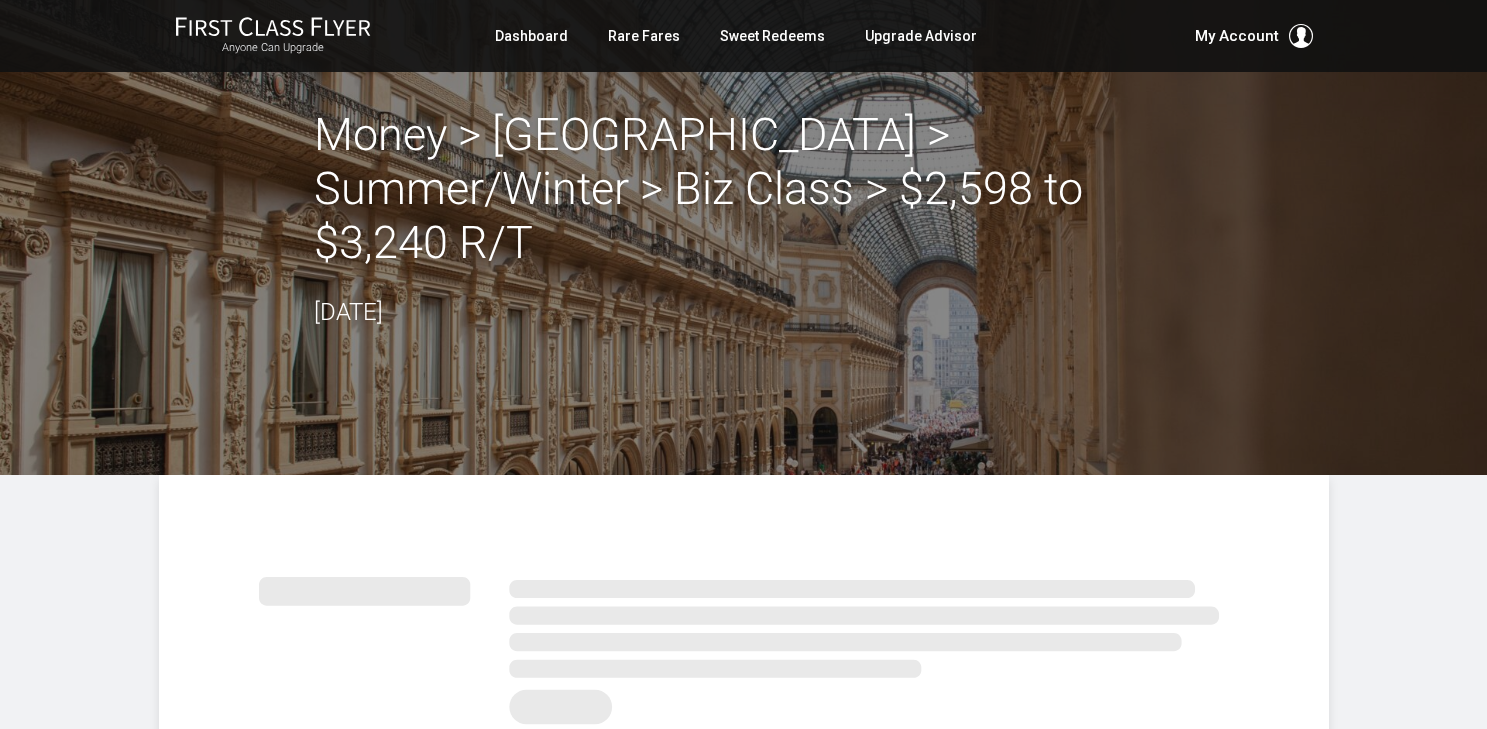 scroll, scrollTop: 0, scrollLeft: 0, axis: both 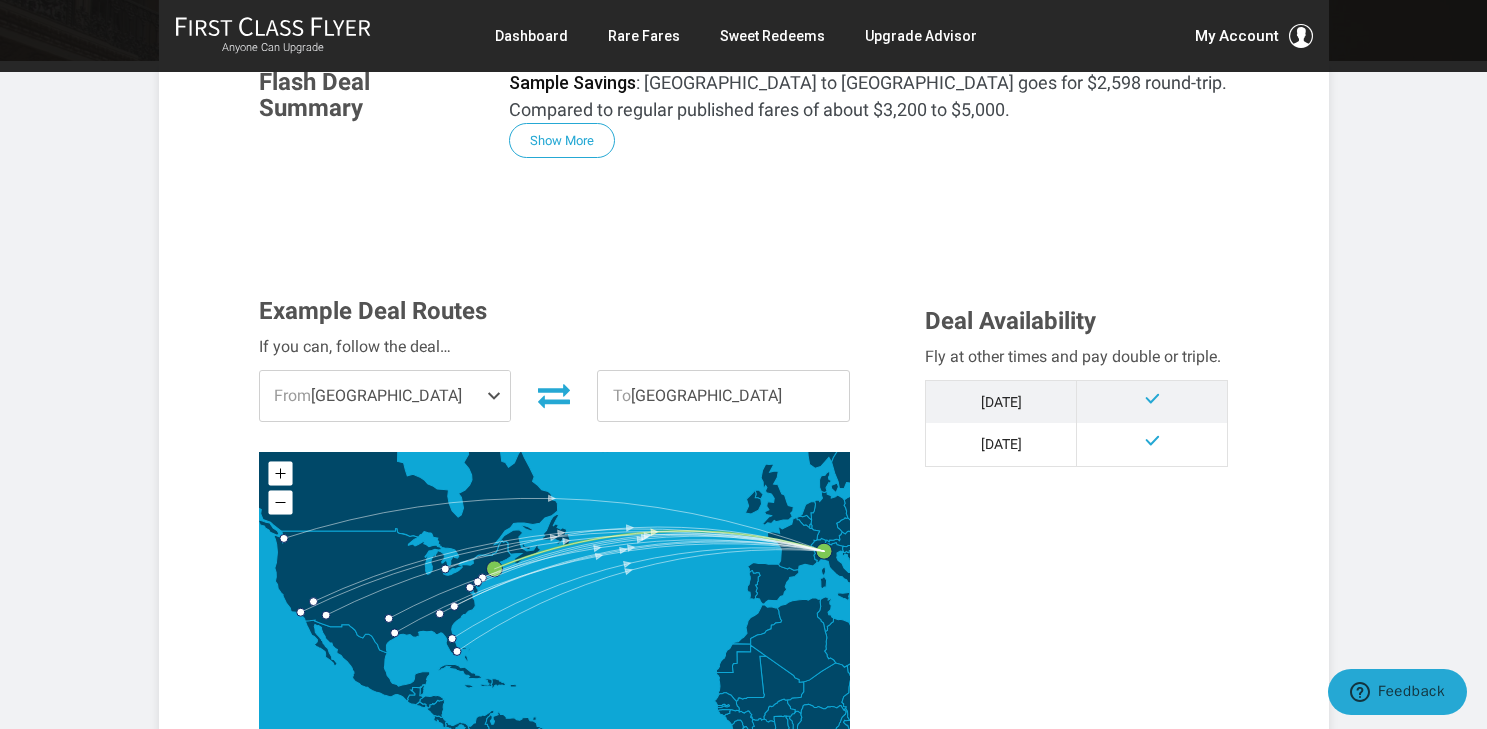 click at bounding box center (498, 396) 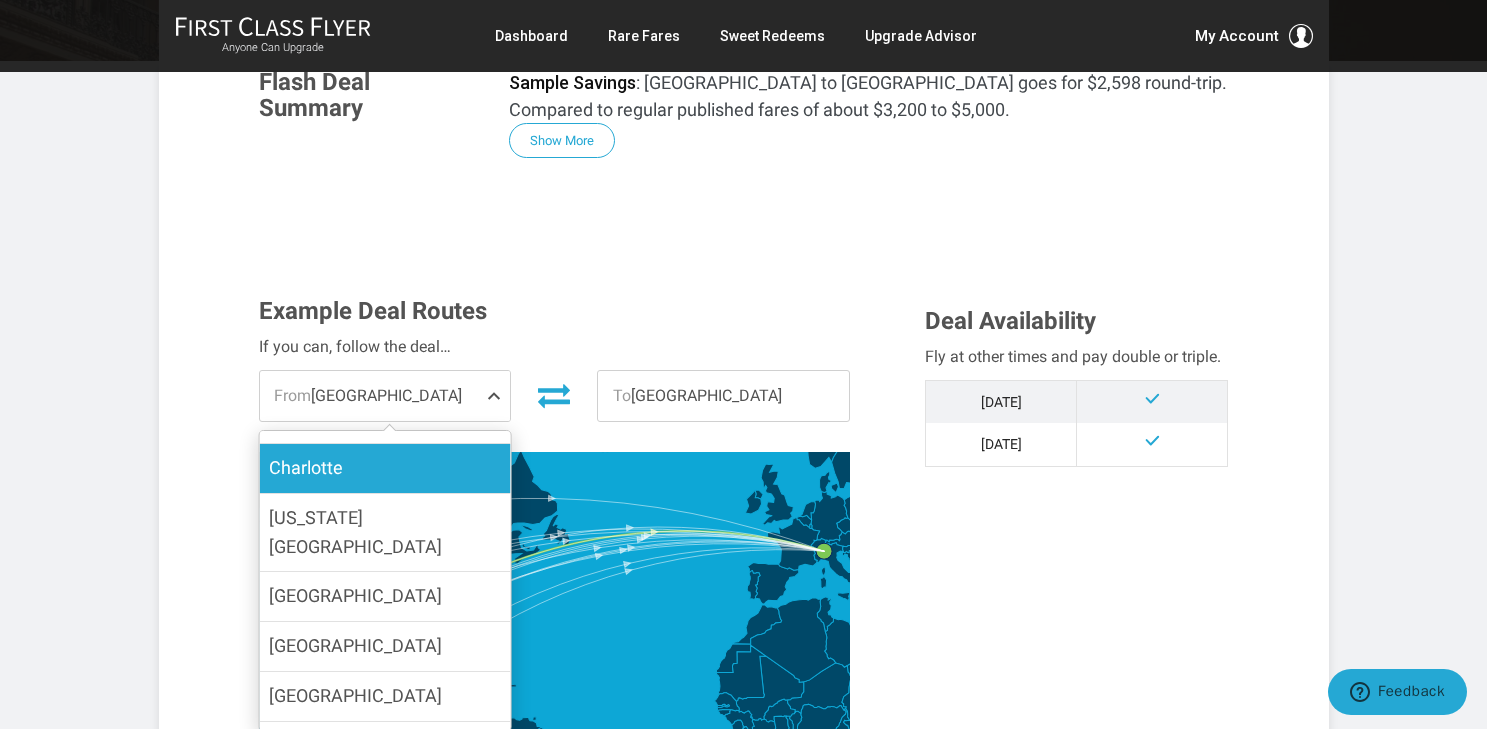 scroll, scrollTop: 434, scrollLeft: 0, axis: vertical 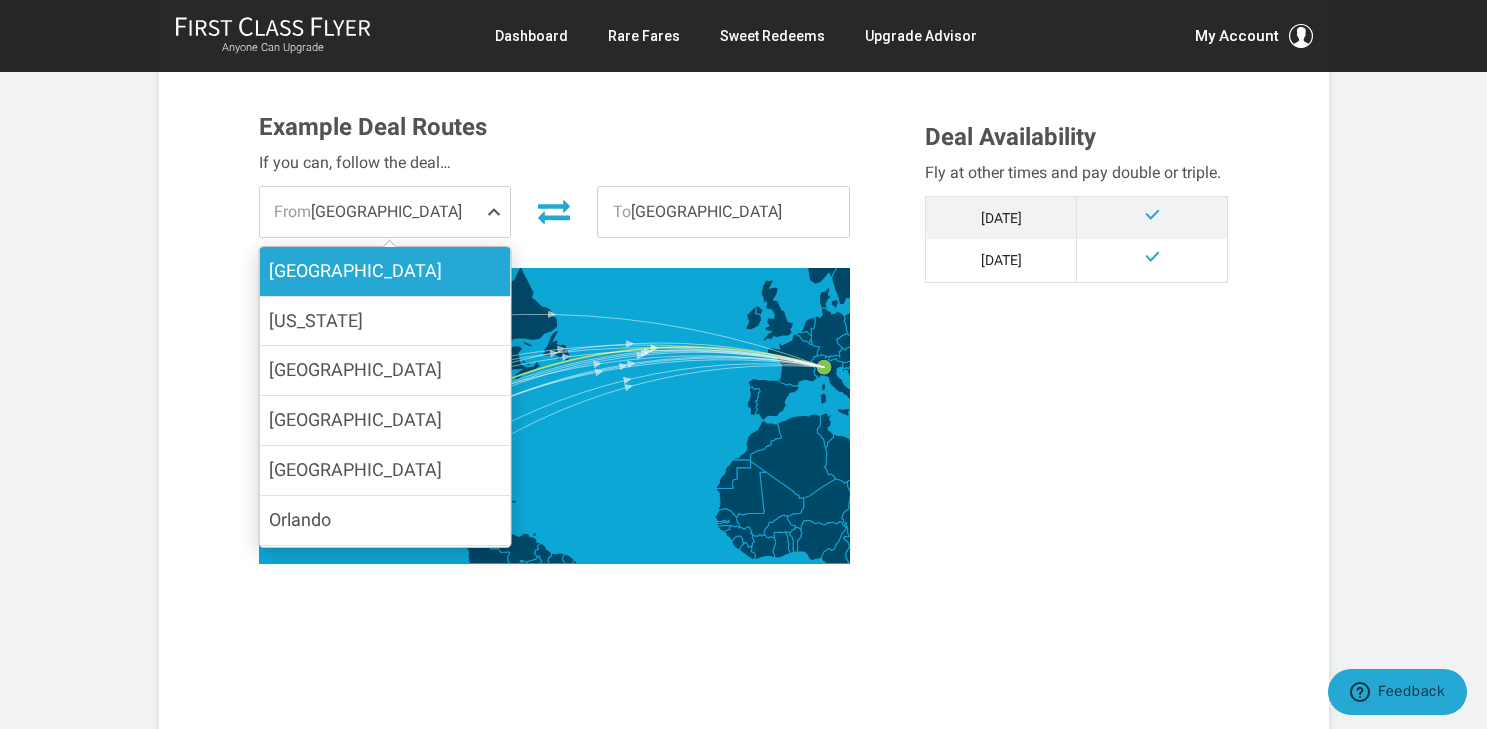 click on "[GEOGRAPHIC_DATA]" at bounding box center (355, 270) 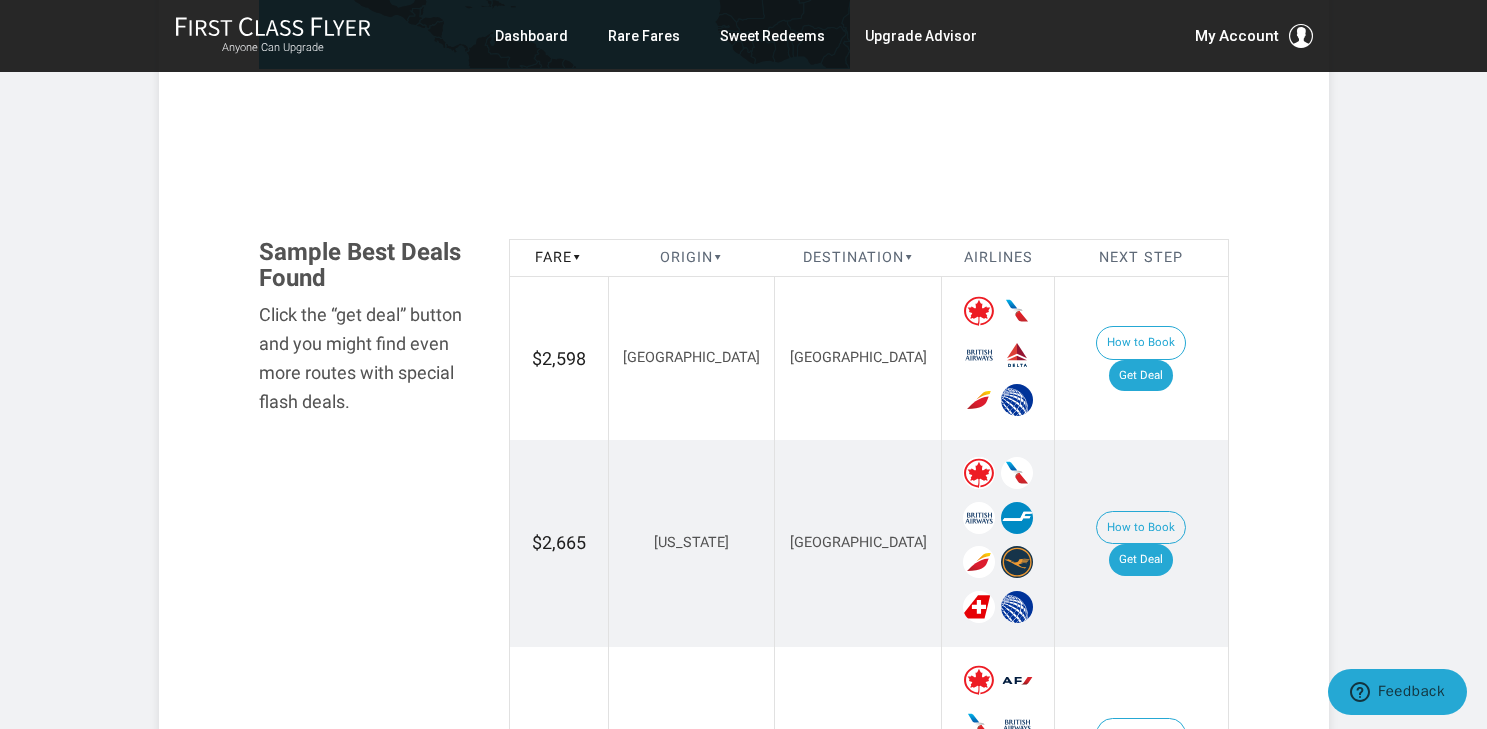 scroll, scrollTop: 1099, scrollLeft: 0, axis: vertical 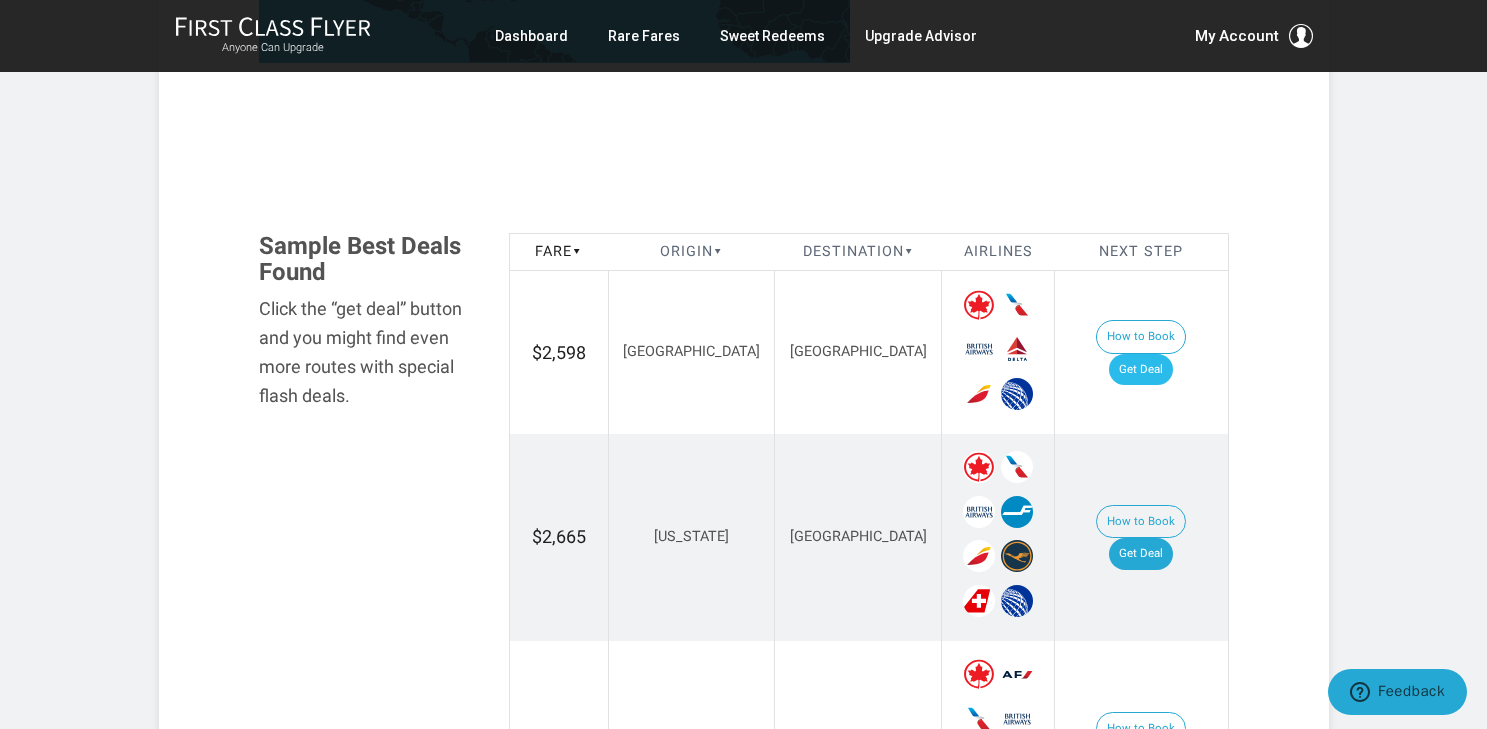 click on "Get Deal" at bounding box center [1141, 370] 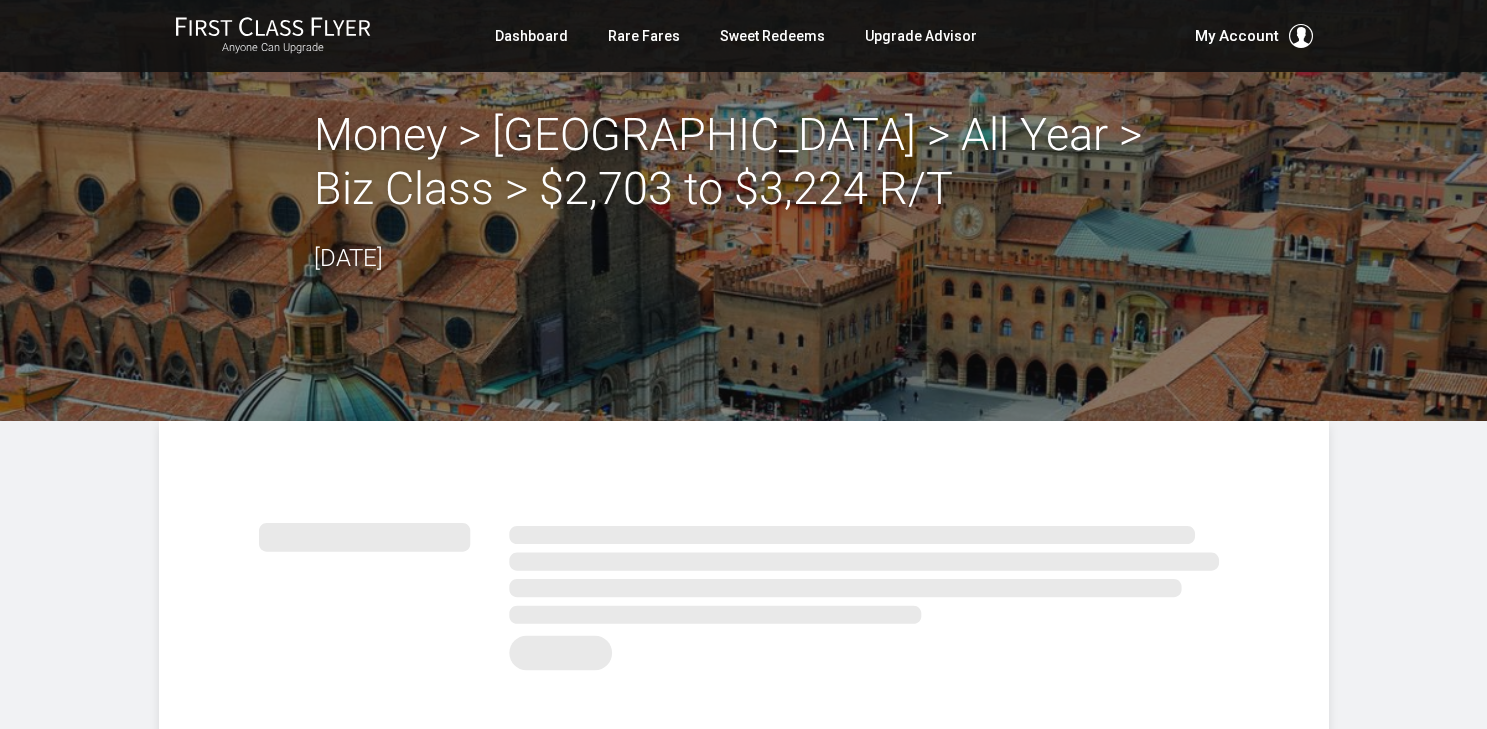 scroll, scrollTop: 0, scrollLeft: 0, axis: both 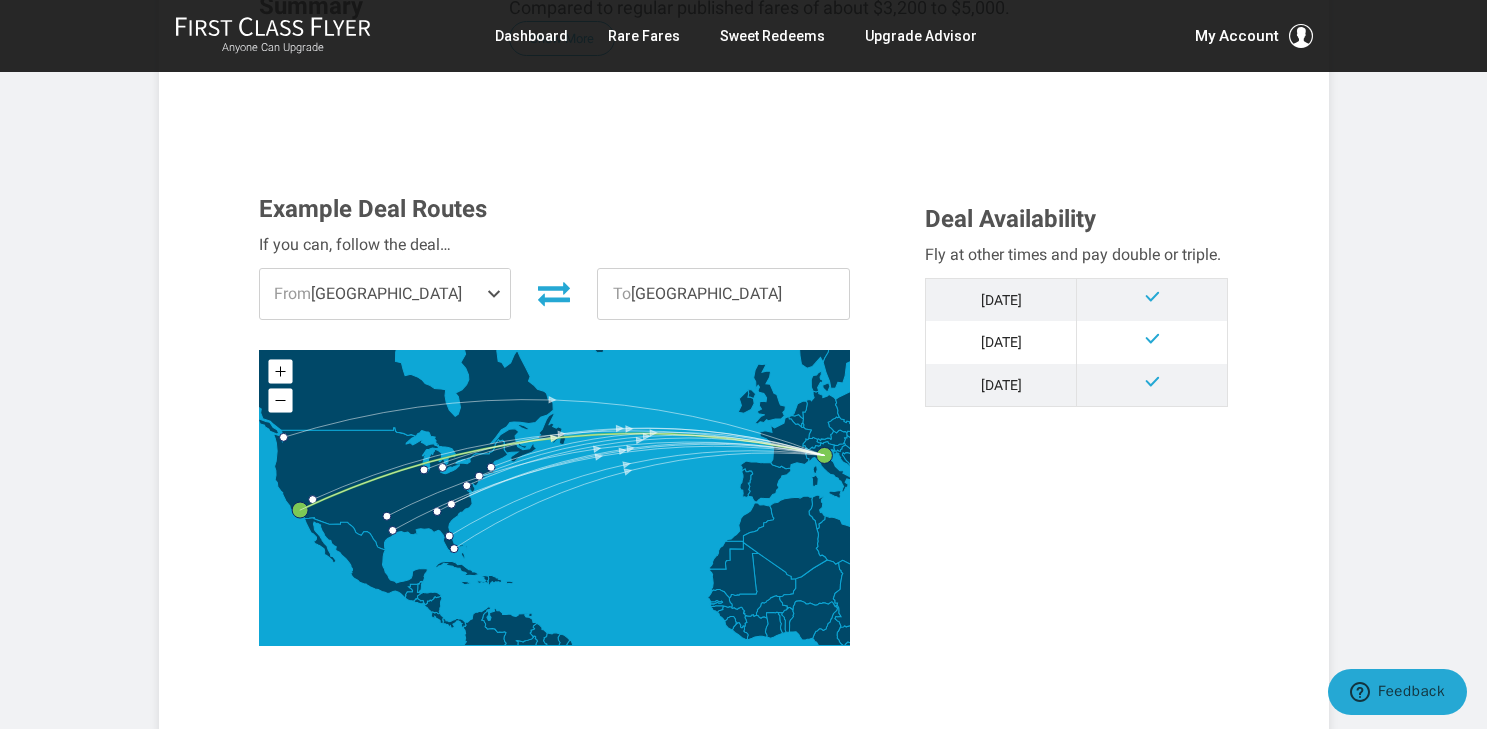 click at bounding box center [498, 294] 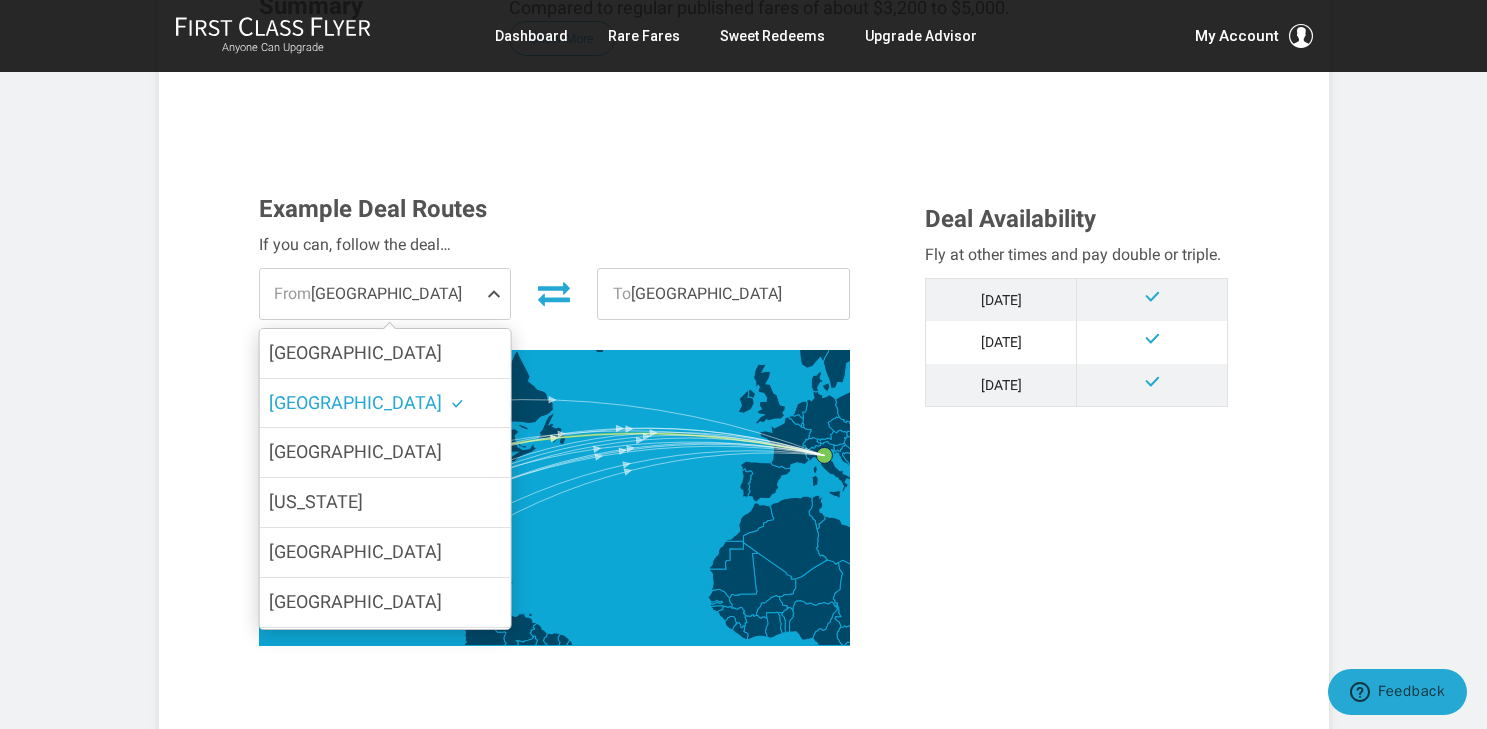 scroll, scrollTop: 0, scrollLeft: 0, axis: both 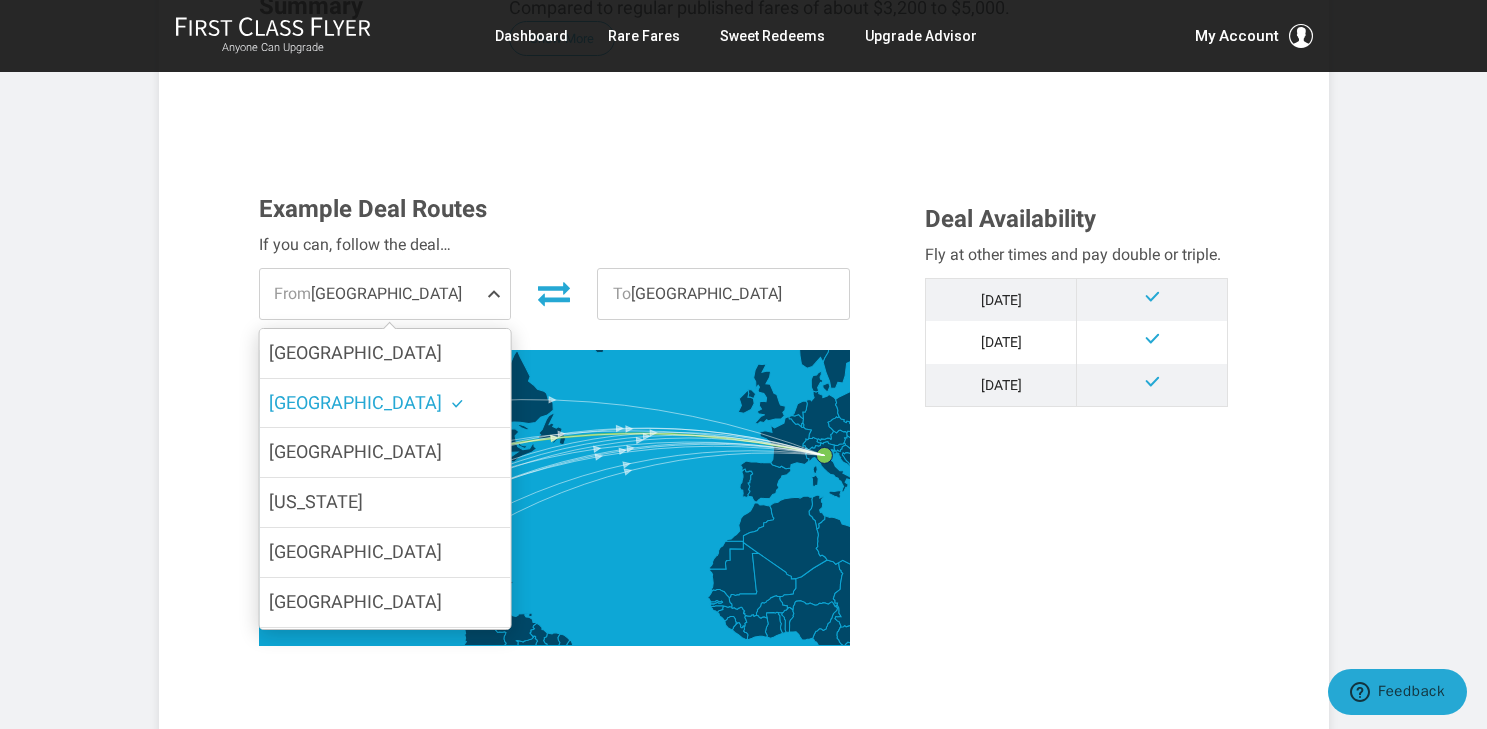 click on "Example Deal Routes   If you can, follow the deal…       From  Los Angeles             Boston       Los Angeles       Chicago       New York       Atlanta       Seattle       Orlando       Detroit       Las Vegas       Miami       Dallas       Charlotte       Washington DC       Houston                   To  Bologna             JavaScript chart by amCharts 3.20.9   Deal Availability   Fly at other times and pay double or triple.       Nov '25   Dec '25   Jan '26" at bounding box center (744, 436) 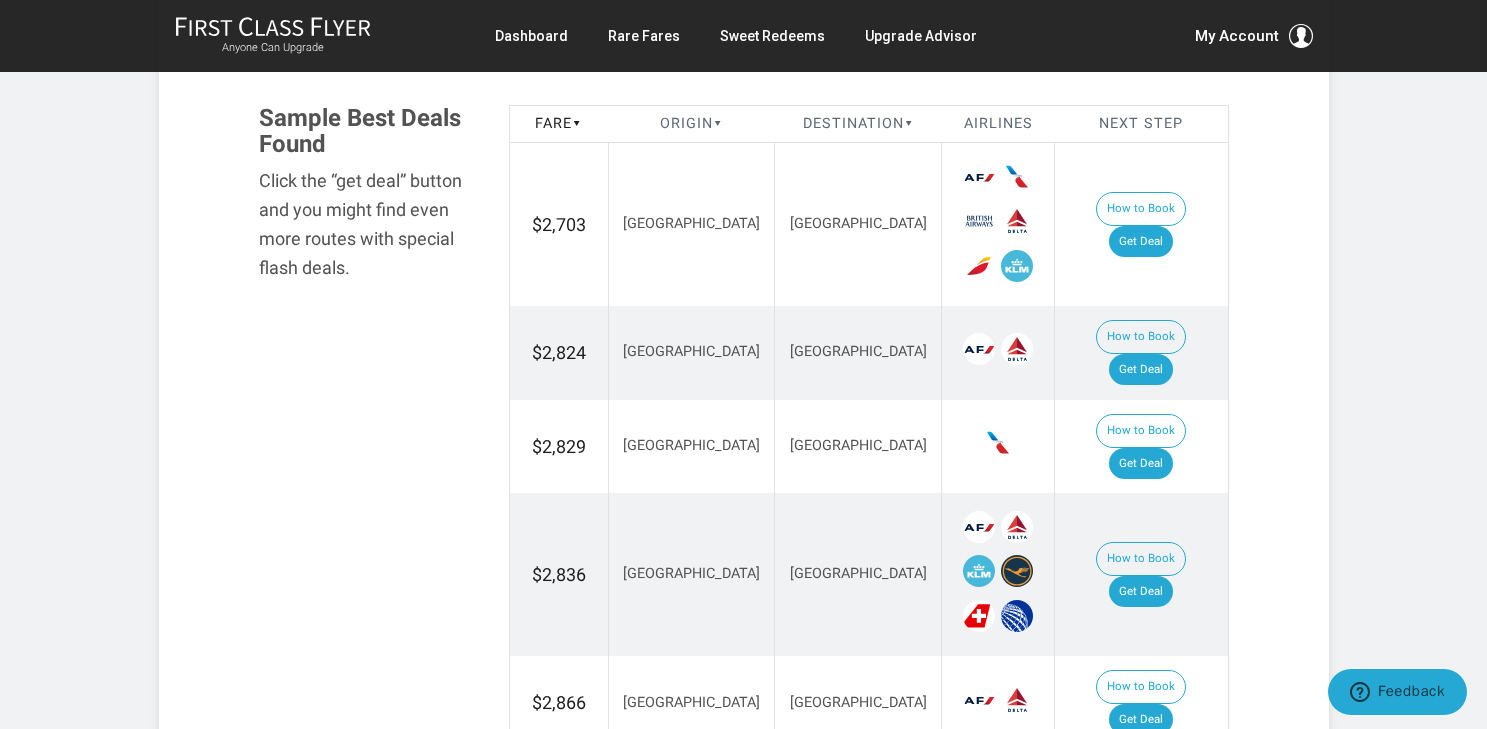 scroll, scrollTop: 1164, scrollLeft: 0, axis: vertical 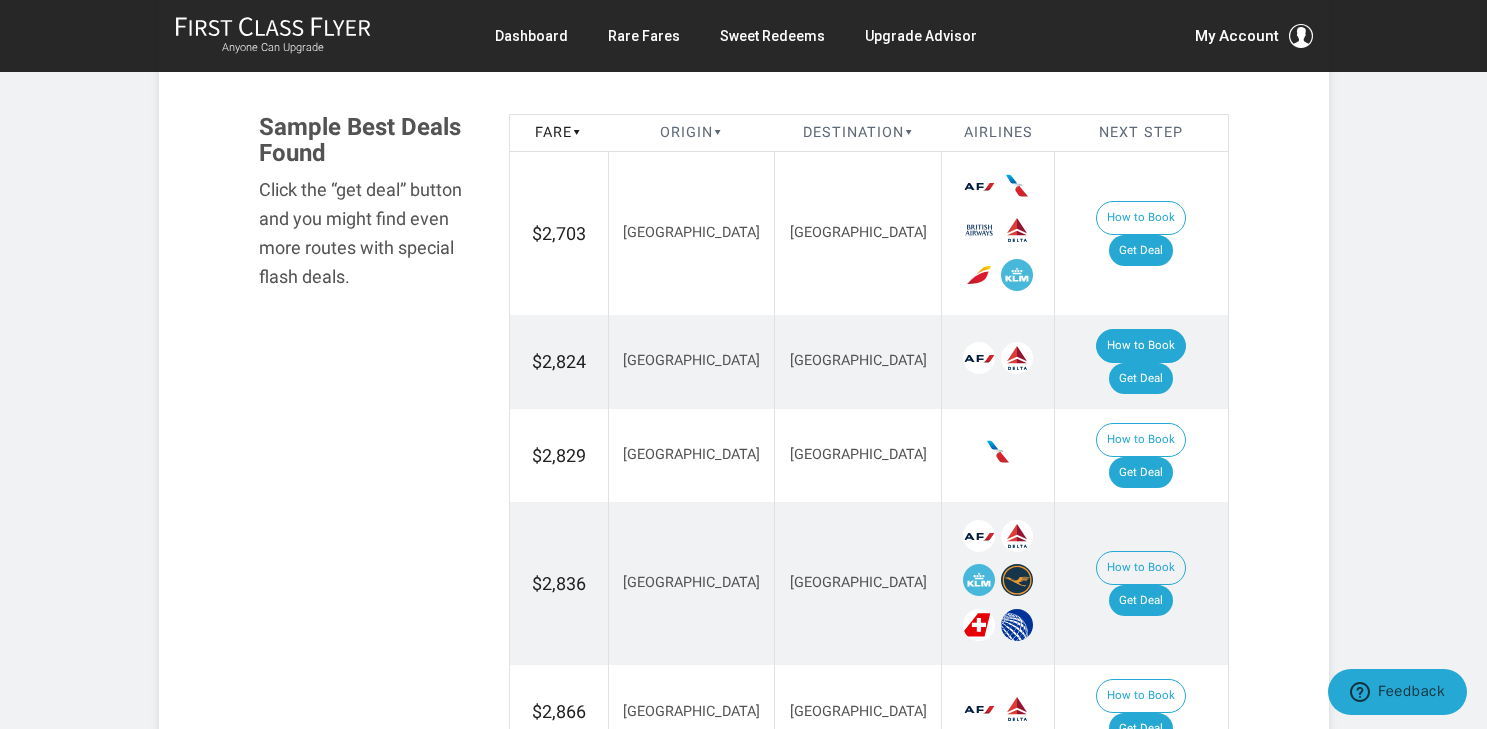 click on "How to Book" at bounding box center (1141, 346) 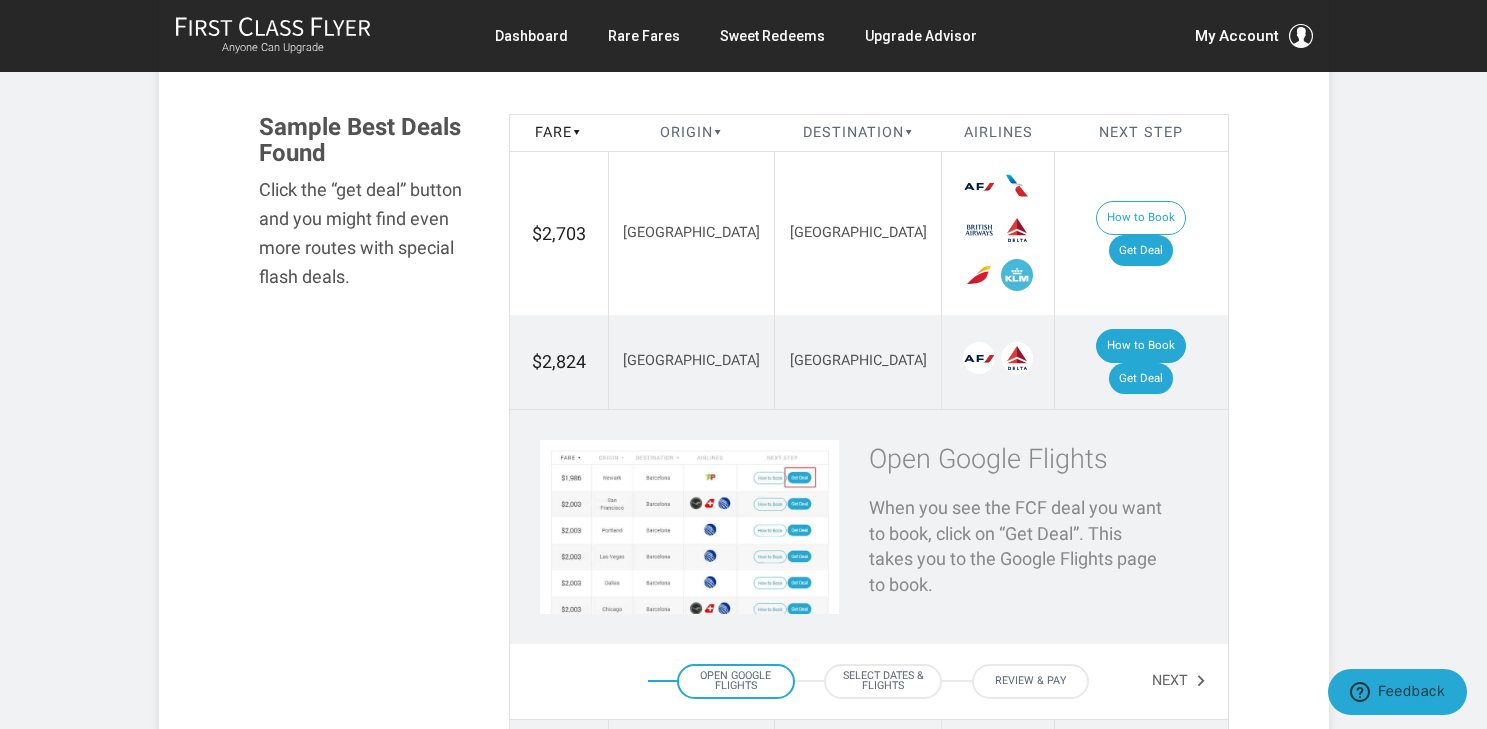 click on "How to Book" at bounding box center (1141, 346) 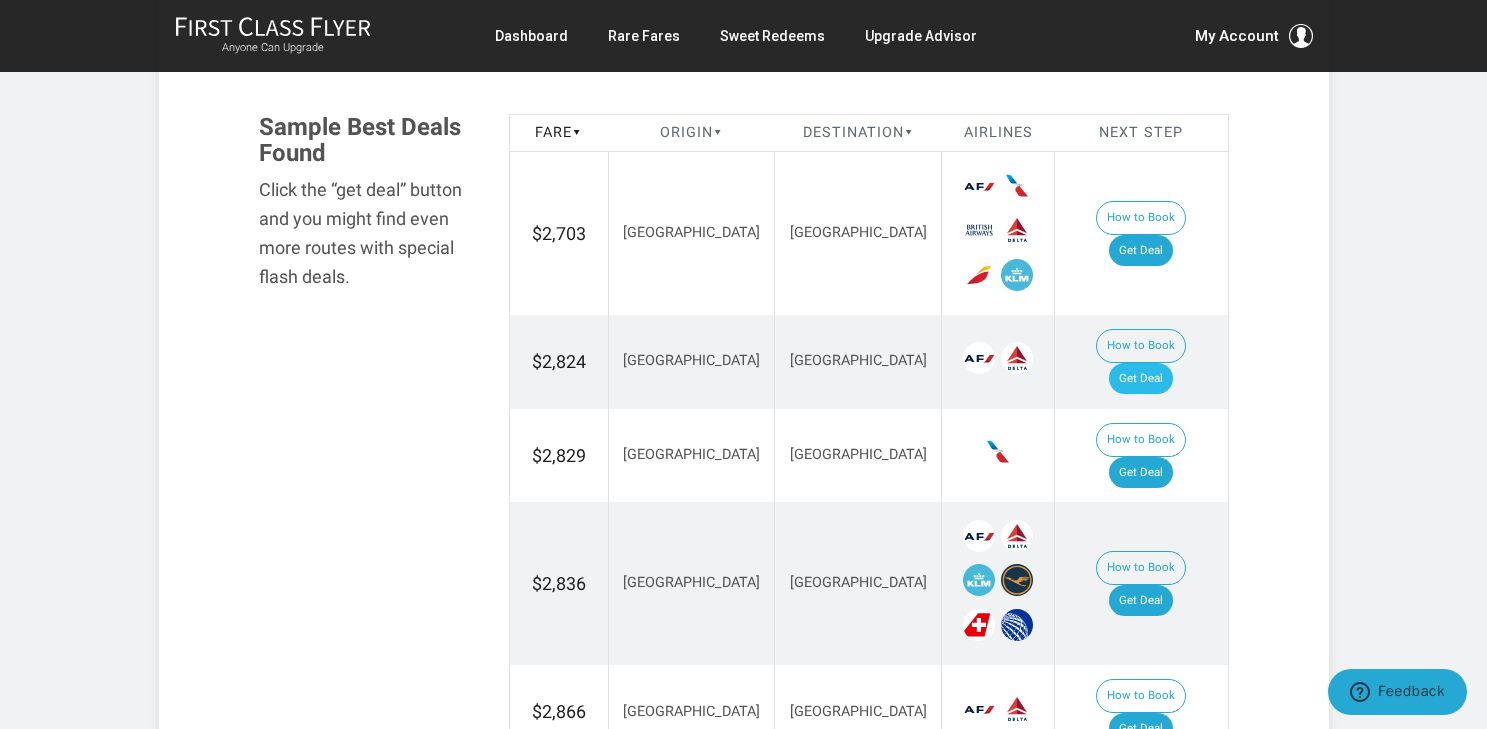 click on "Get Deal" at bounding box center (1141, 379) 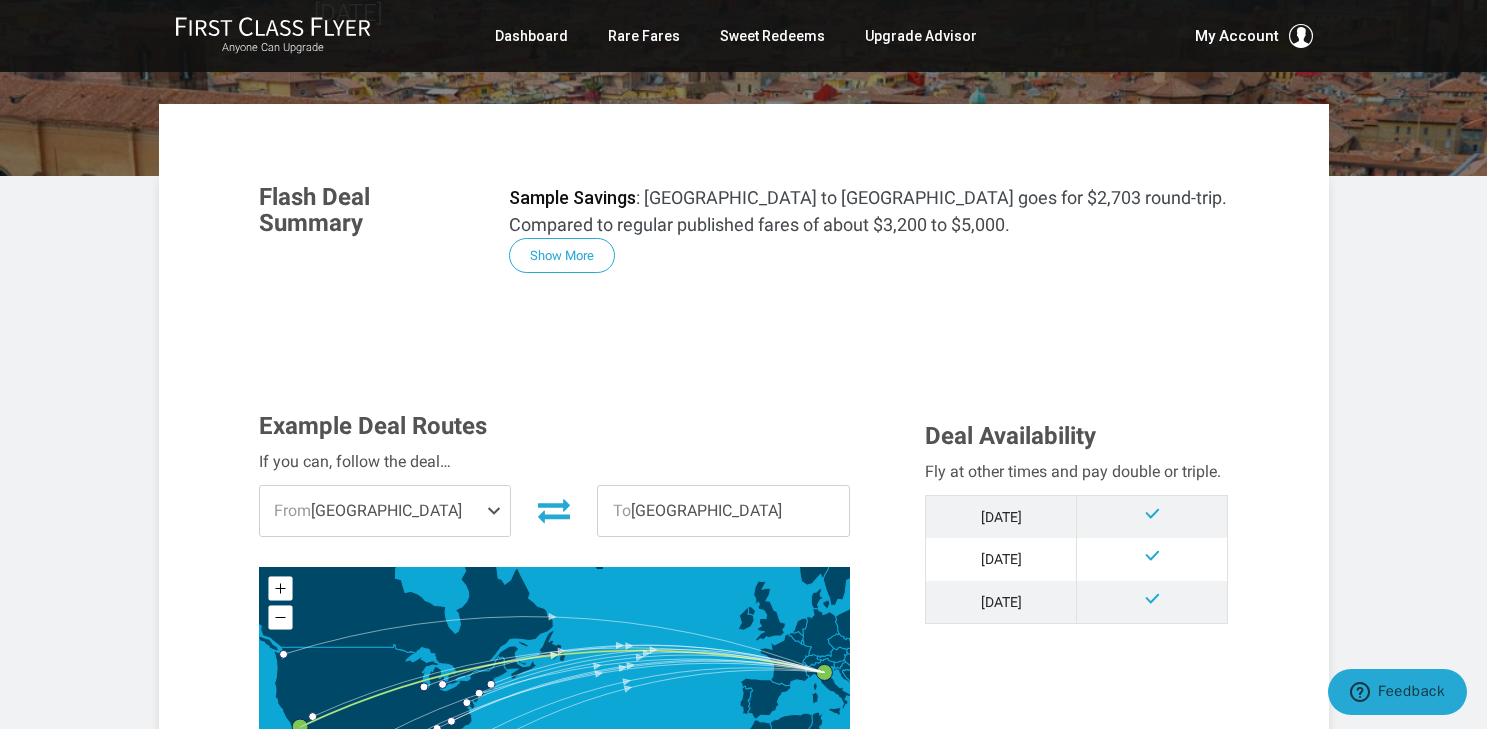 scroll, scrollTop: 246, scrollLeft: 0, axis: vertical 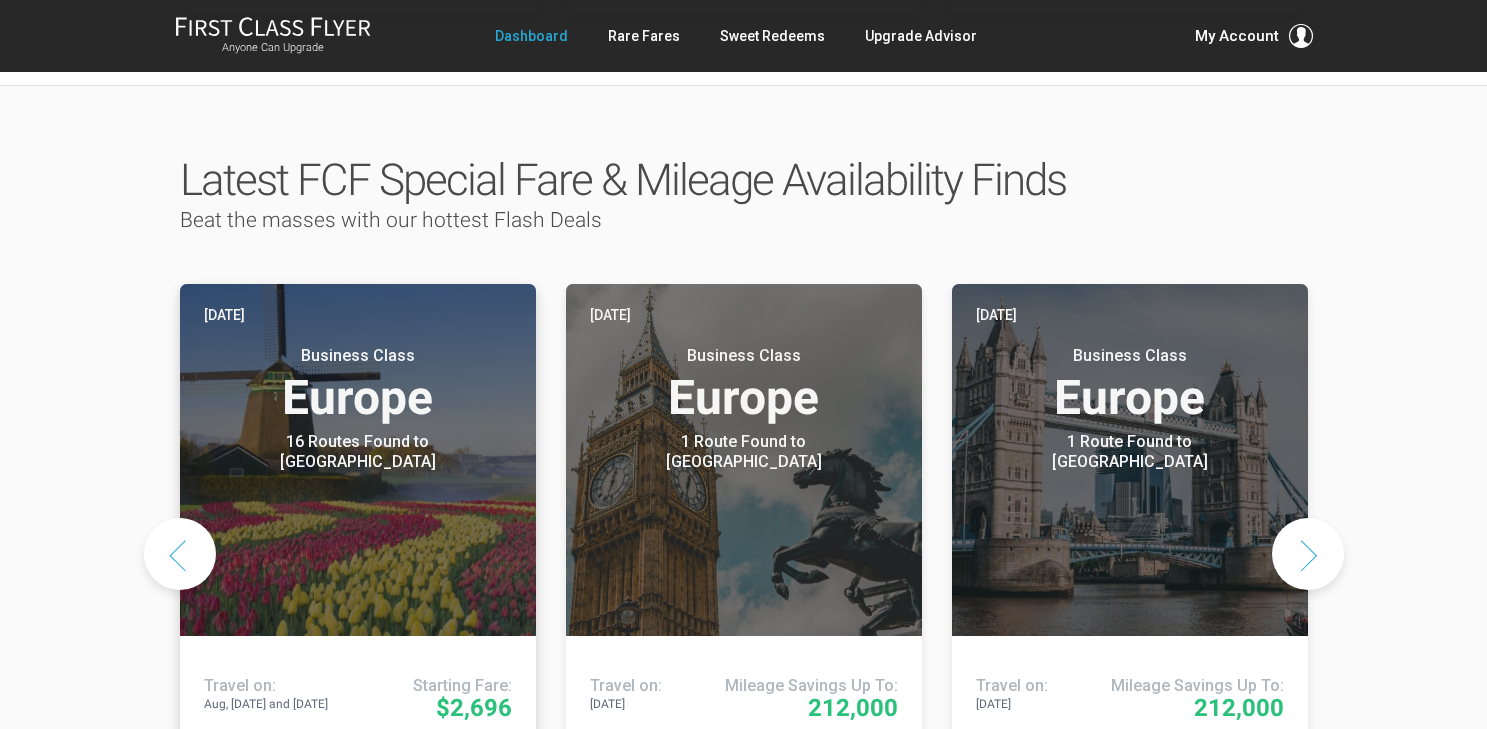 click on "Deal Details" at bounding box center (358, 767) 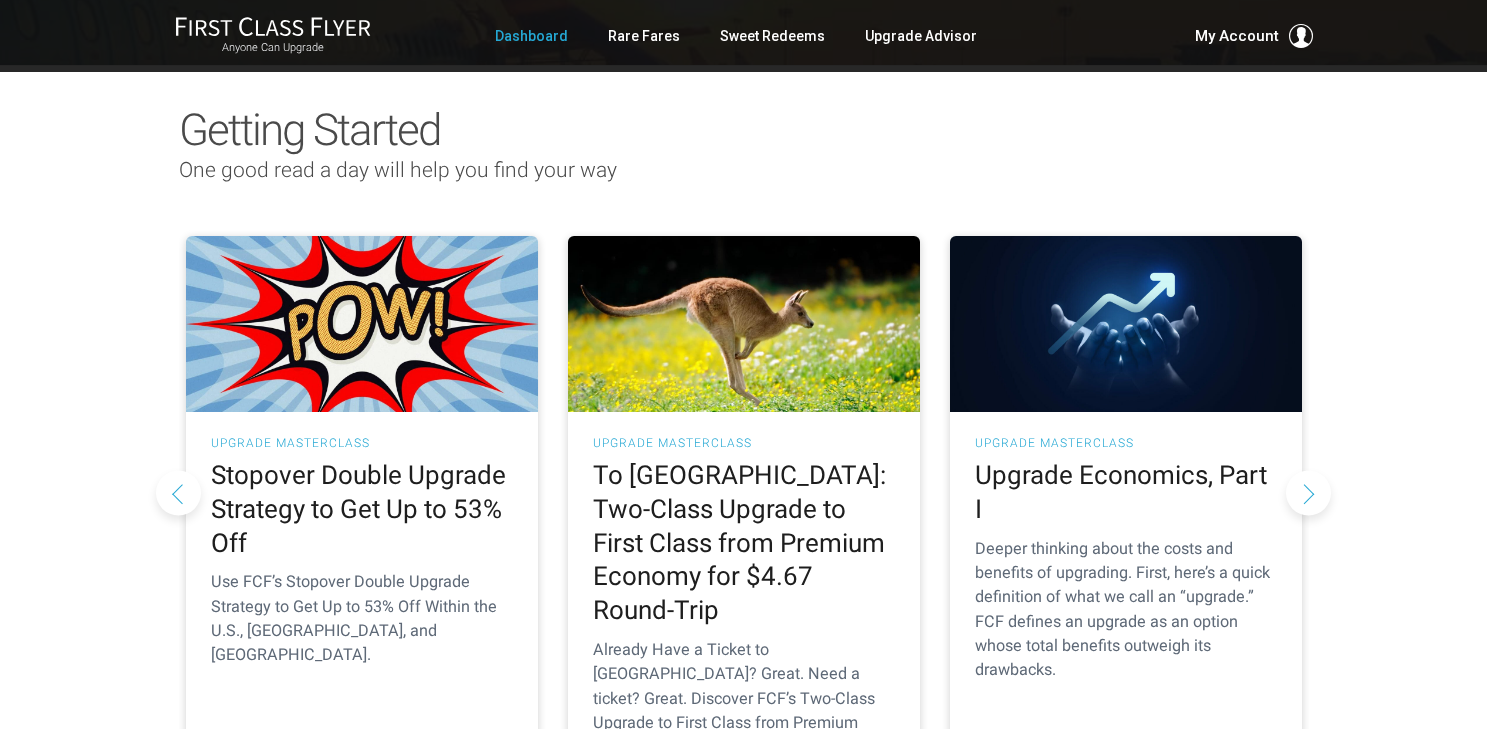 scroll, scrollTop: 180, scrollLeft: 0, axis: vertical 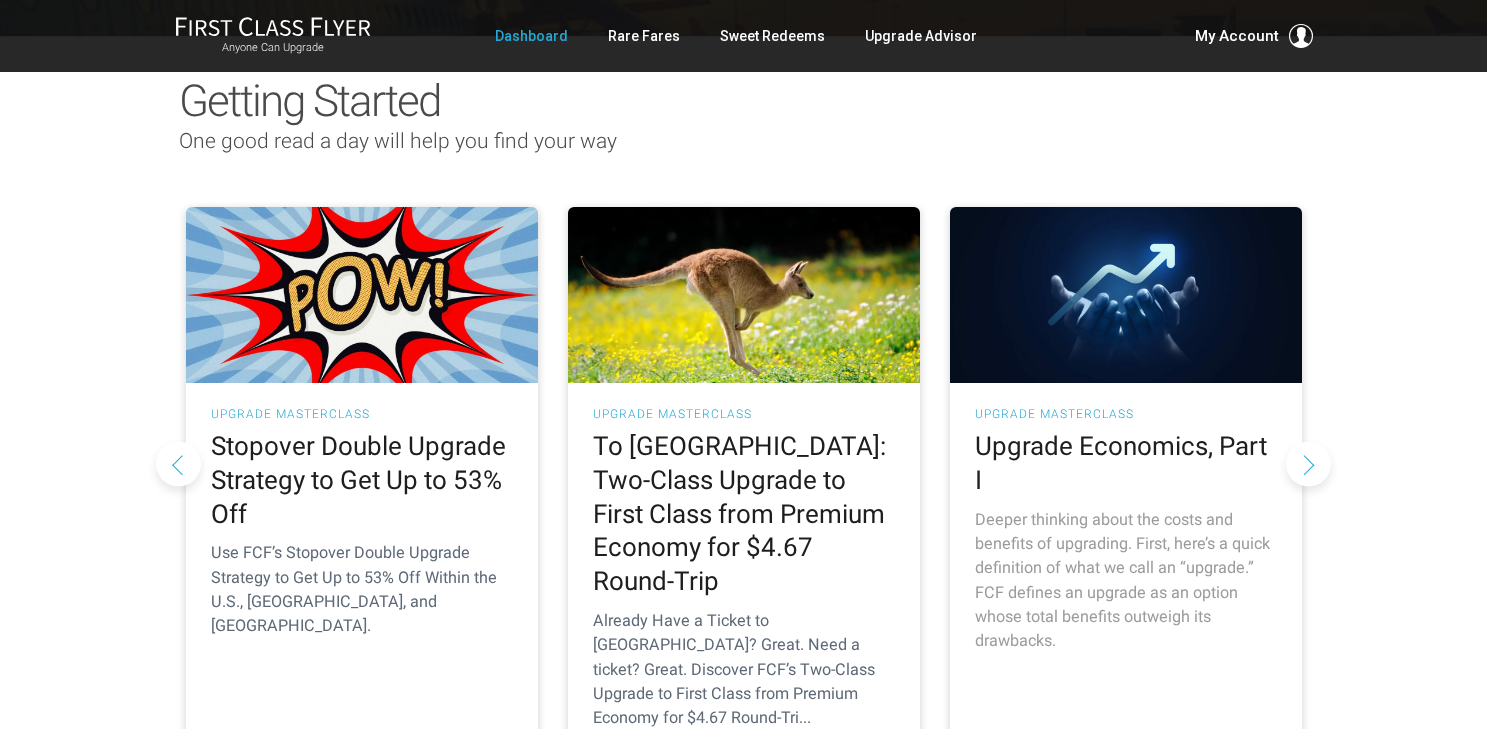 click on "Upgrade Economics, Part I" at bounding box center (1126, 464) 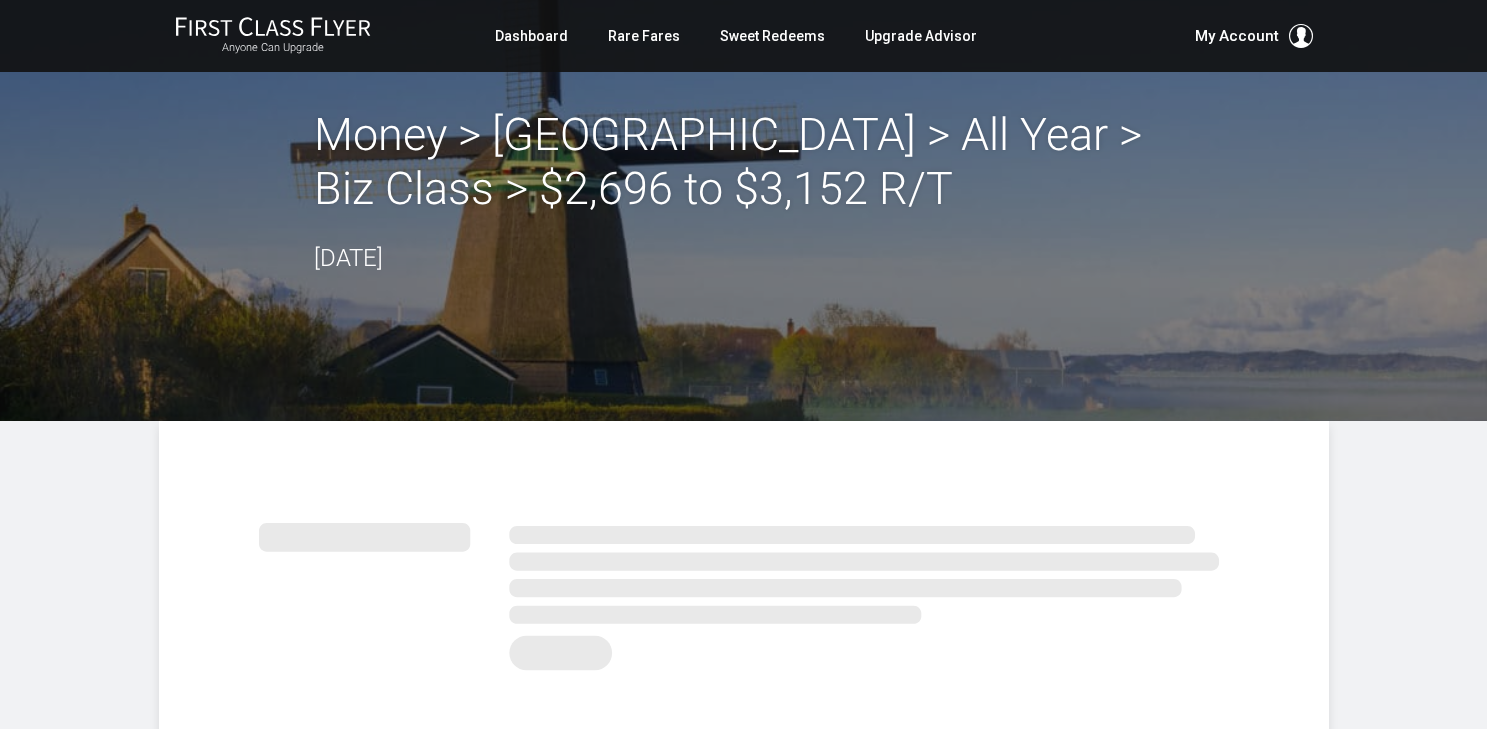 scroll, scrollTop: 0, scrollLeft: 0, axis: both 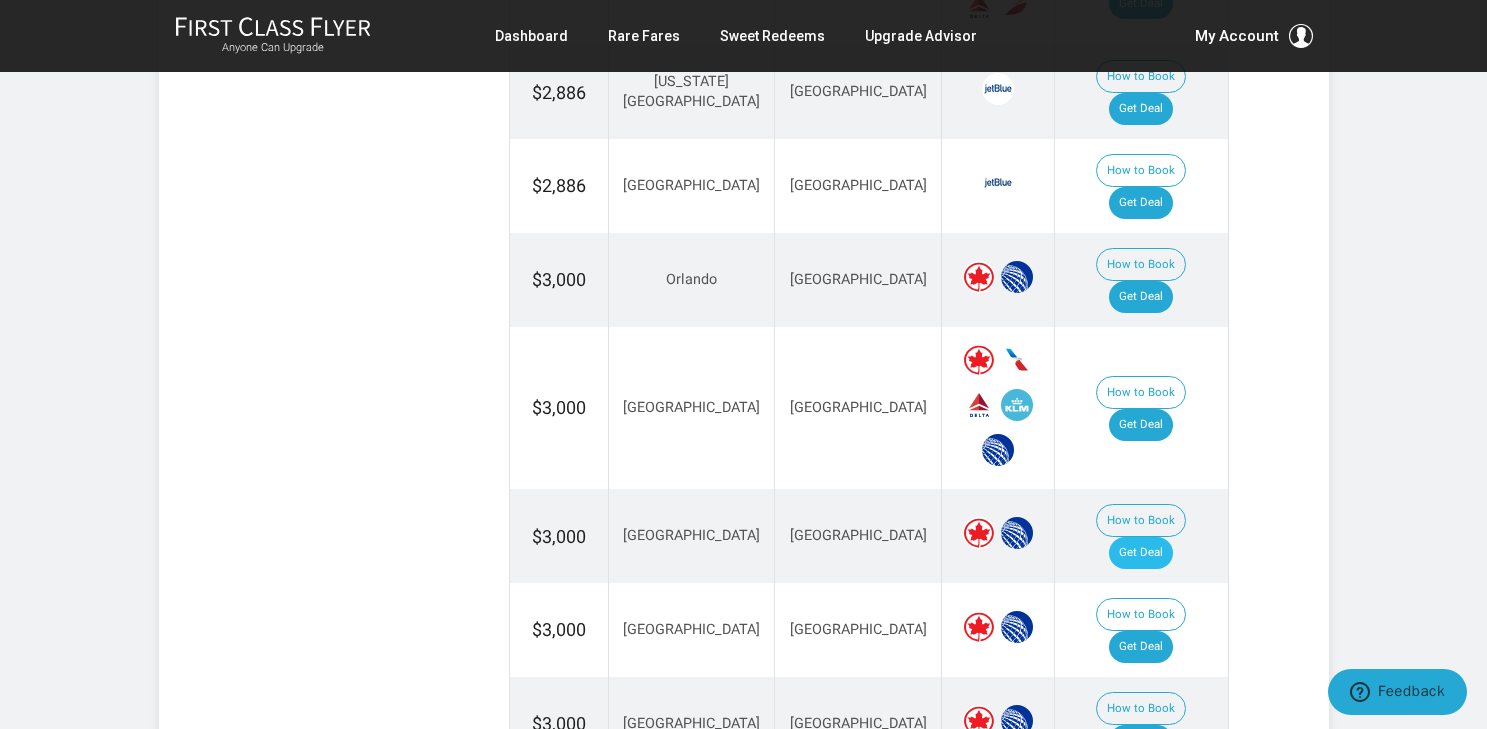 click on "Get Deal" at bounding box center [1141, 553] 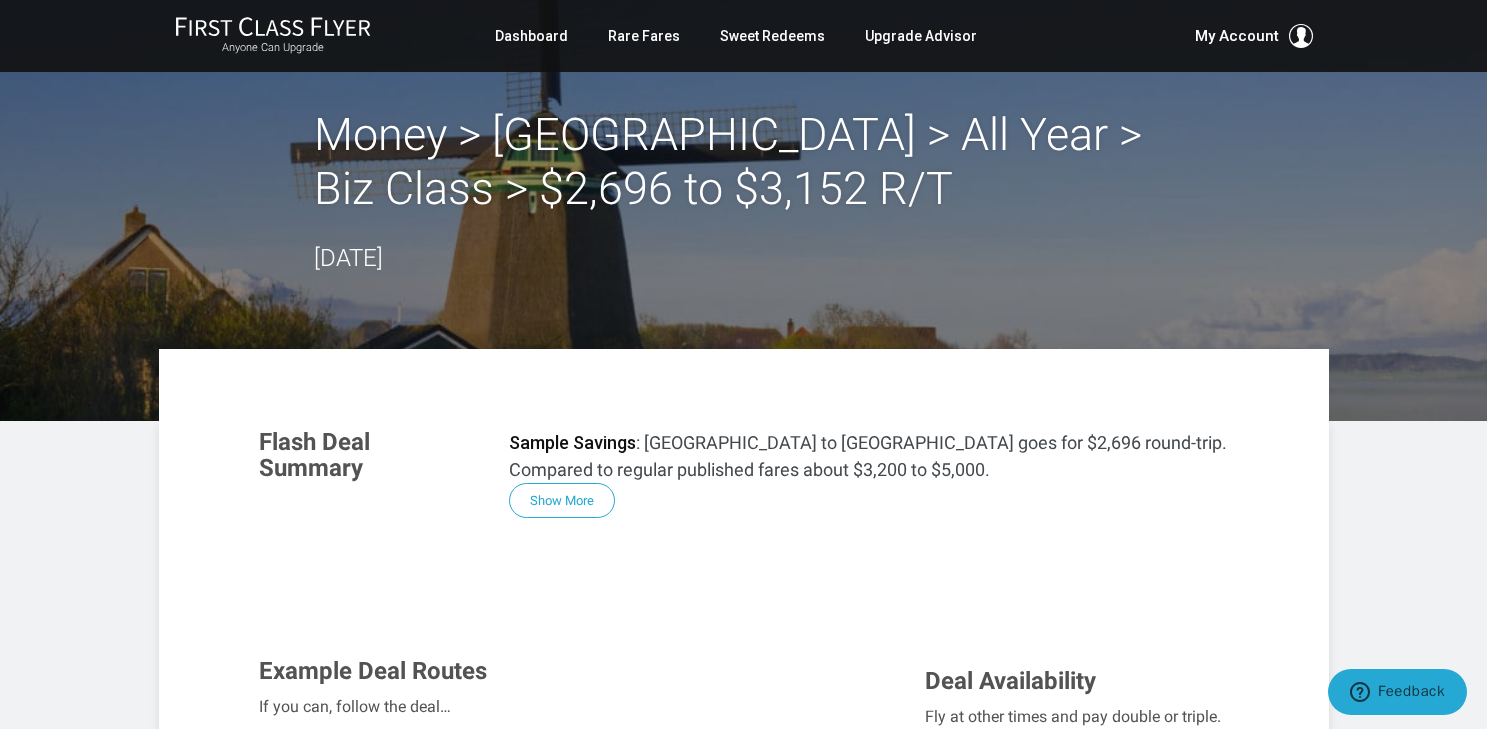 scroll, scrollTop: 0, scrollLeft: 0, axis: both 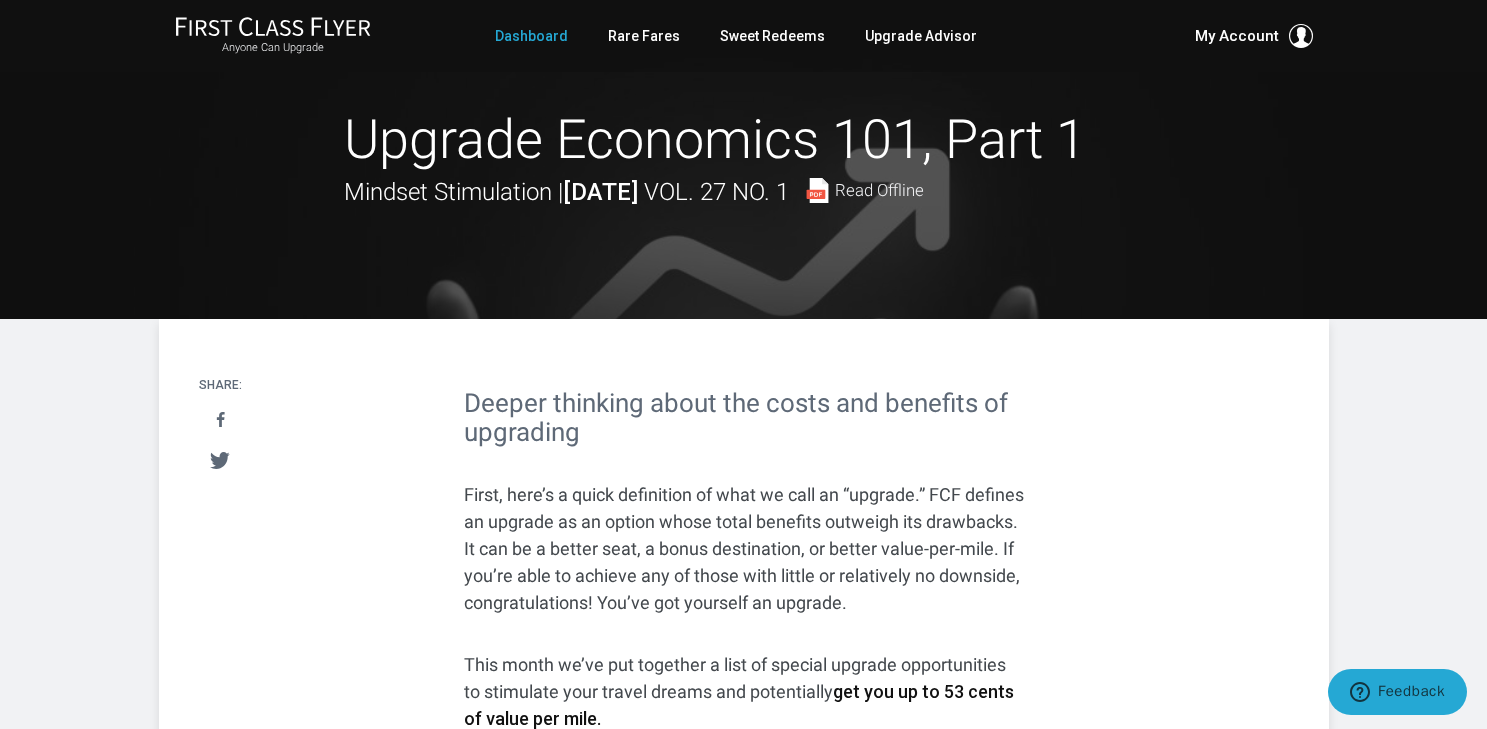 click on "Dashboard" at bounding box center (531, 36) 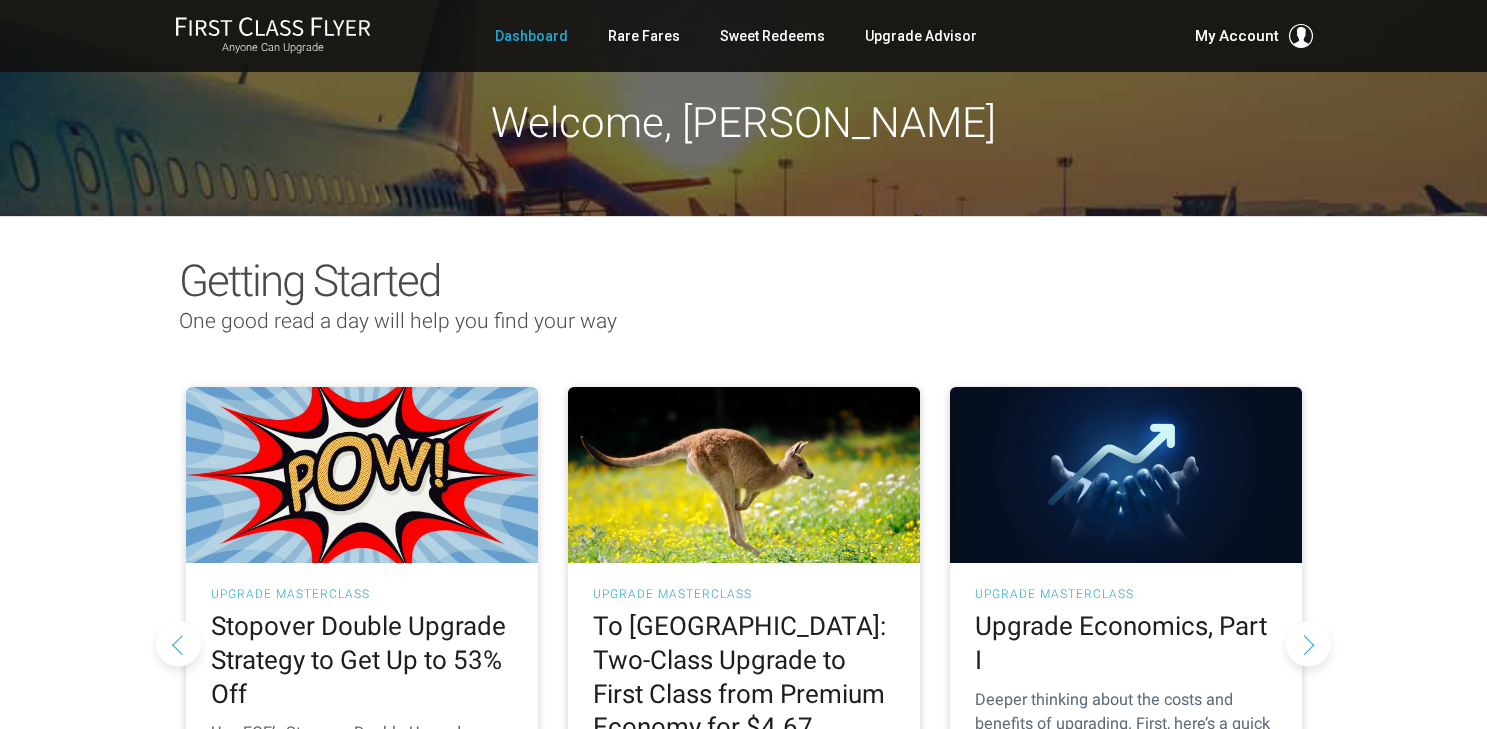 scroll, scrollTop: 0, scrollLeft: 0, axis: both 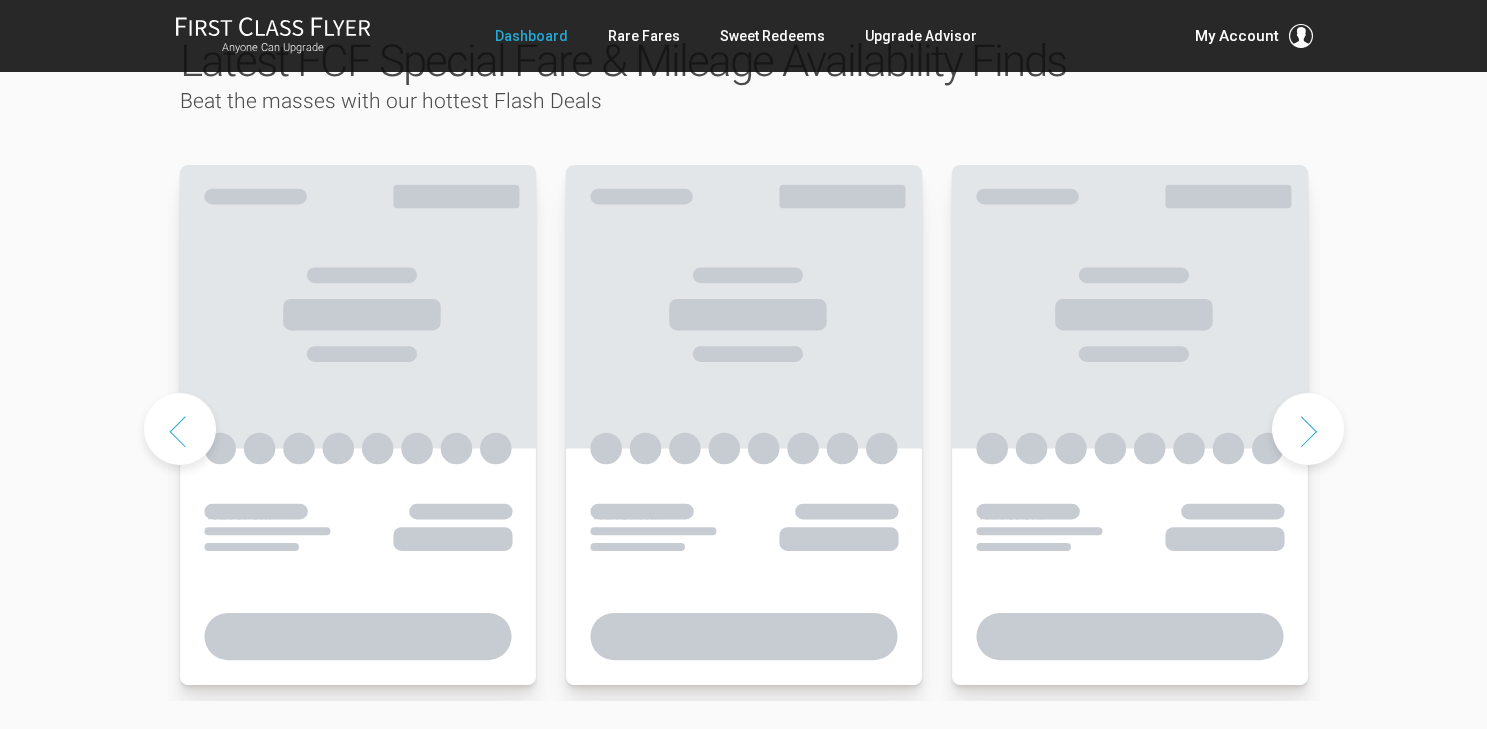 click at bounding box center (1308, 429) 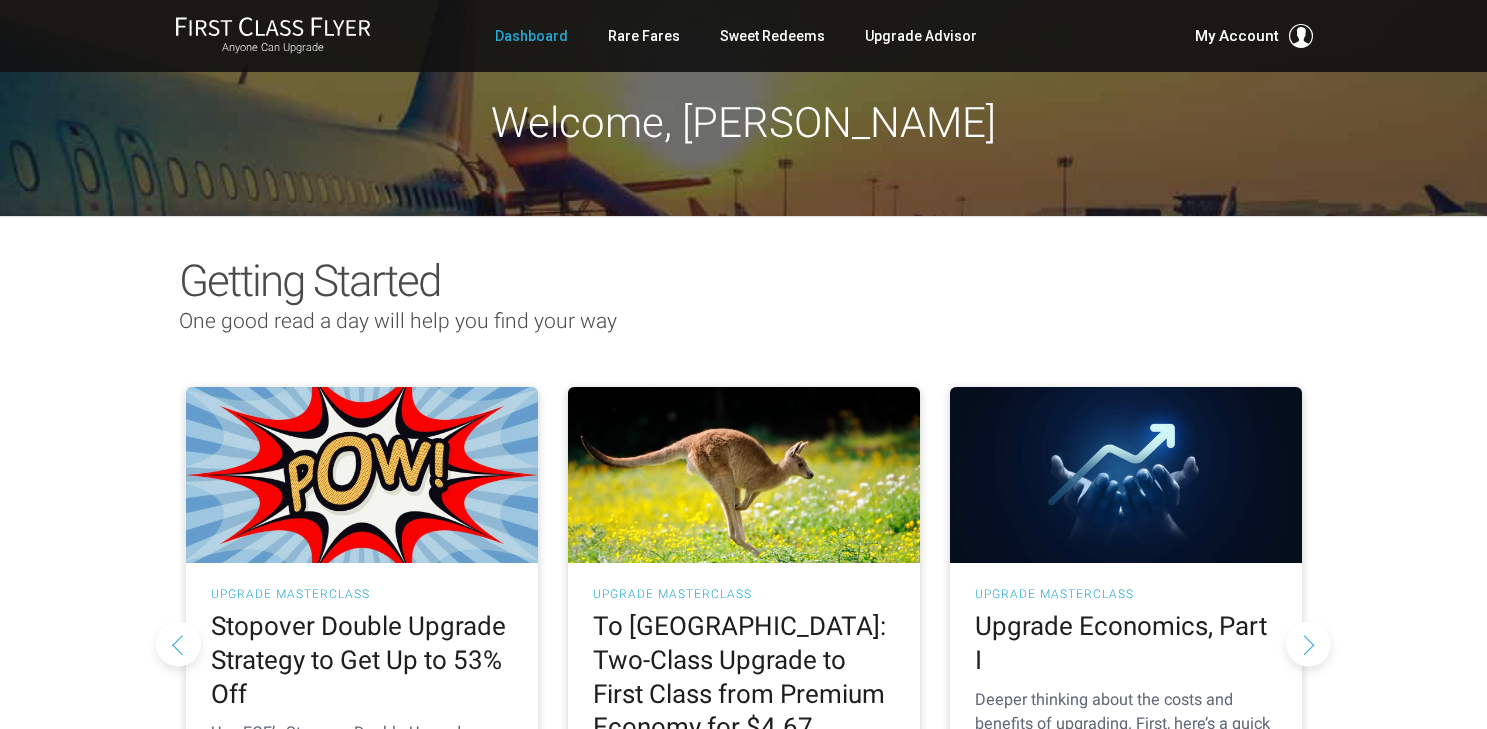 scroll, scrollTop: 0, scrollLeft: 0, axis: both 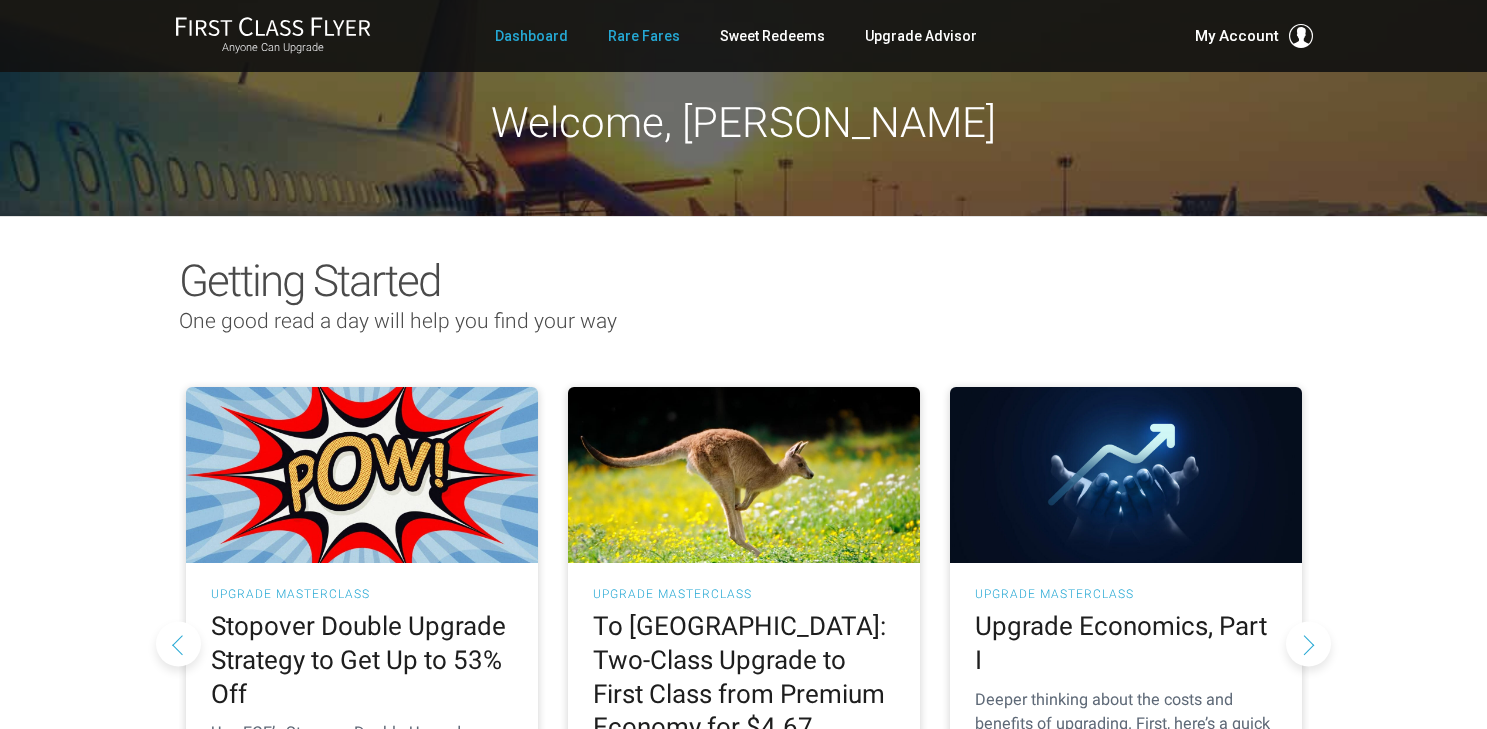 click on "Rare Fares" at bounding box center [644, 36] 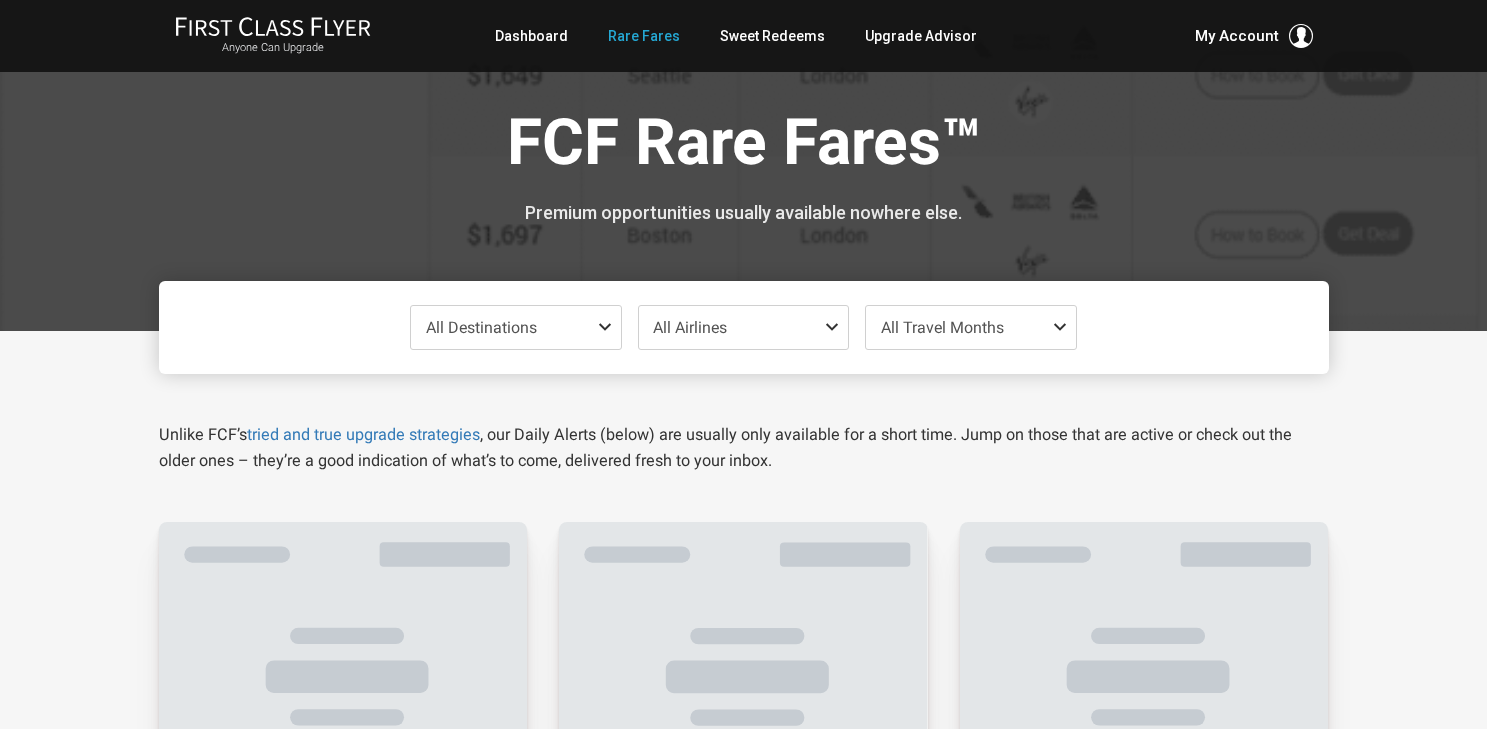 scroll, scrollTop: 0, scrollLeft: 0, axis: both 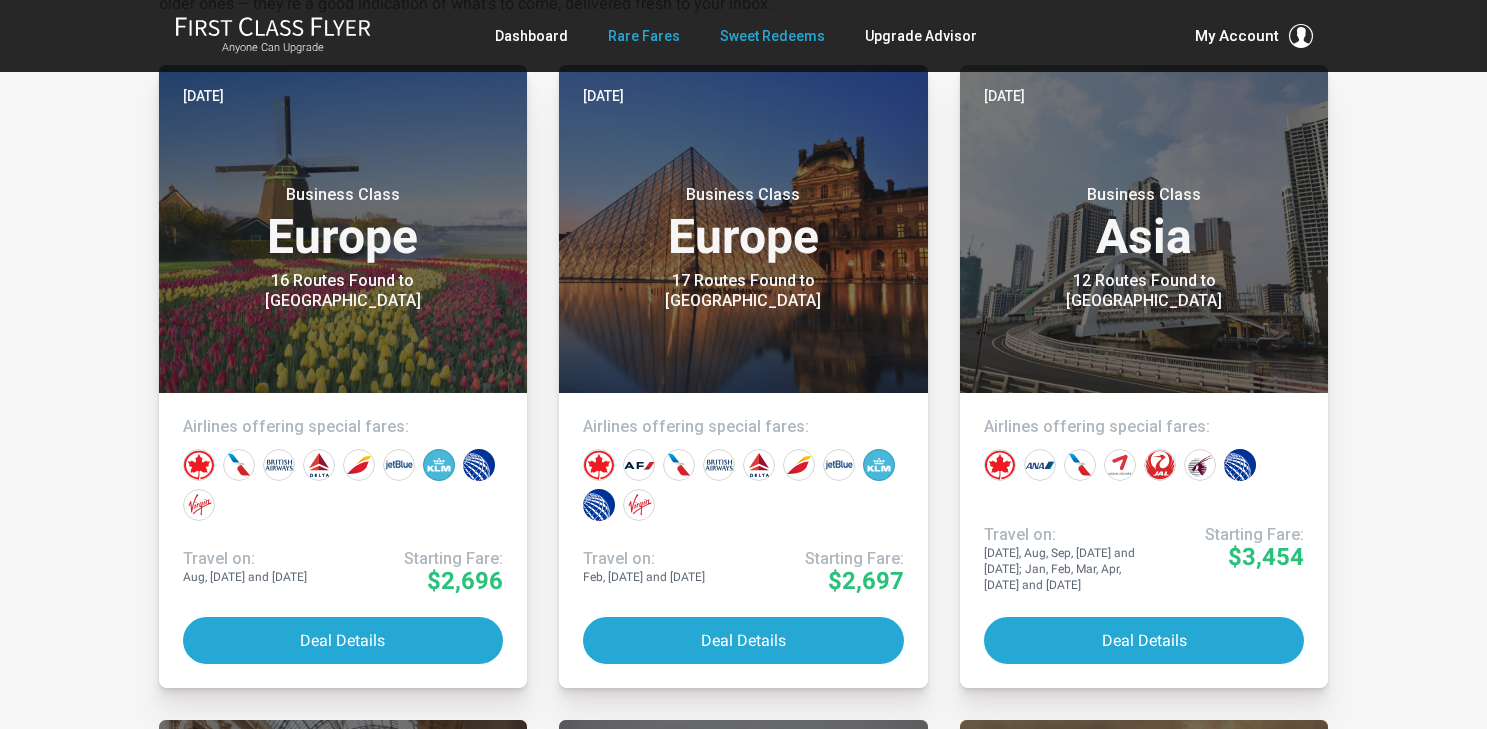 click on "Sweet Redeems" at bounding box center [772, 36] 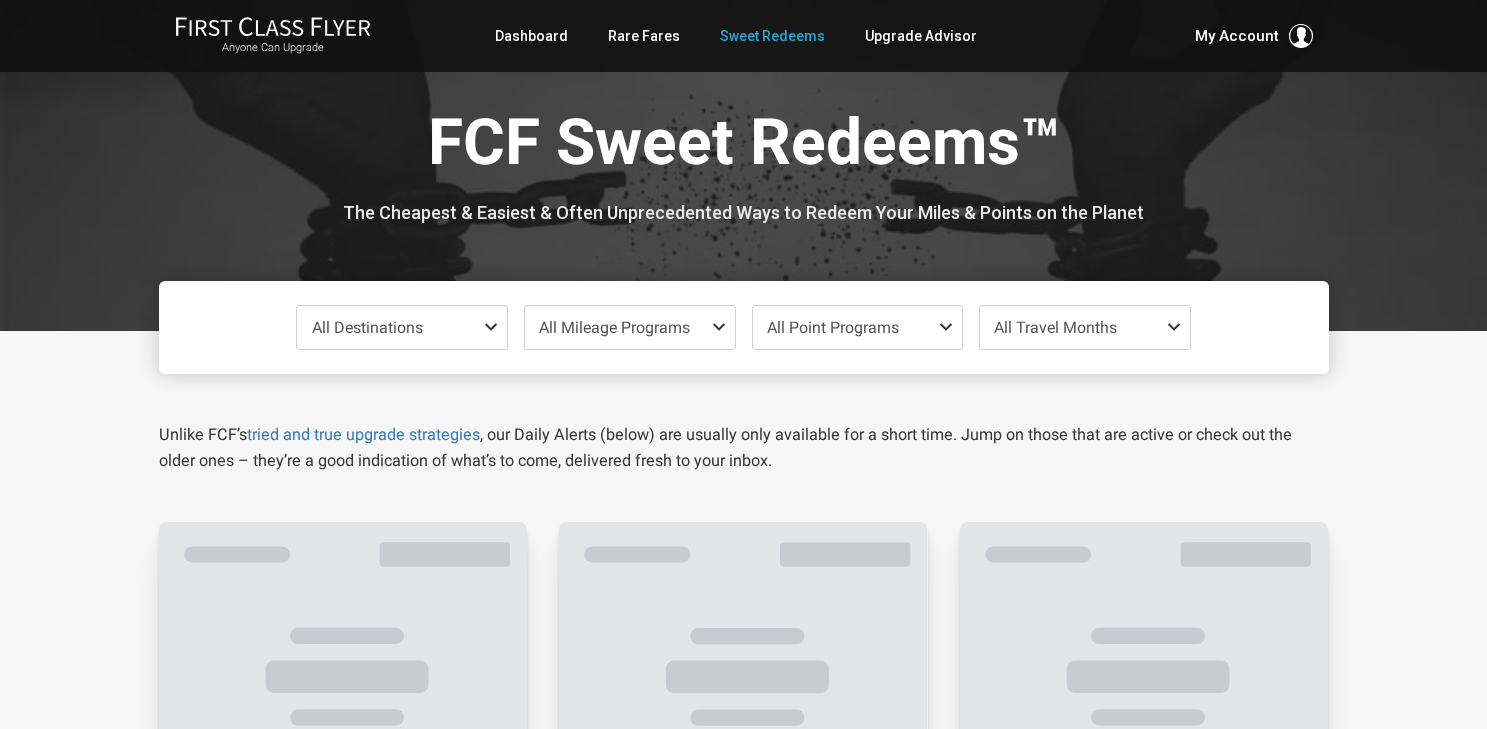 scroll, scrollTop: 0, scrollLeft: 0, axis: both 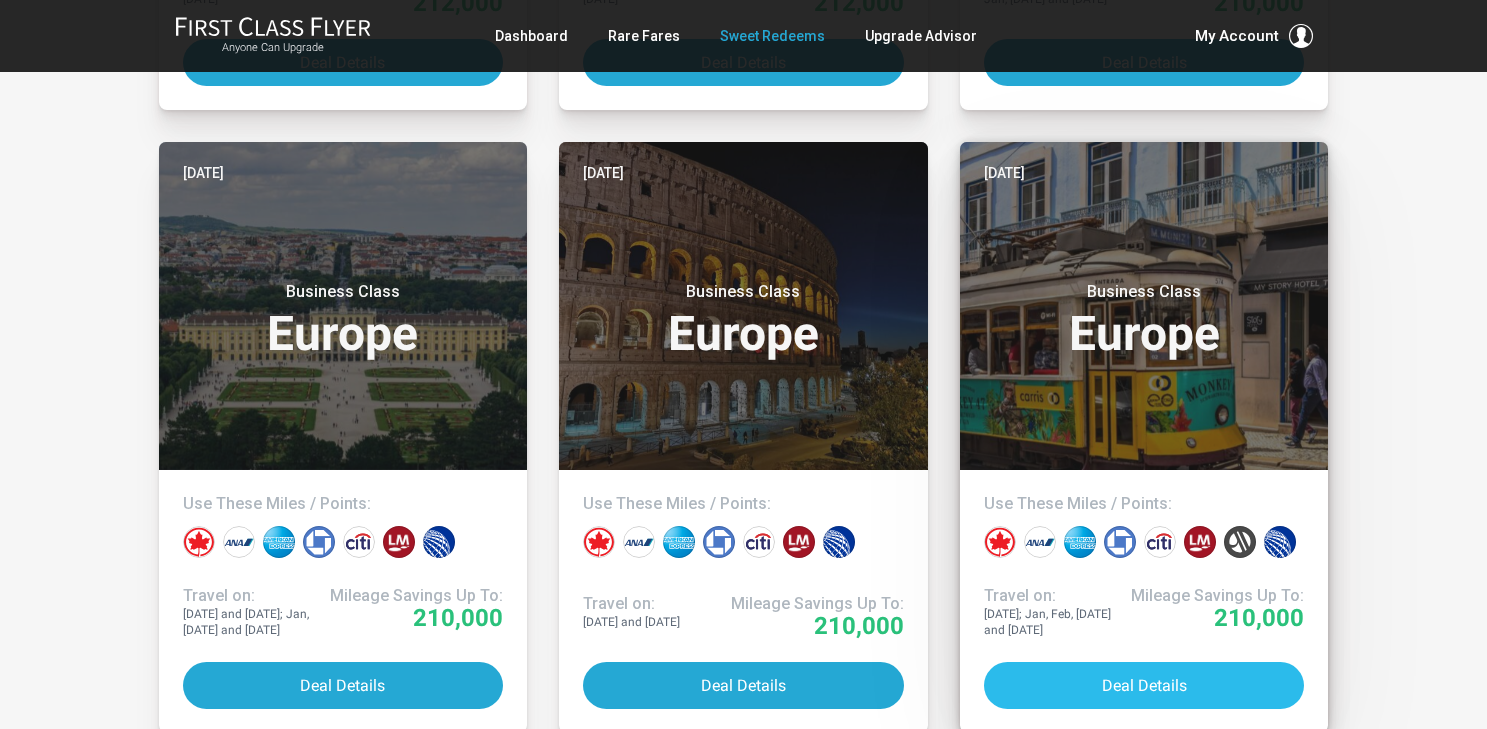 click on "Deal Details" at bounding box center (1144, 685) 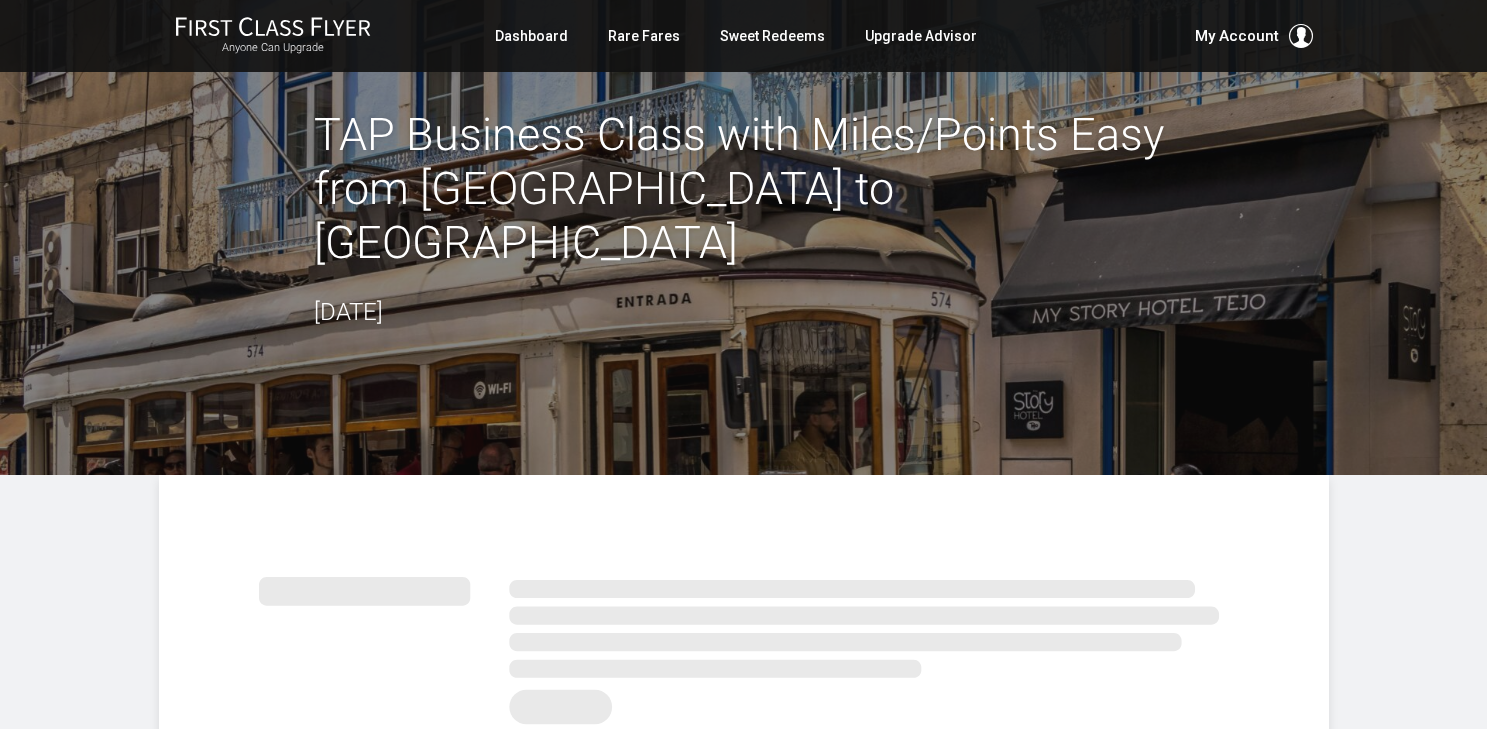 scroll, scrollTop: 0, scrollLeft: 0, axis: both 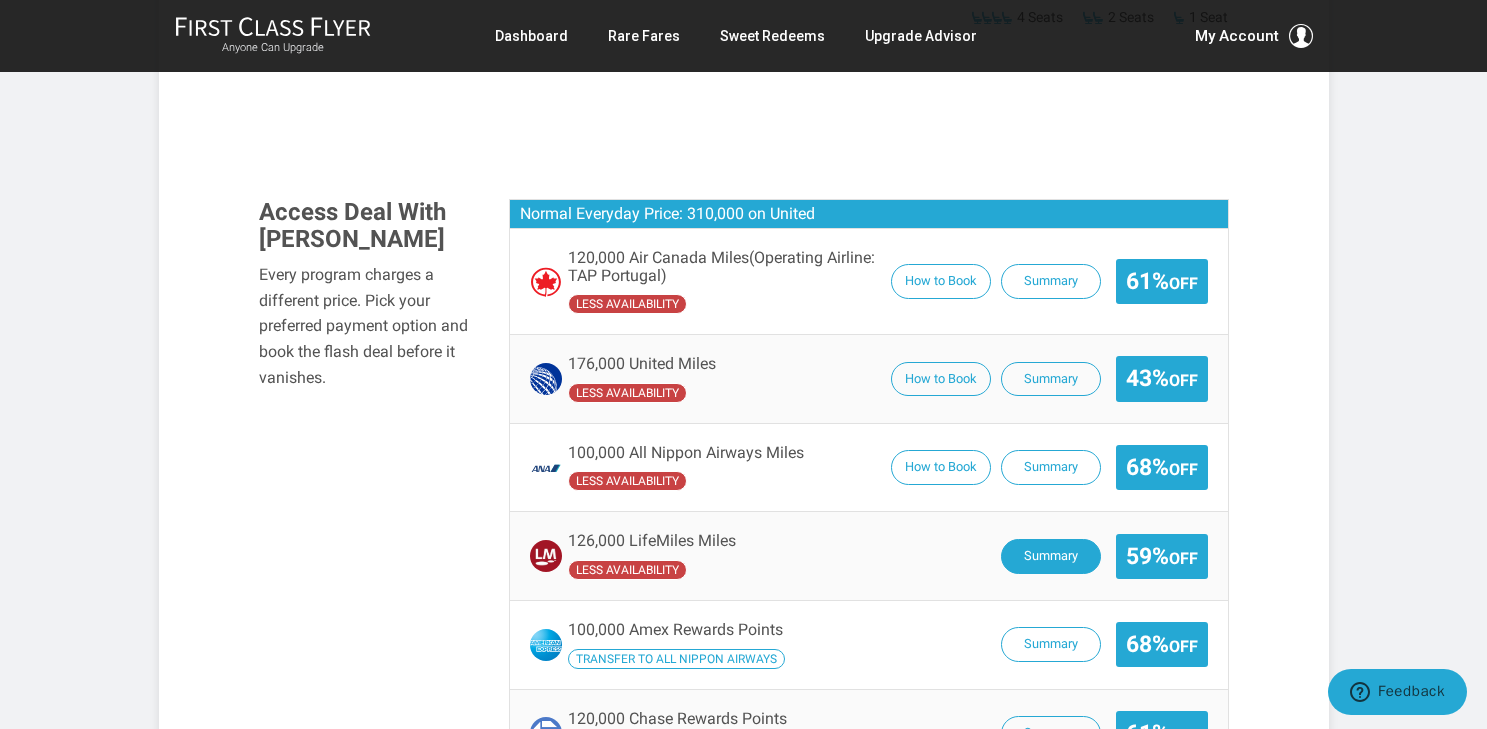 click on "Summary" at bounding box center [1051, 556] 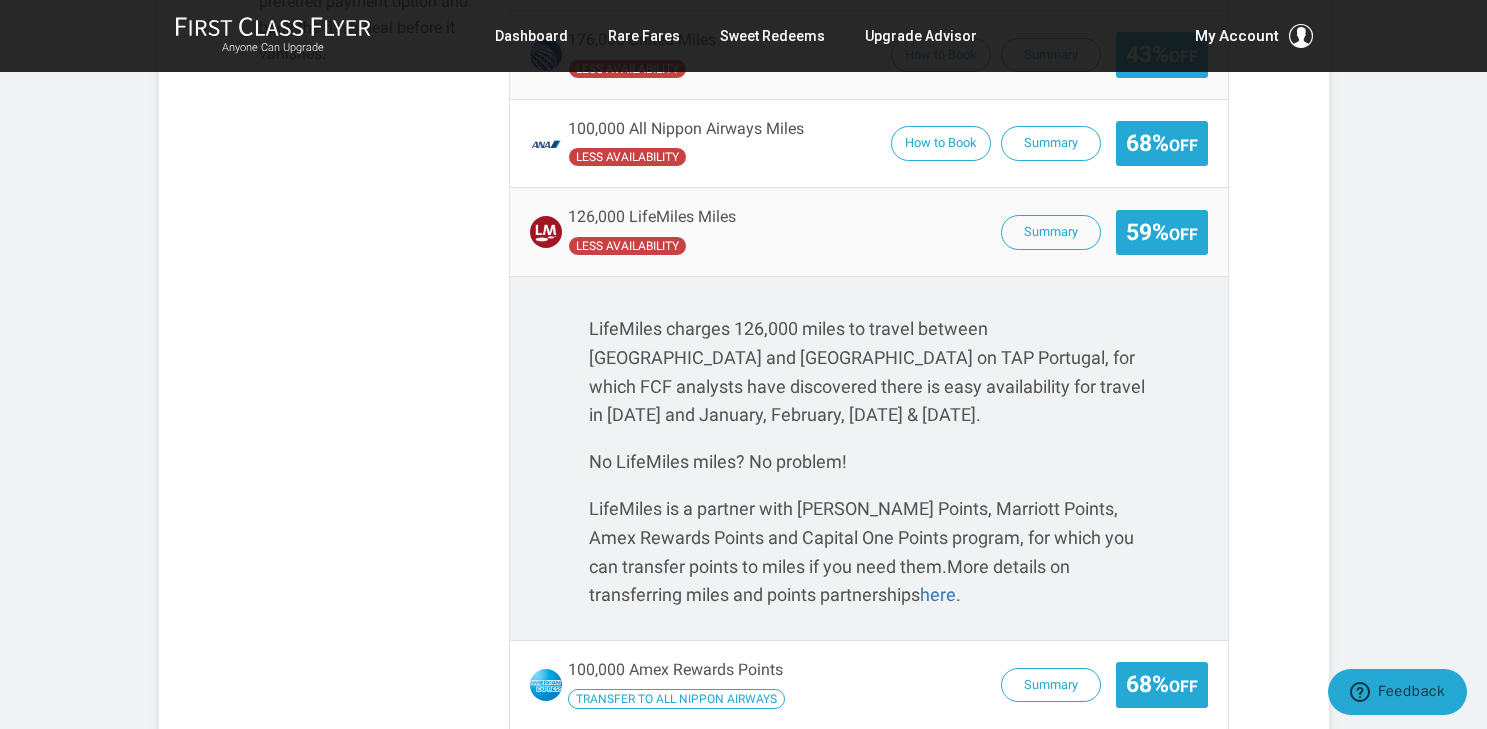 scroll, scrollTop: 1654, scrollLeft: 0, axis: vertical 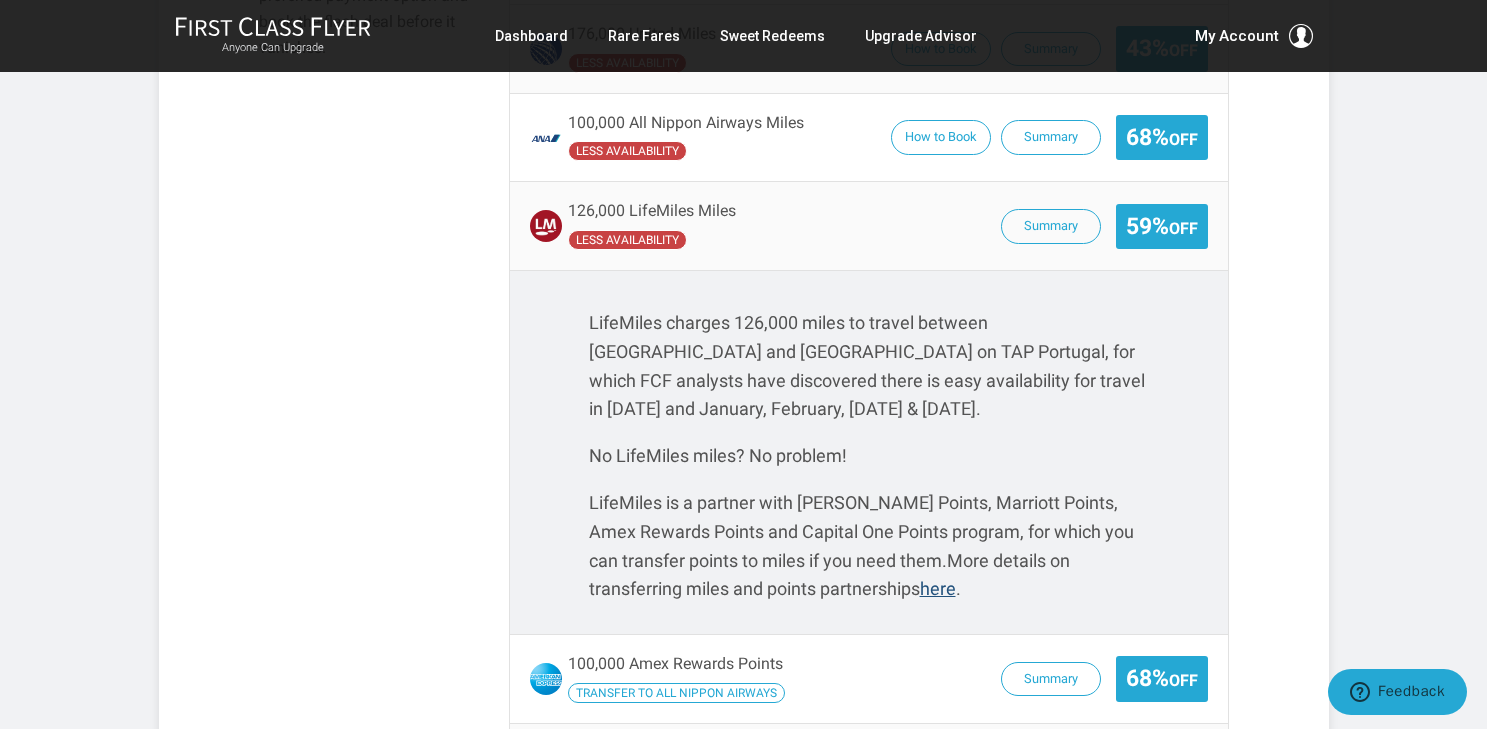 click on "here" at bounding box center (938, 588) 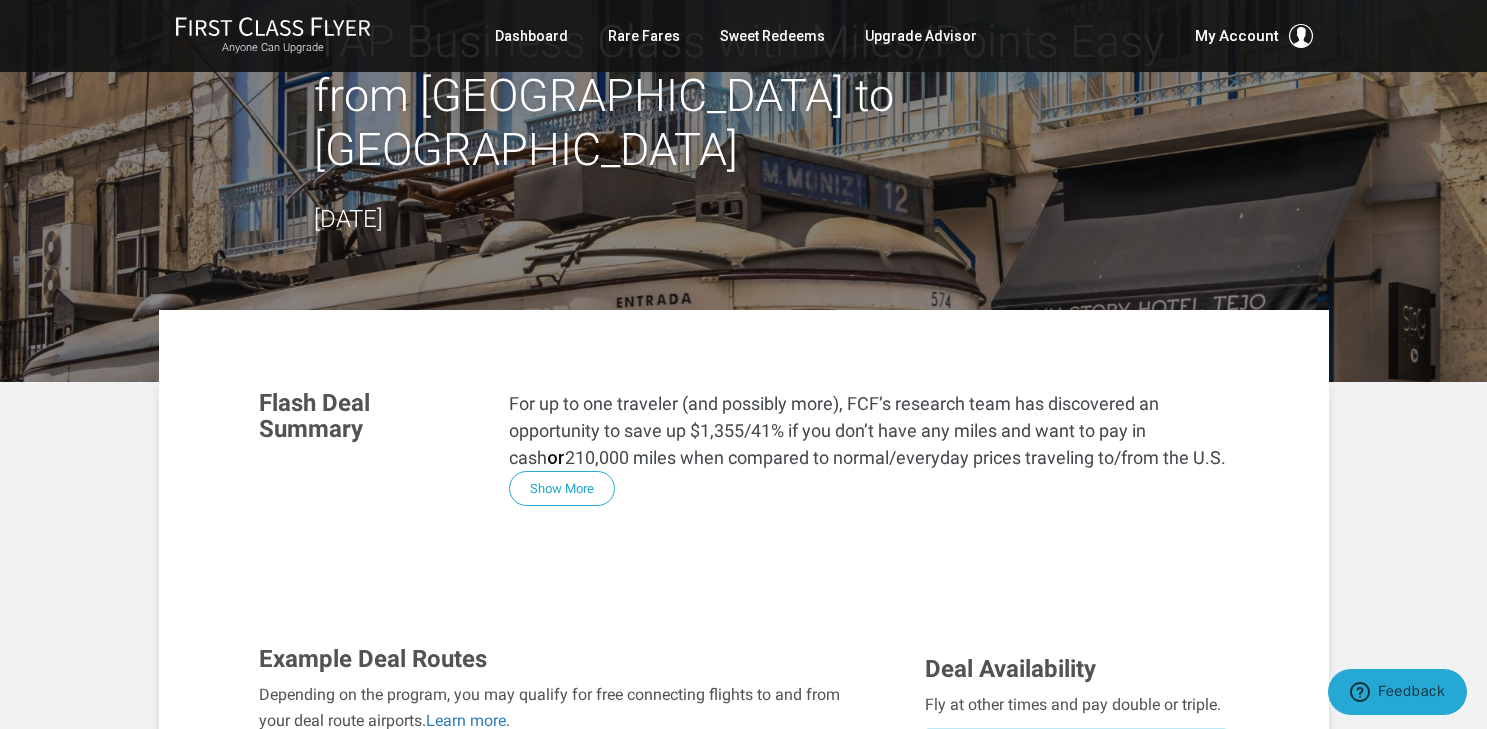 scroll, scrollTop: 88, scrollLeft: 0, axis: vertical 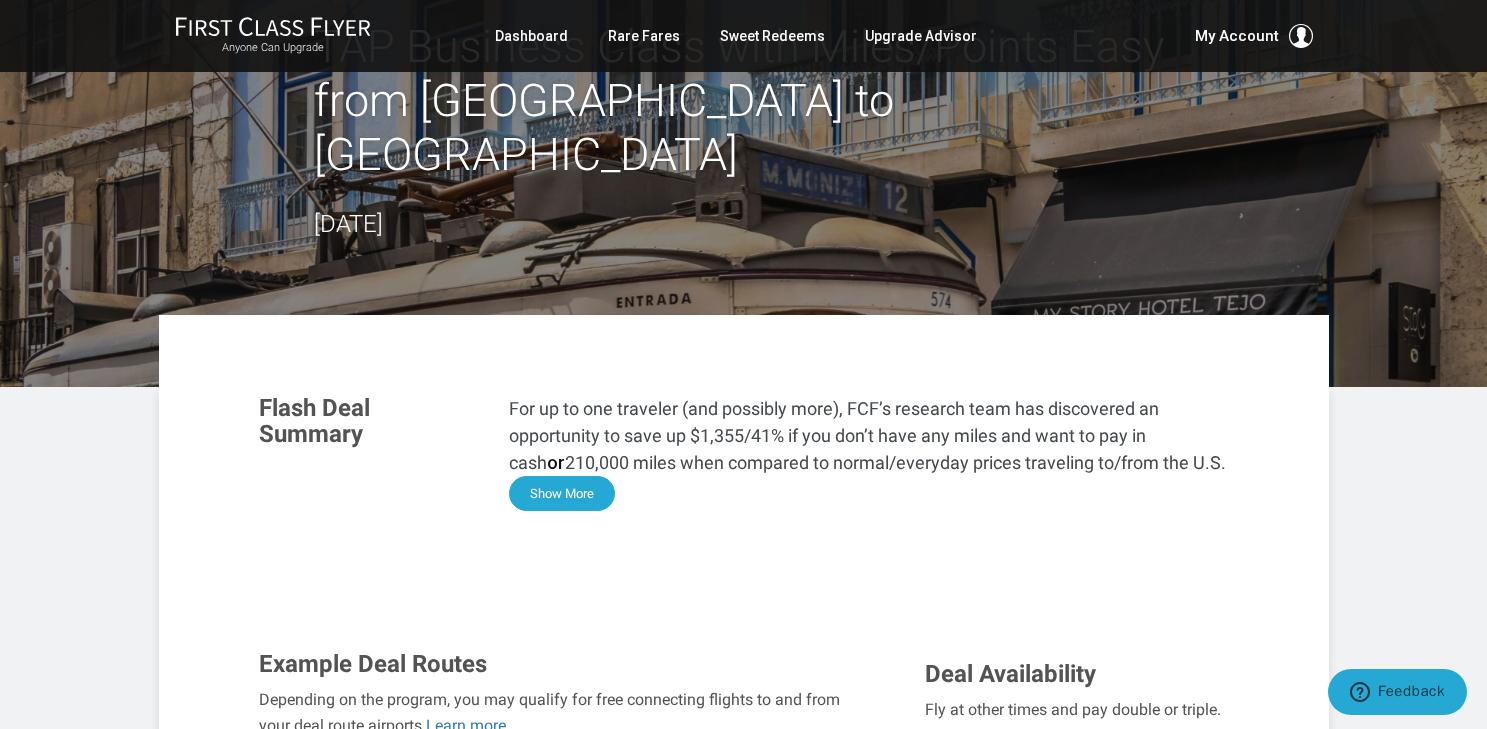 click on "Show More" at bounding box center (562, 493) 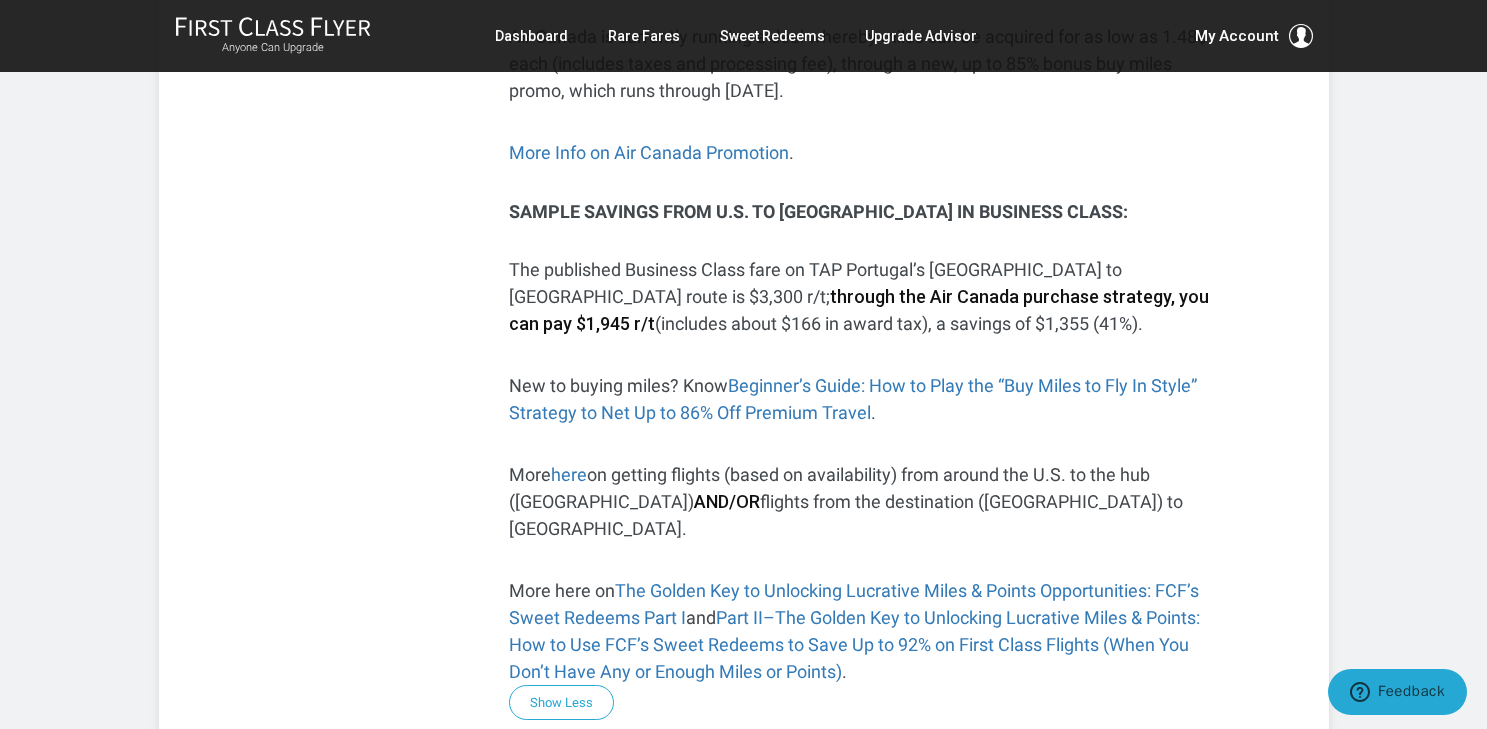 scroll, scrollTop: 770, scrollLeft: 0, axis: vertical 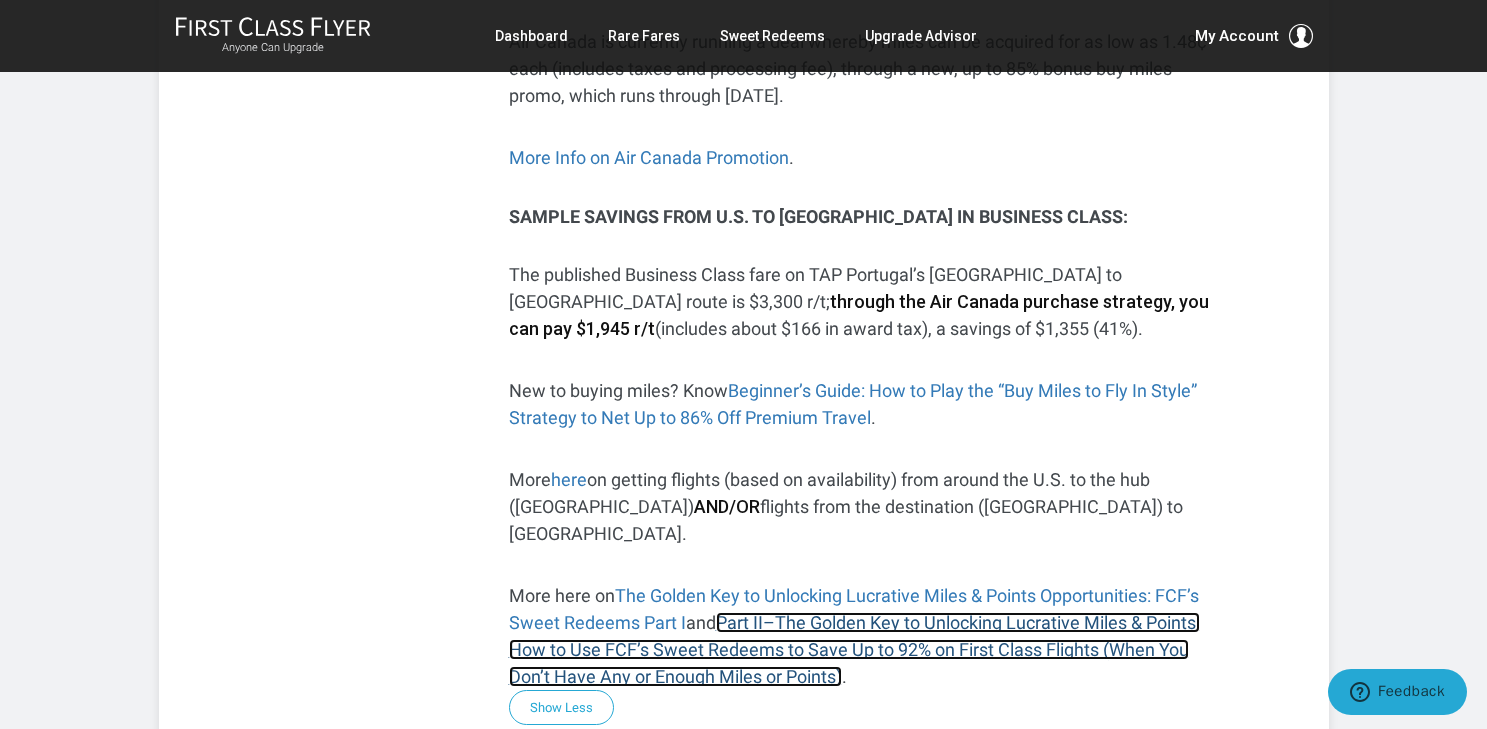 click on "Part II–The Golden Key to Unlocking Lucrative Miles & Points: How to Use FCF’s Sweet Redeems to Save Up to 92% on First Class Flights (When You Don’t Have Any or Enough Miles or Points)" at bounding box center [854, 649] 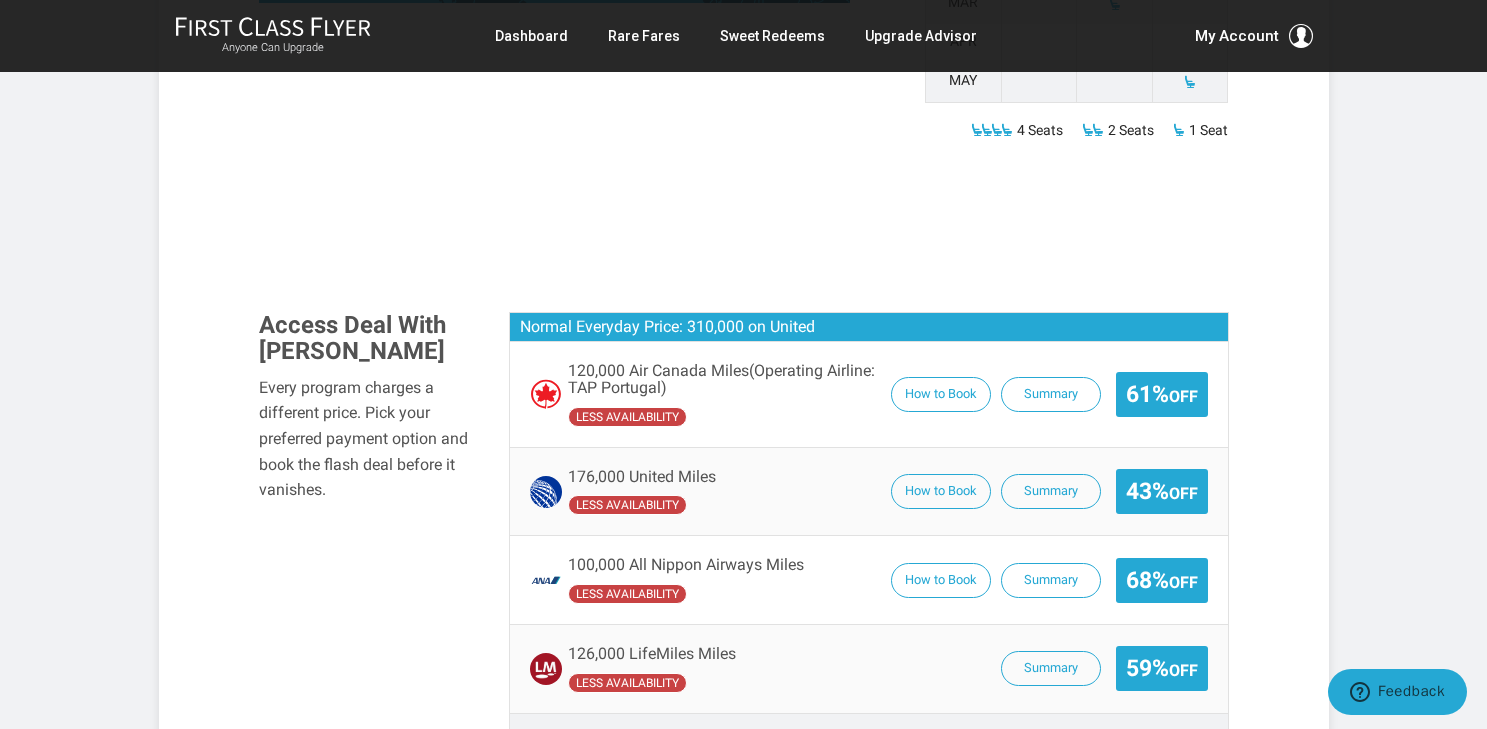 scroll, scrollTop: 2111, scrollLeft: 0, axis: vertical 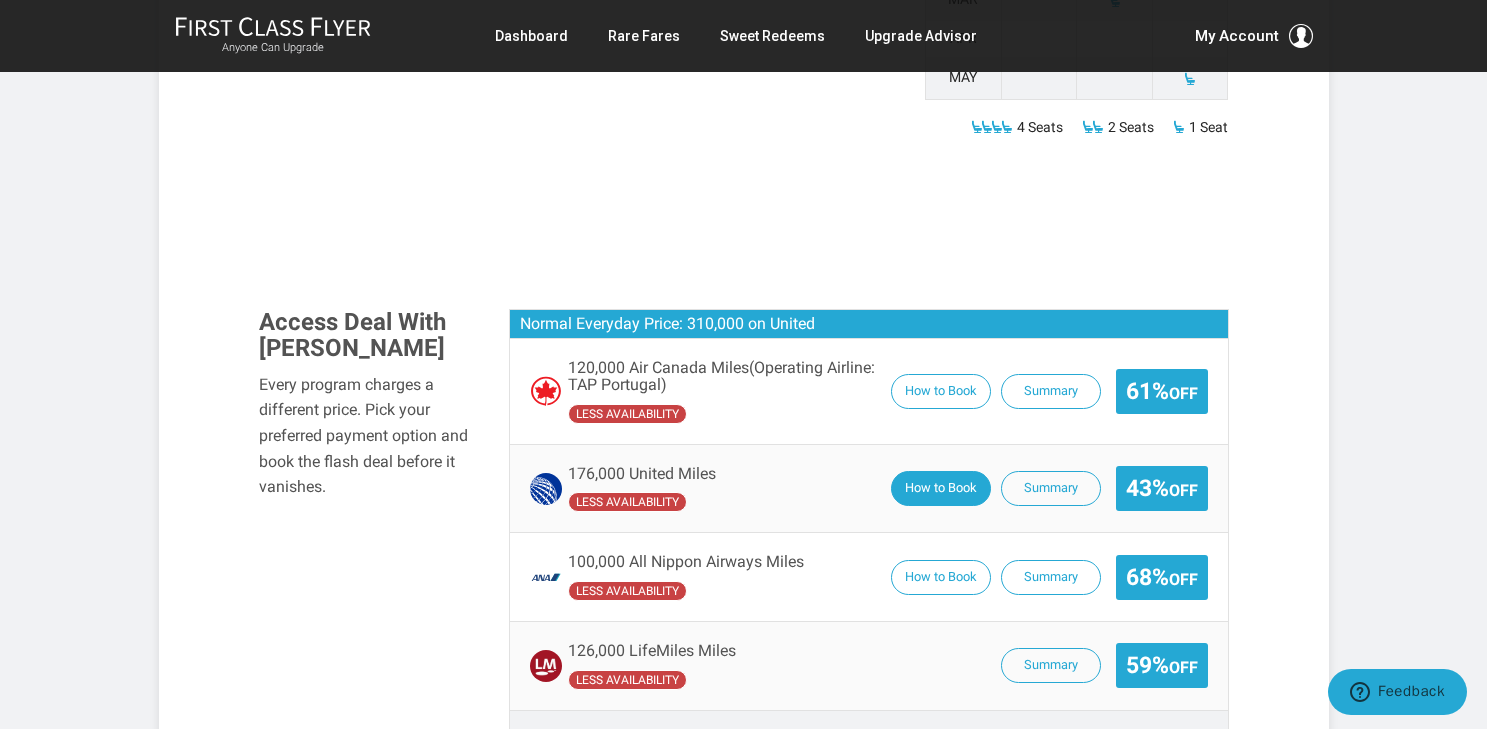click on "How to Book" at bounding box center (941, 488) 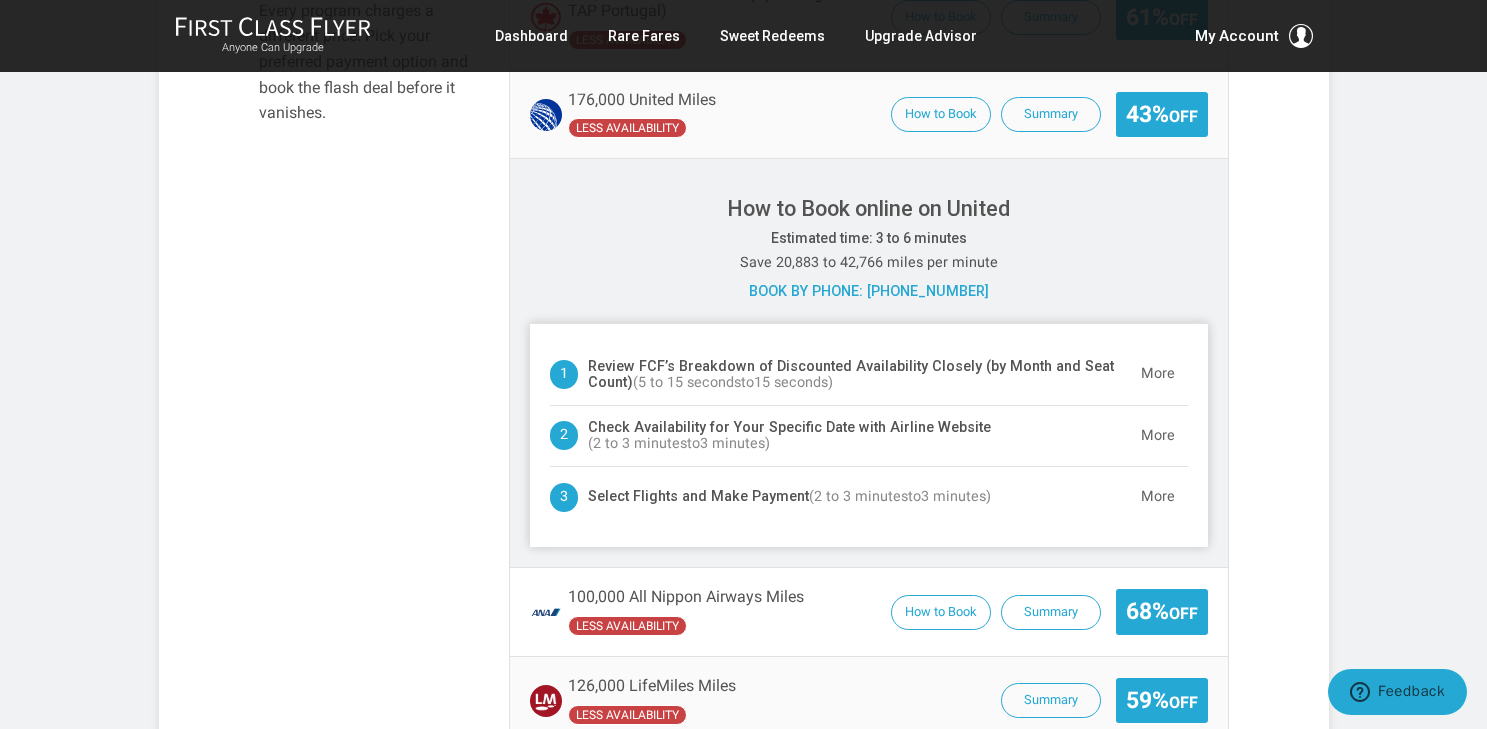scroll, scrollTop: 2498, scrollLeft: 0, axis: vertical 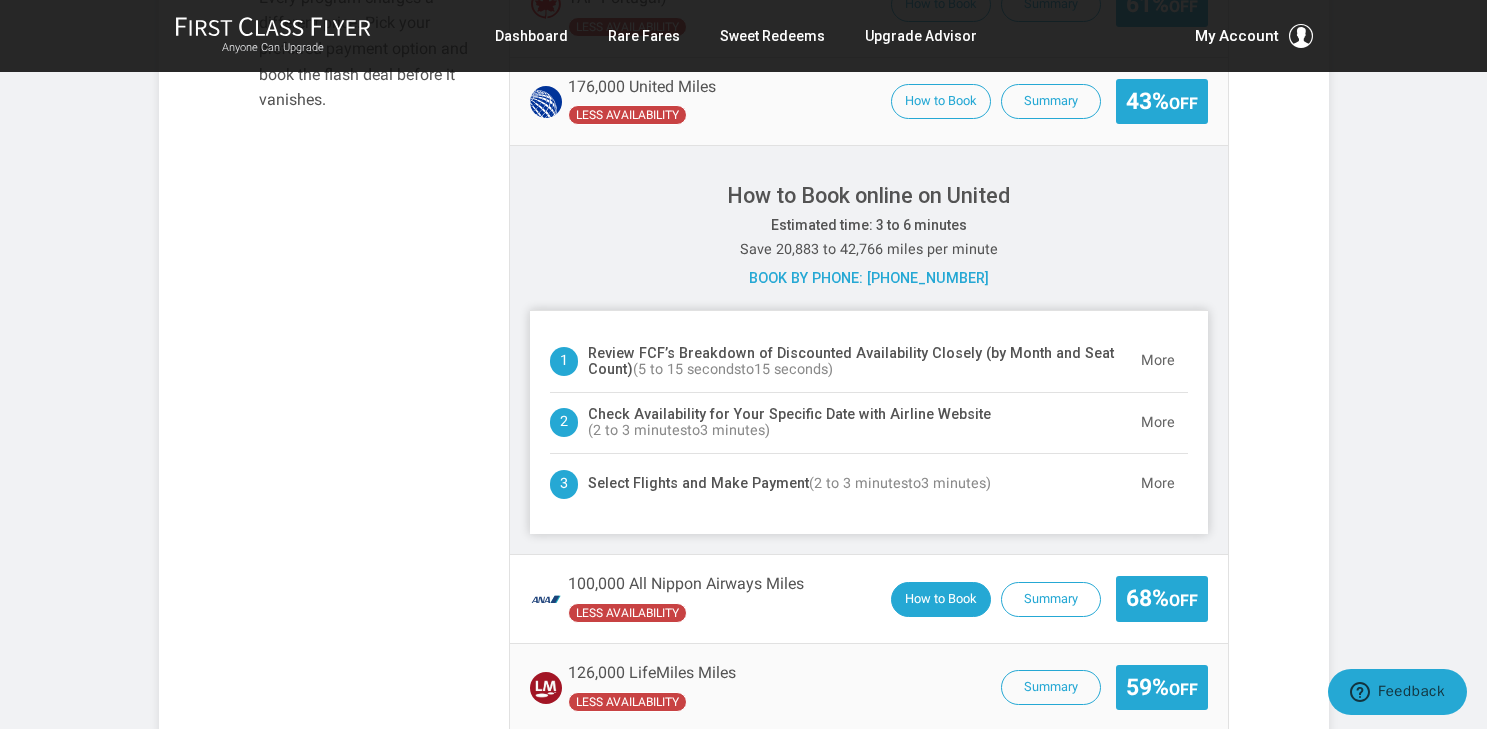 click on "How to Book" at bounding box center (941, 599) 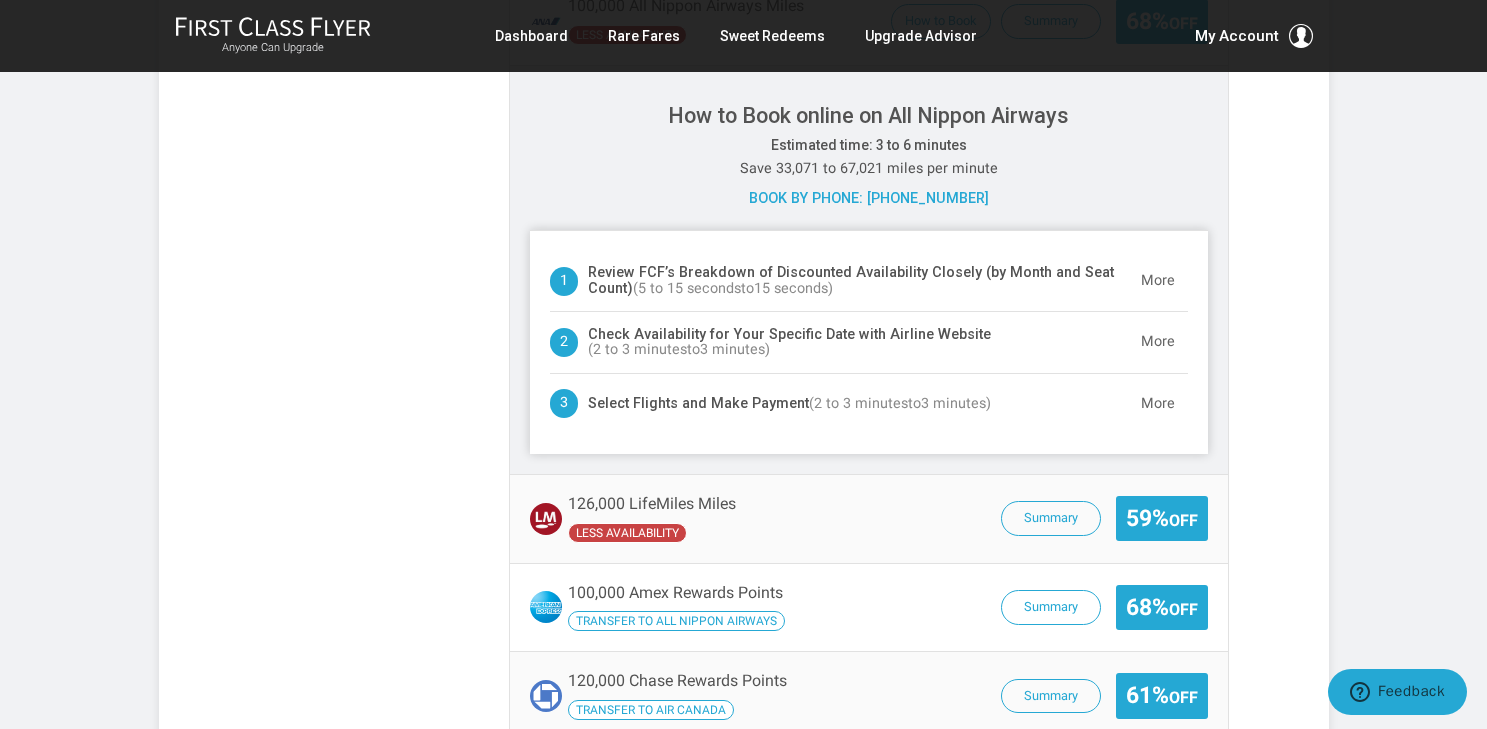 scroll, scrollTop: 2670, scrollLeft: 0, axis: vertical 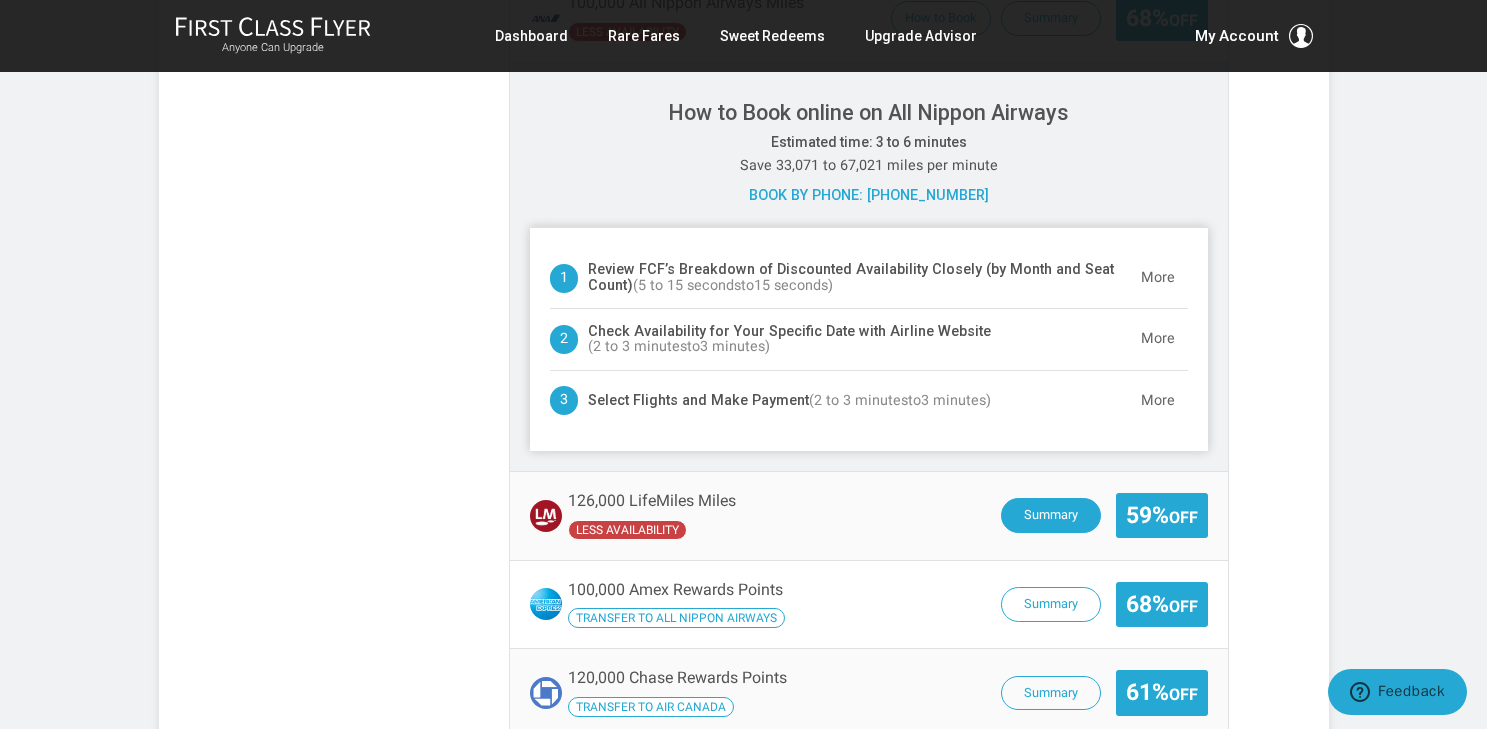 click on "Summary" at bounding box center (1051, 515) 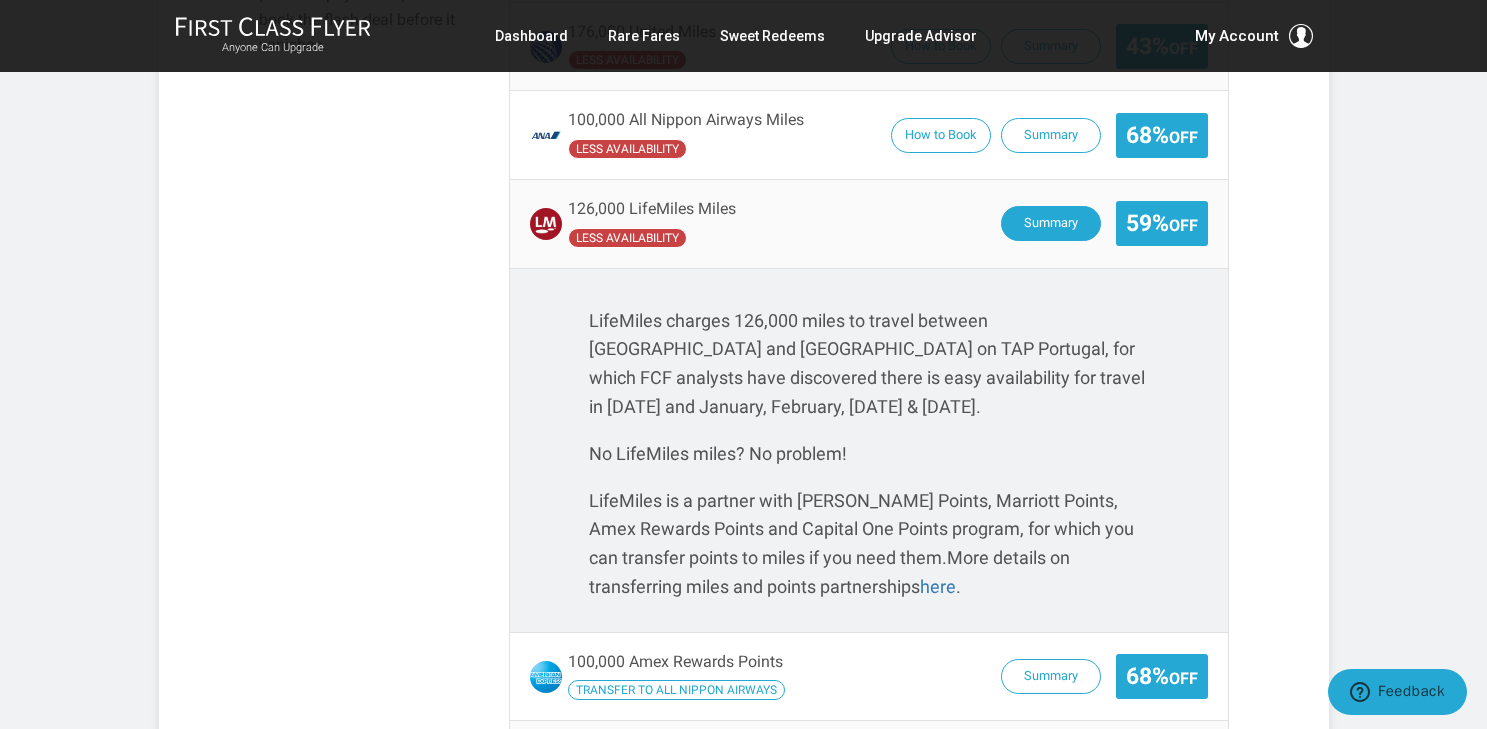 scroll, scrollTop: 2535, scrollLeft: 0, axis: vertical 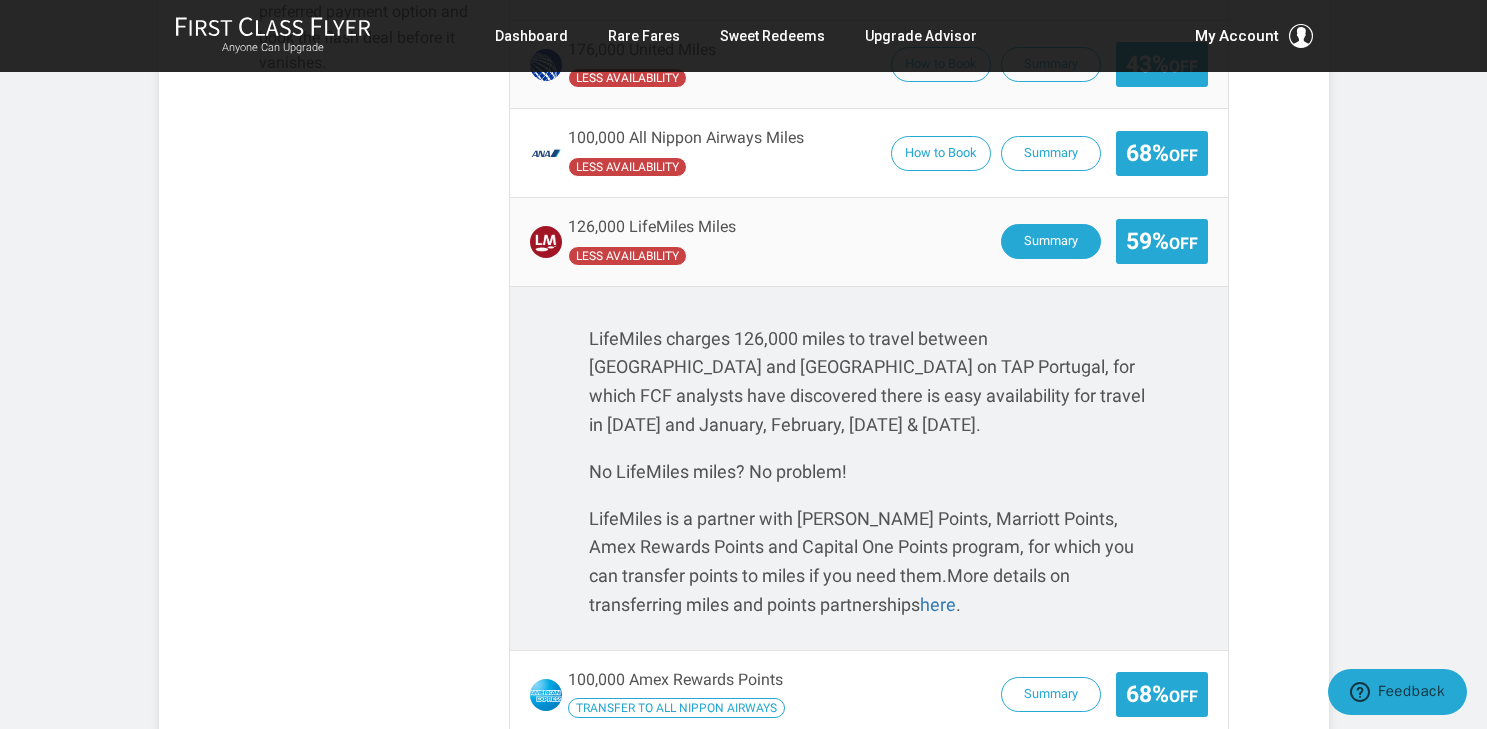 click on "Summary" at bounding box center (1051, 241) 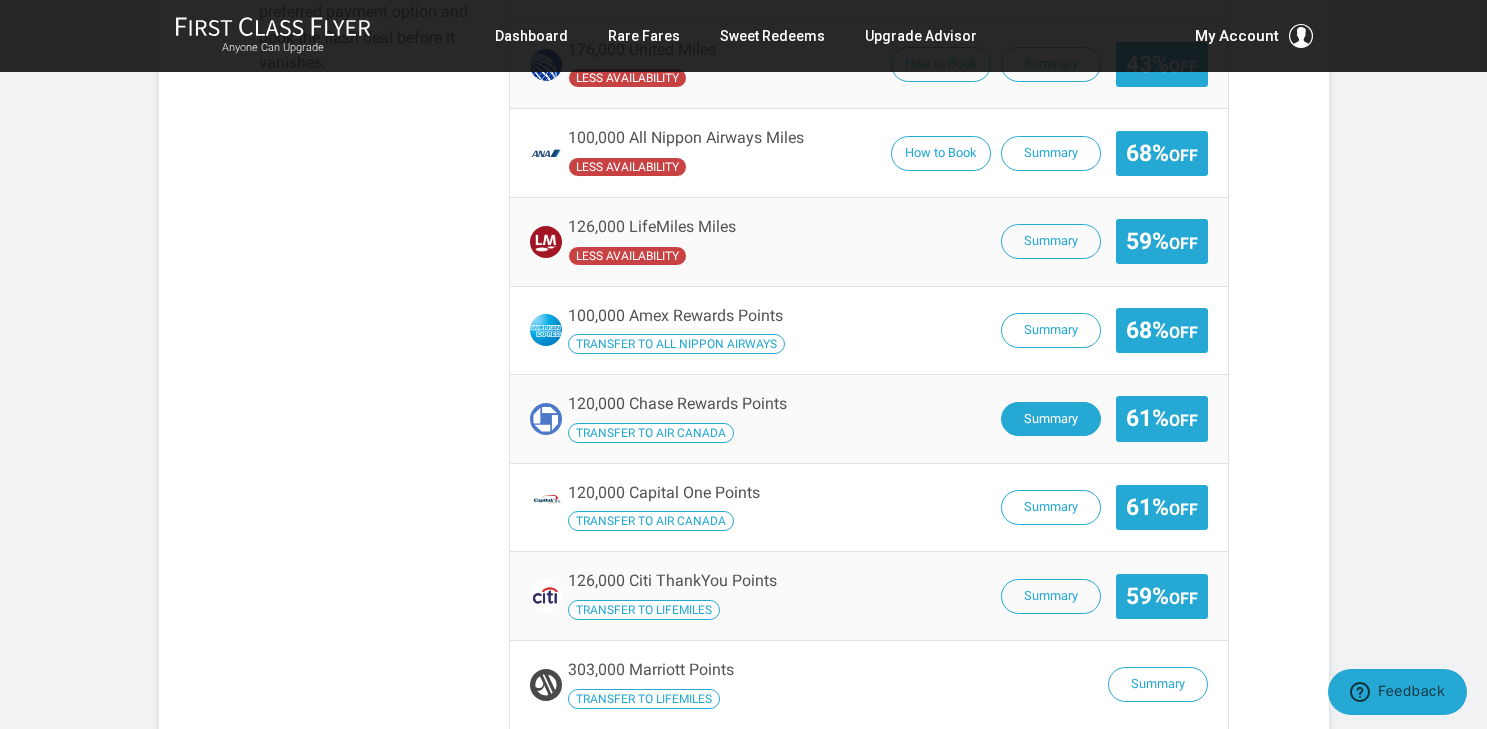 click on "Summary" at bounding box center [1051, 419] 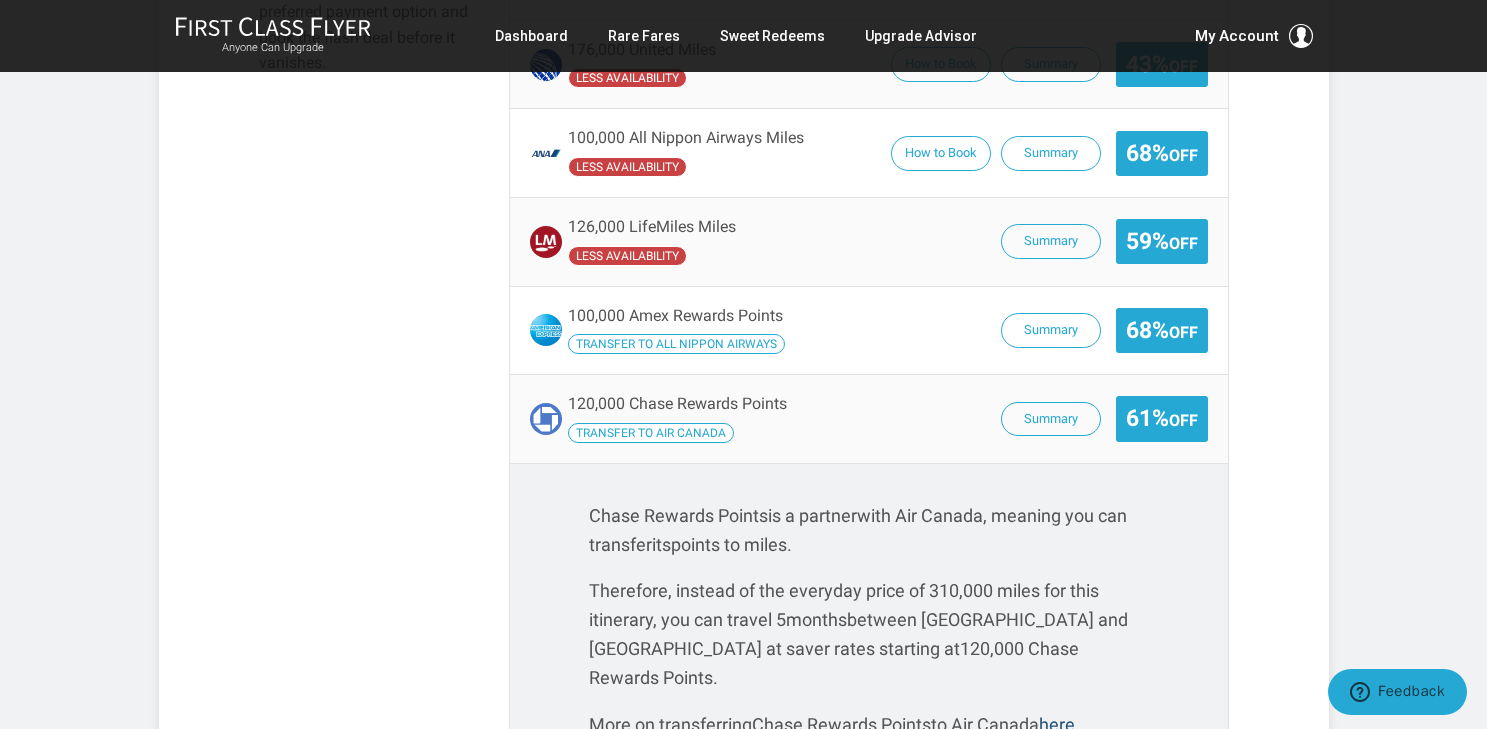 click on "here" at bounding box center (1057, 724) 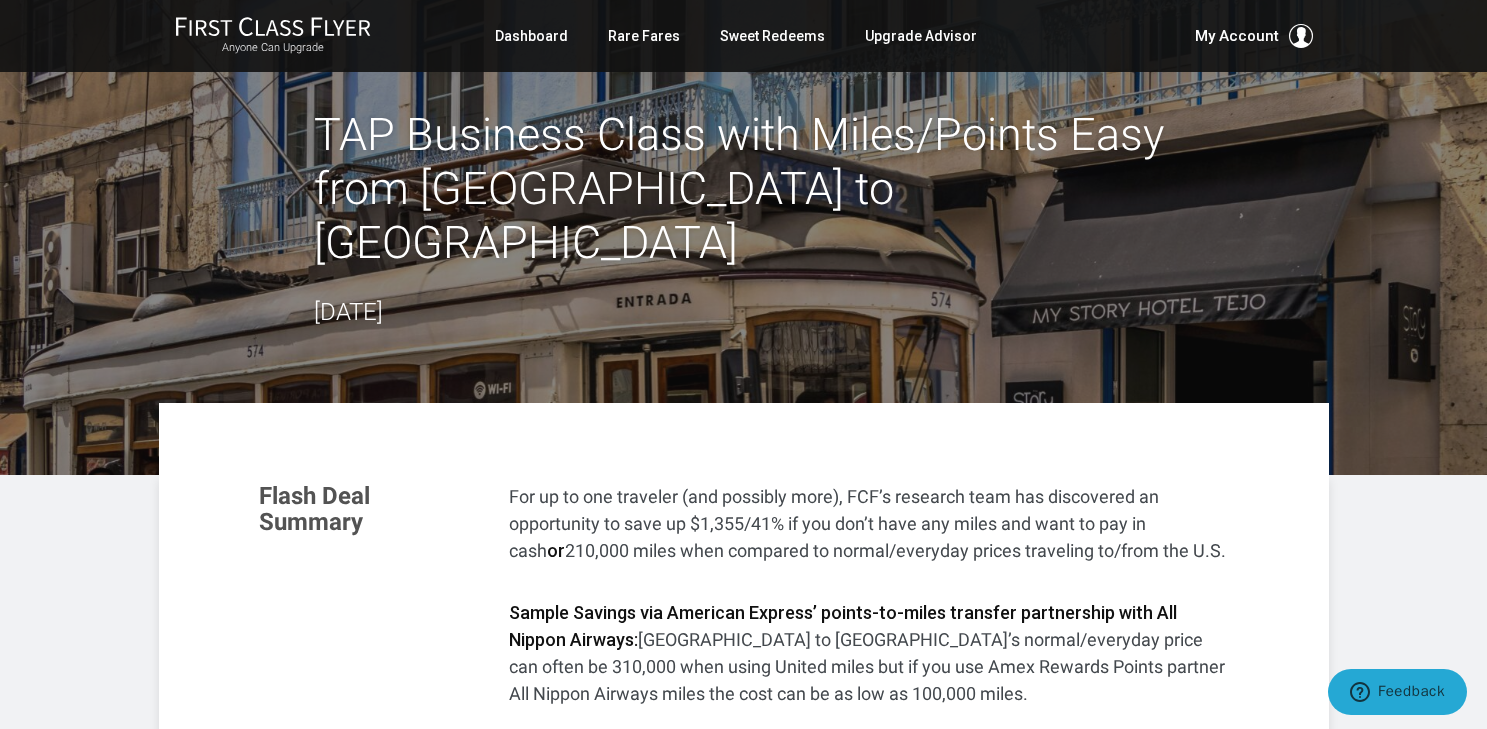 scroll, scrollTop: 0, scrollLeft: 0, axis: both 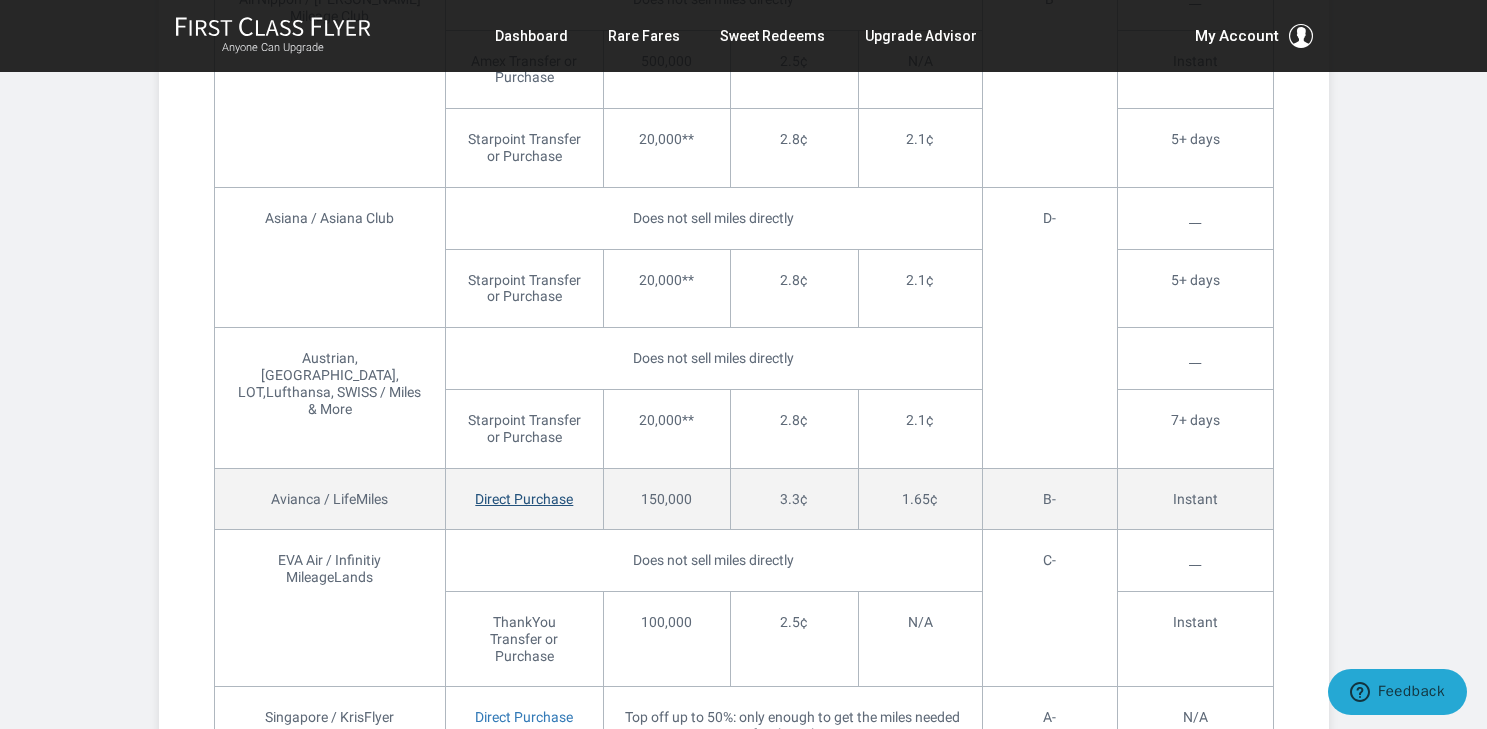 click on "Direct Purchase" at bounding box center [524, 499] 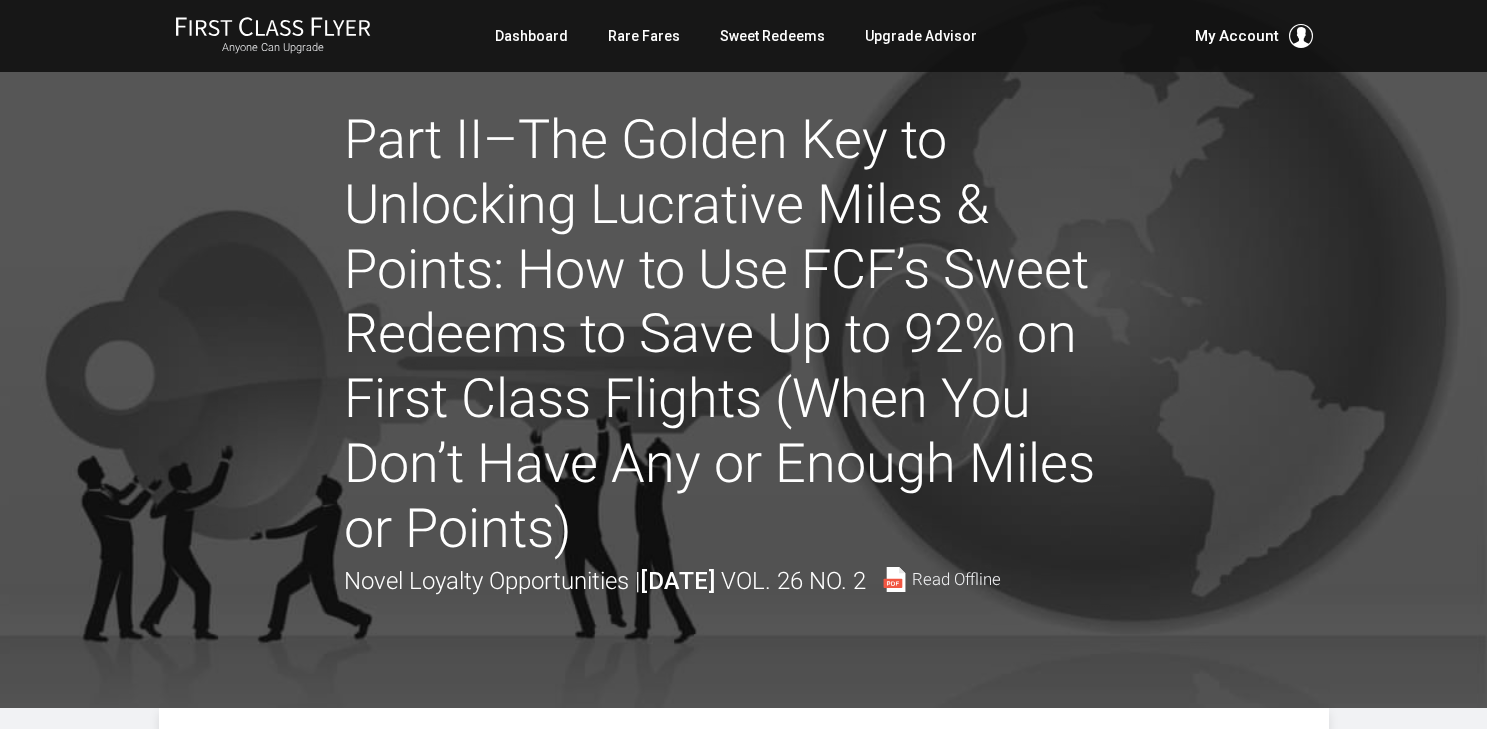 scroll, scrollTop: 114, scrollLeft: 0, axis: vertical 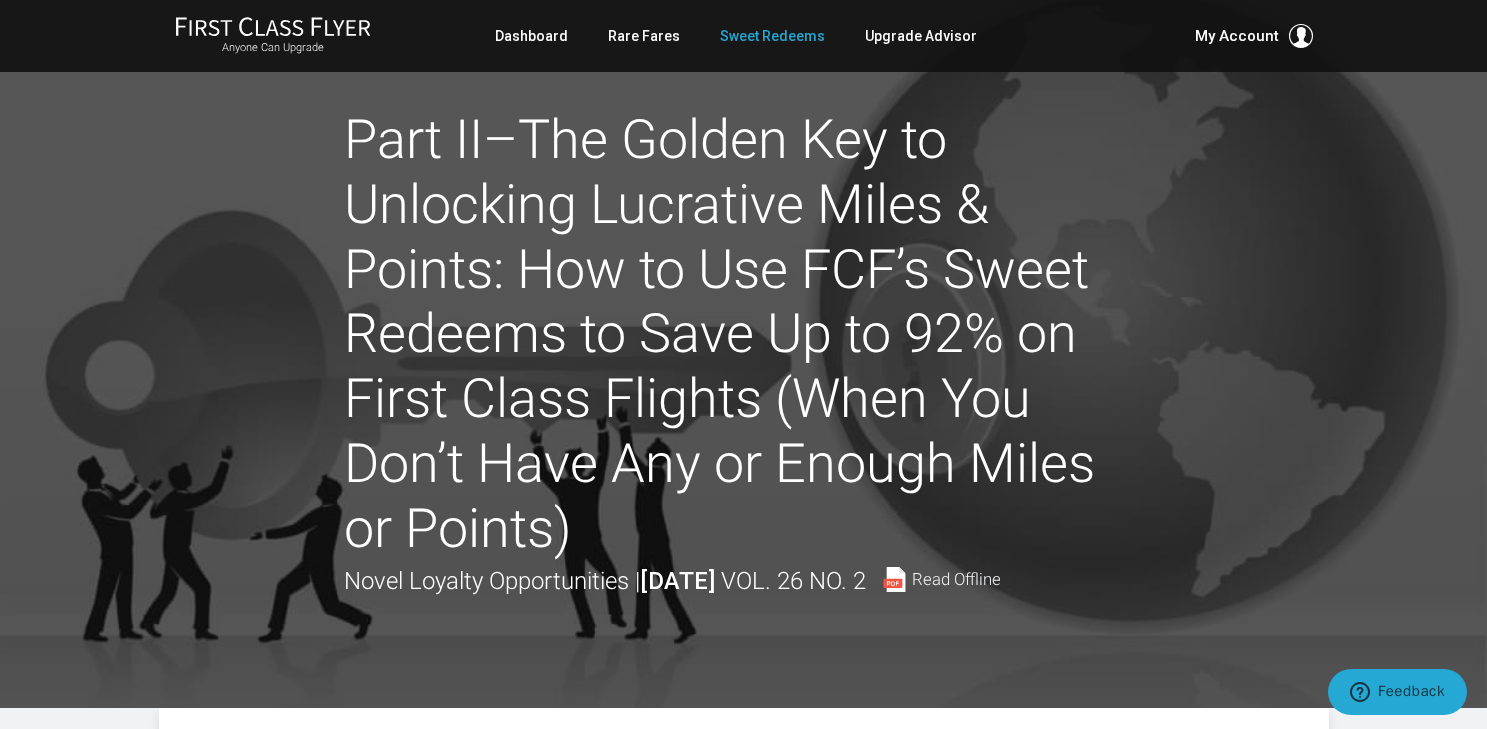 click on "Sweet Redeems" at bounding box center (772, 36) 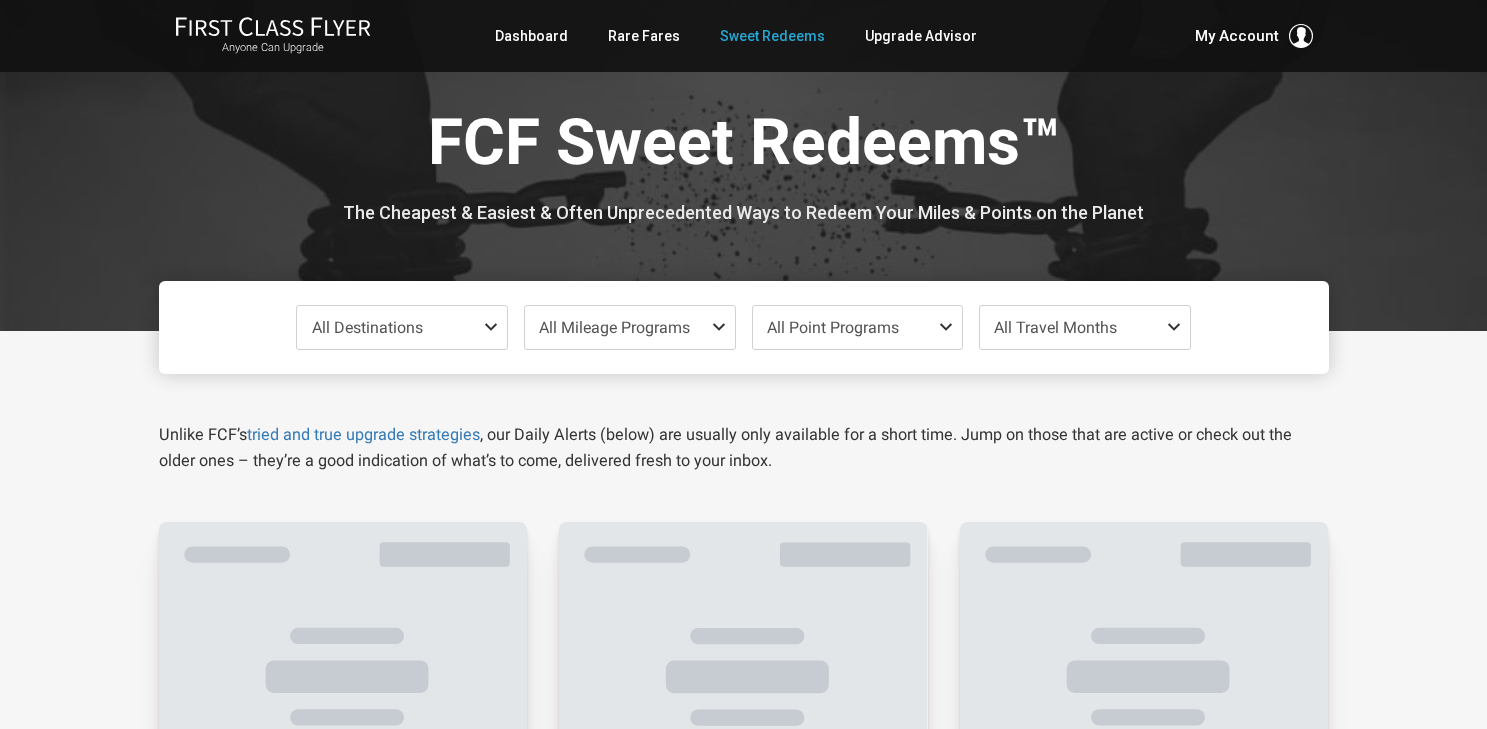scroll, scrollTop: 0, scrollLeft: 0, axis: both 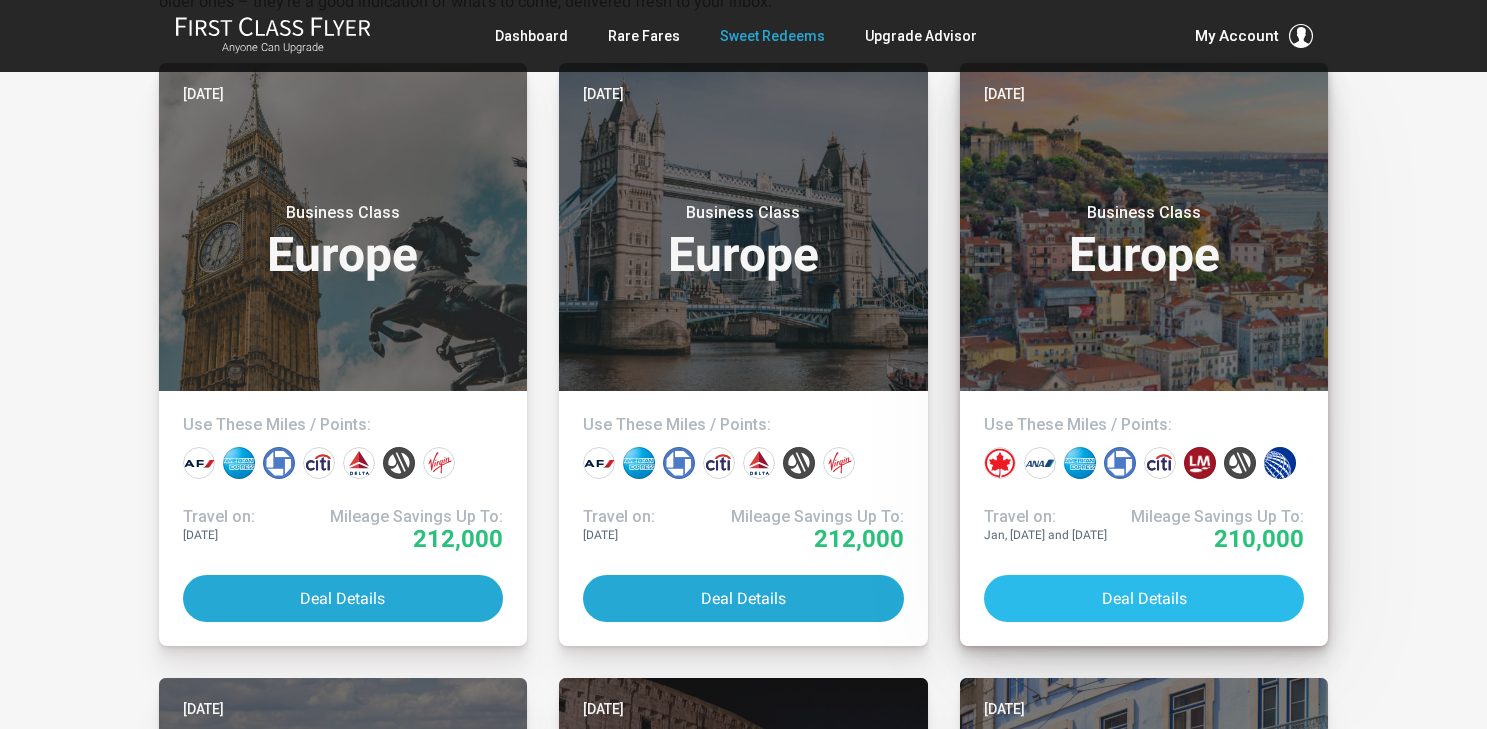 click on "Deal Details" at bounding box center (1144, 598) 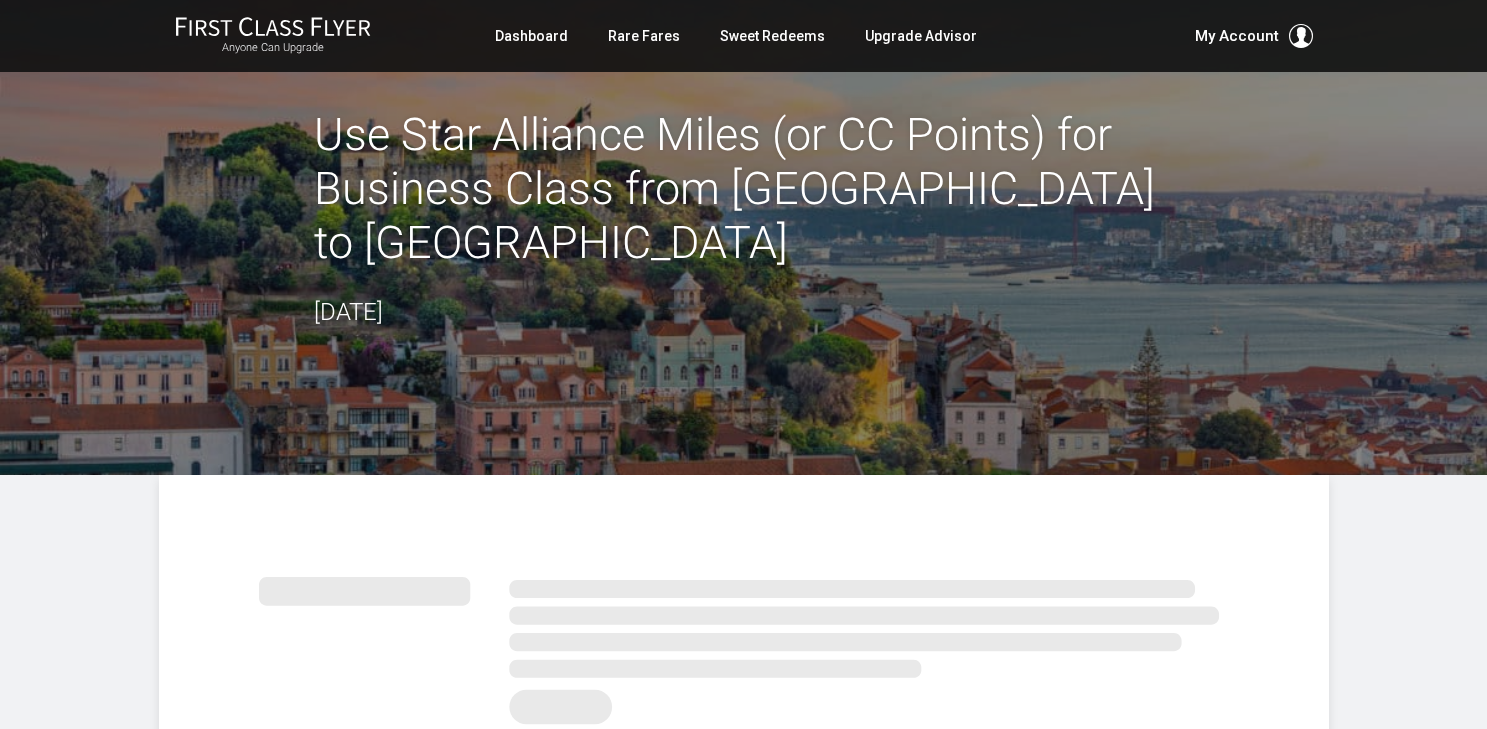 scroll, scrollTop: 0, scrollLeft: 0, axis: both 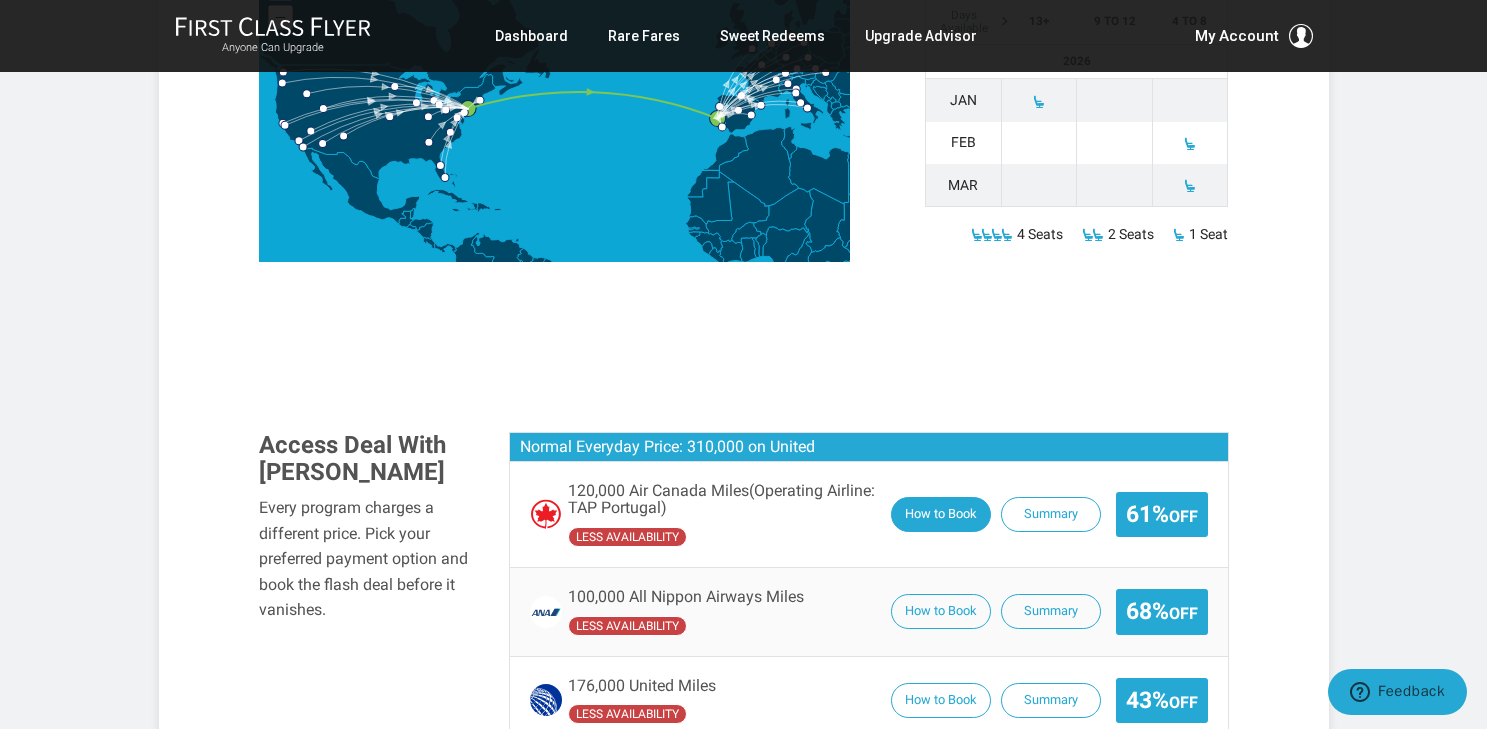 click on "How to Book" at bounding box center (941, 514) 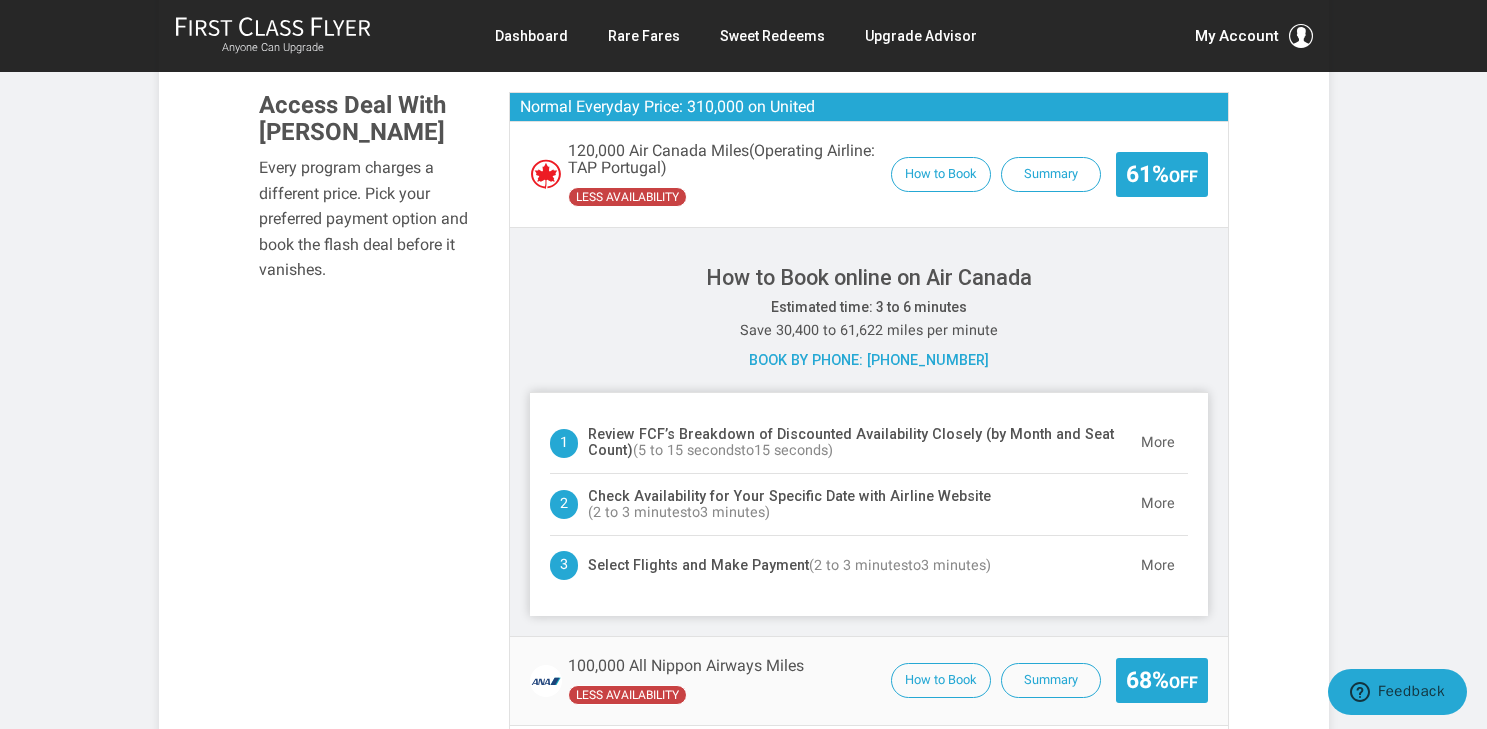 scroll, scrollTop: 1293, scrollLeft: 0, axis: vertical 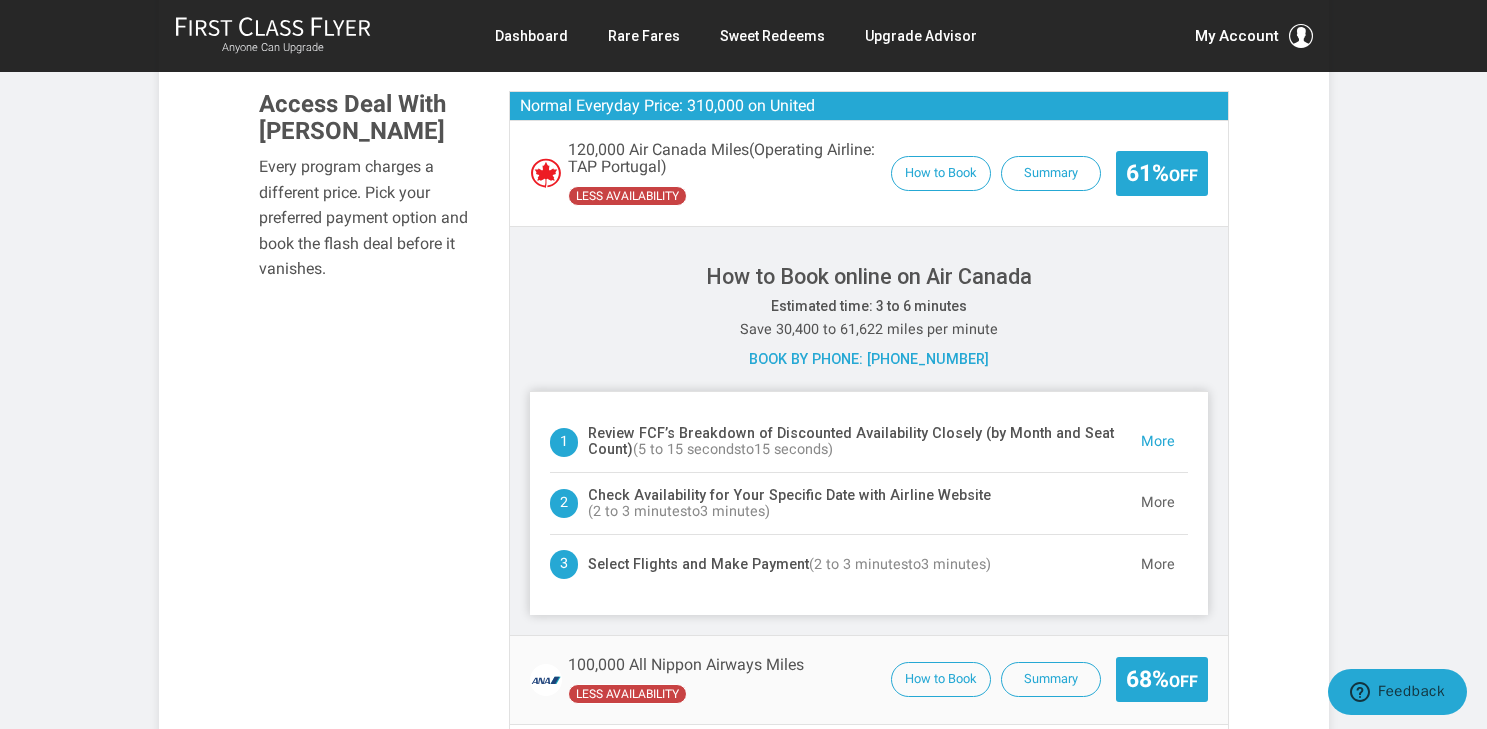 click on "More" at bounding box center (1158, 442) 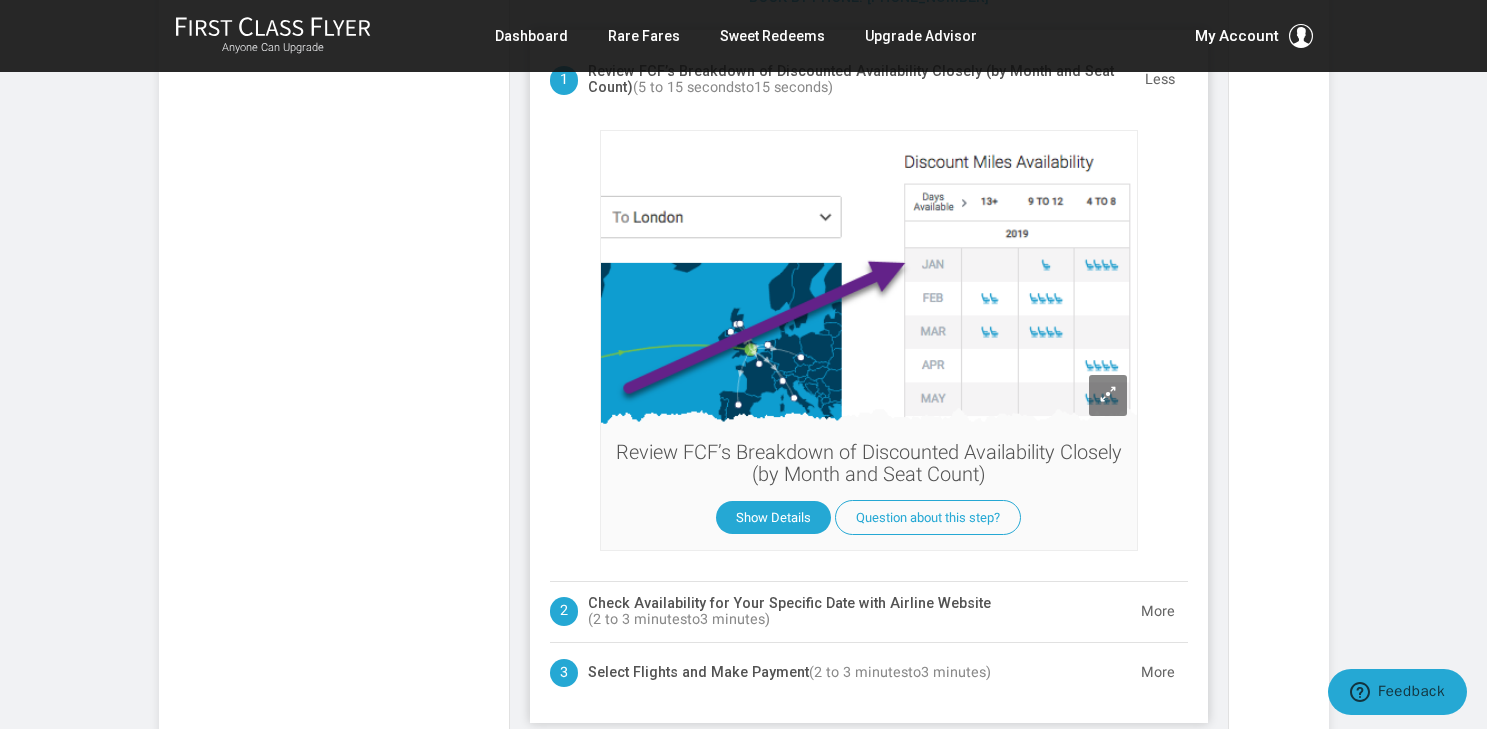scroll, scrollTop: 1666, scrollLeft: 0, axis: vertical 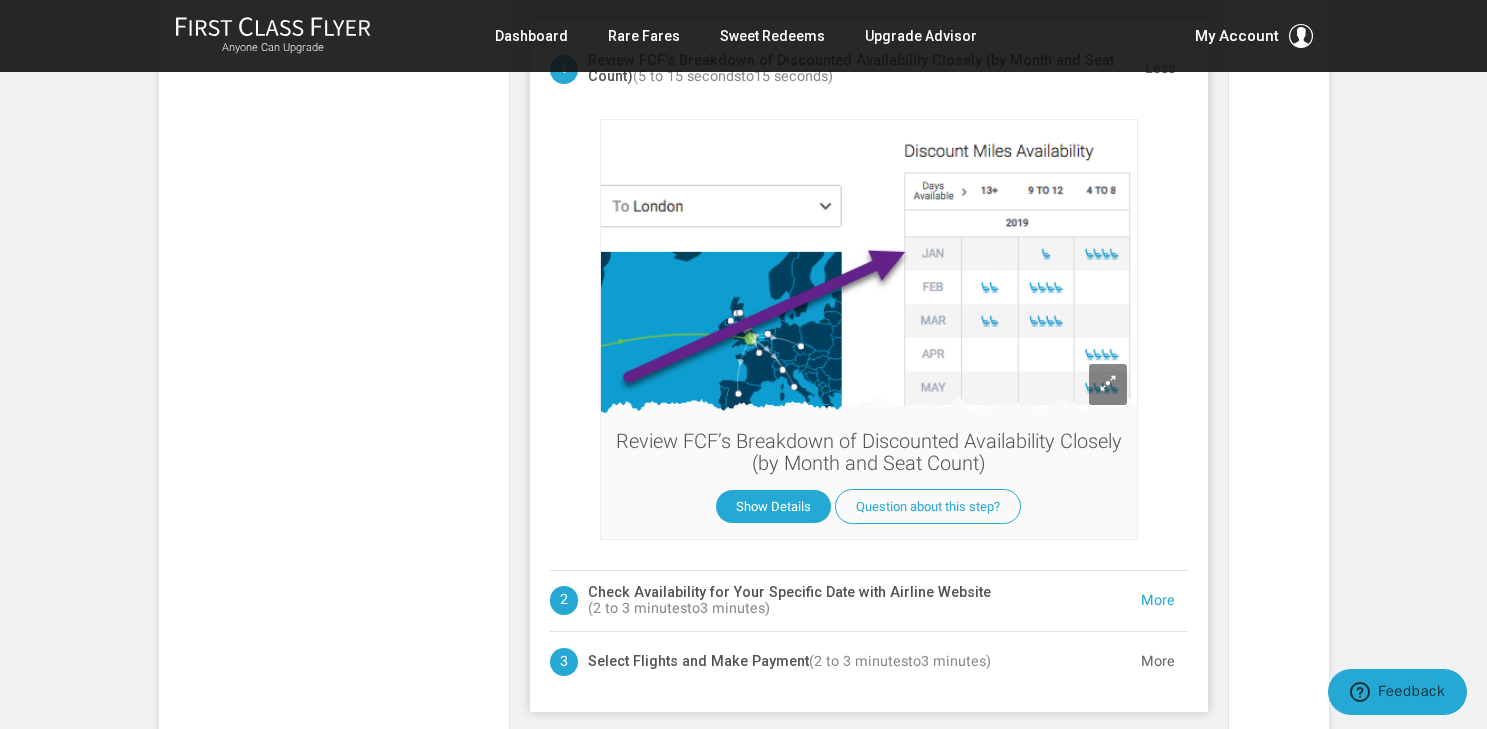 click on "More" at bounding box center (1158, 601) 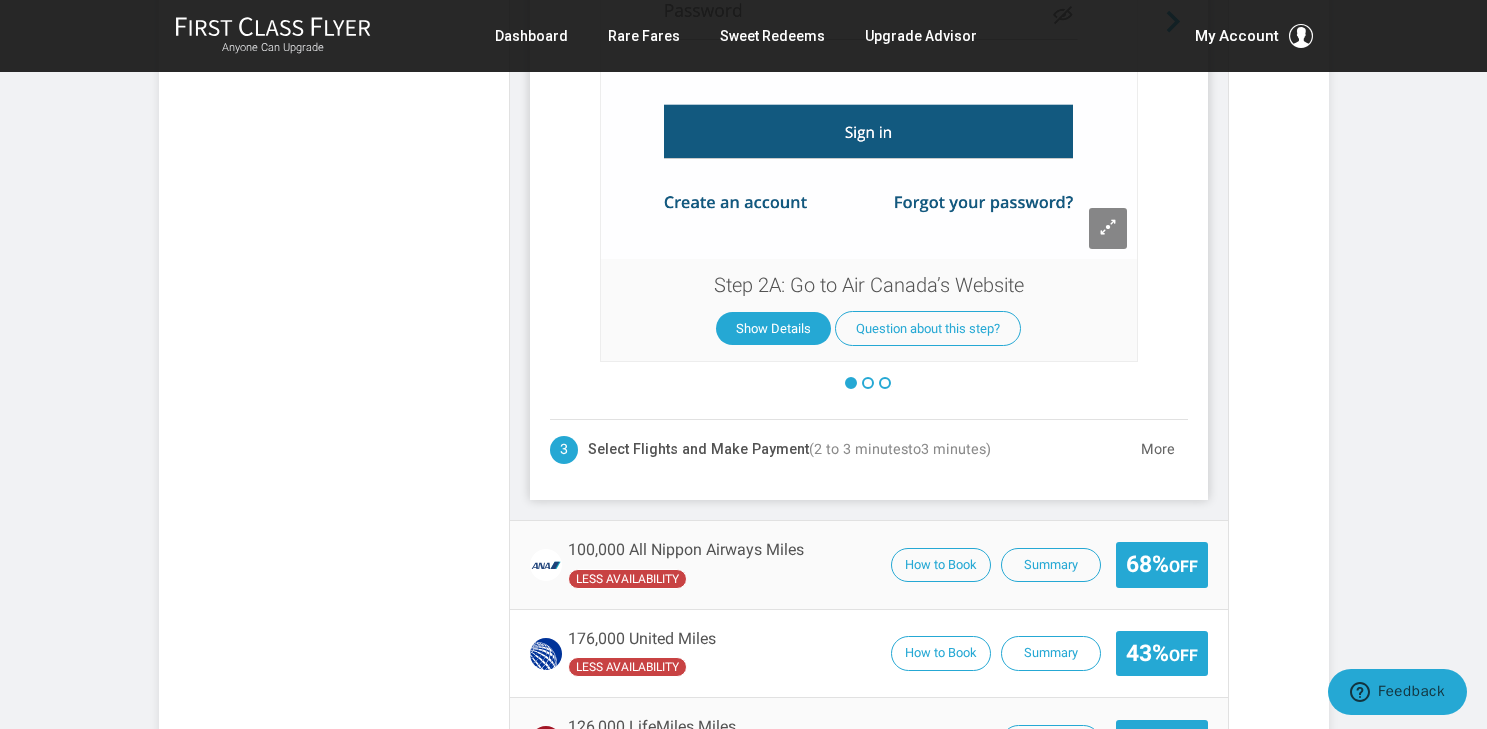 scroll, scrollTop: 2164, scrollLeft: 0, axis: vertical 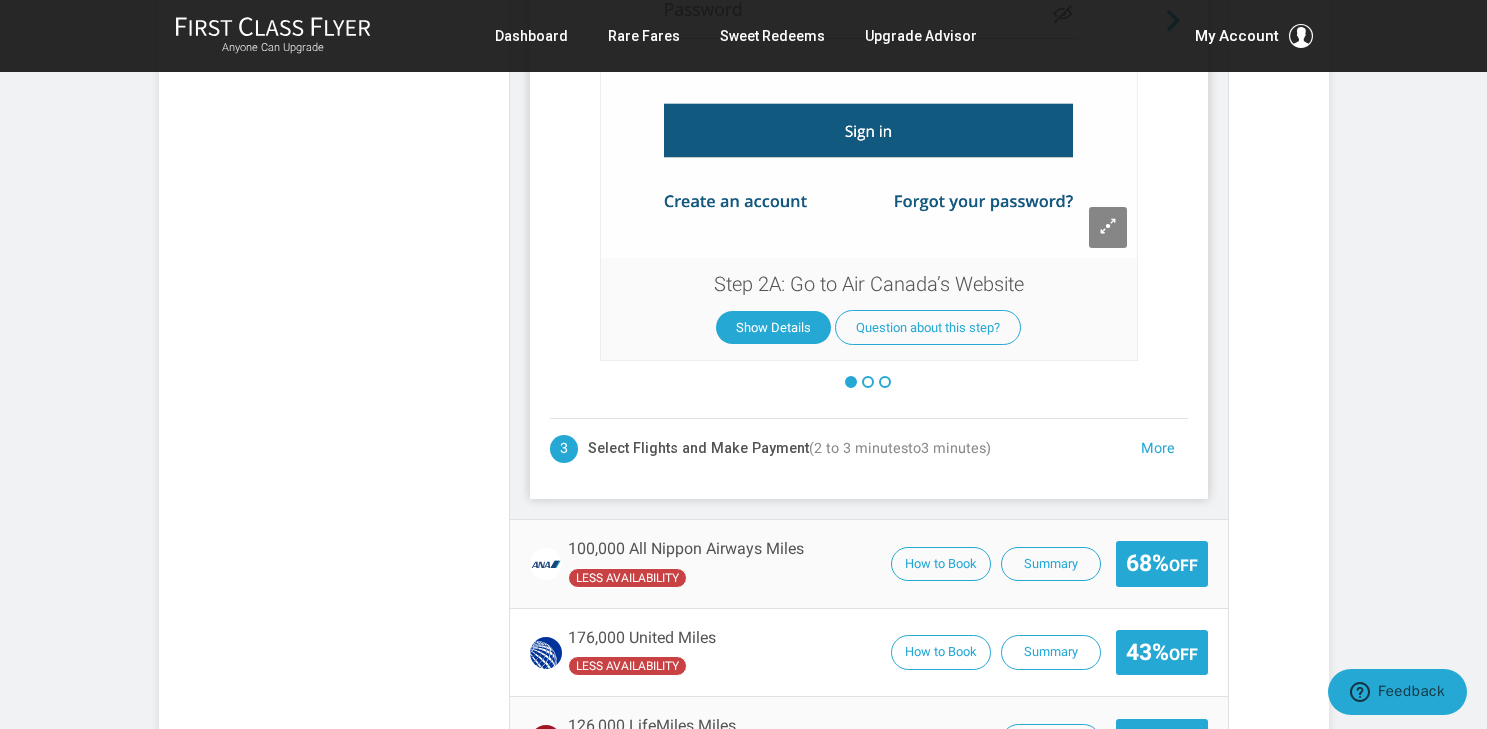 click on "More" at bounding box center (1158, 449) 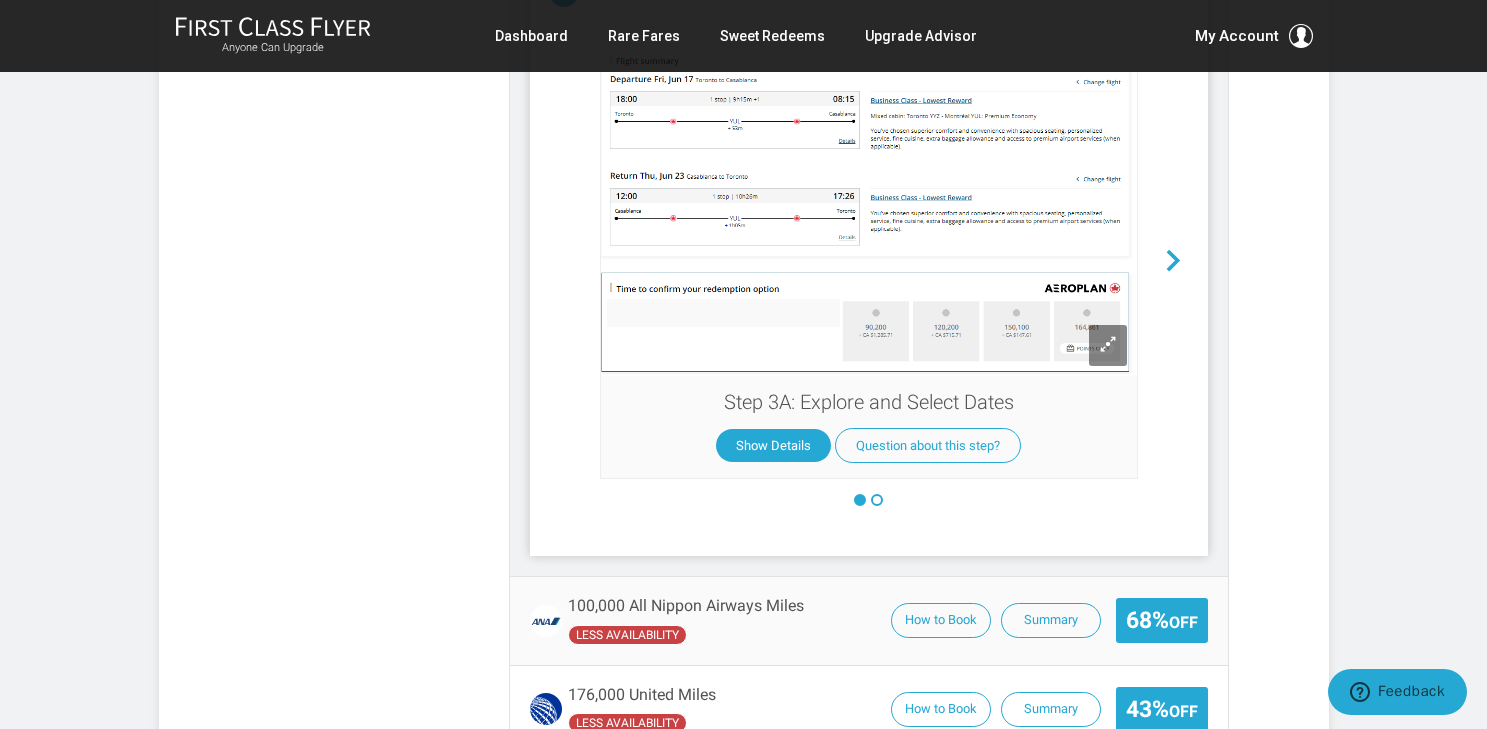 scroll, scrollTop: 1866, scrollLeft: 0, axis: vertical 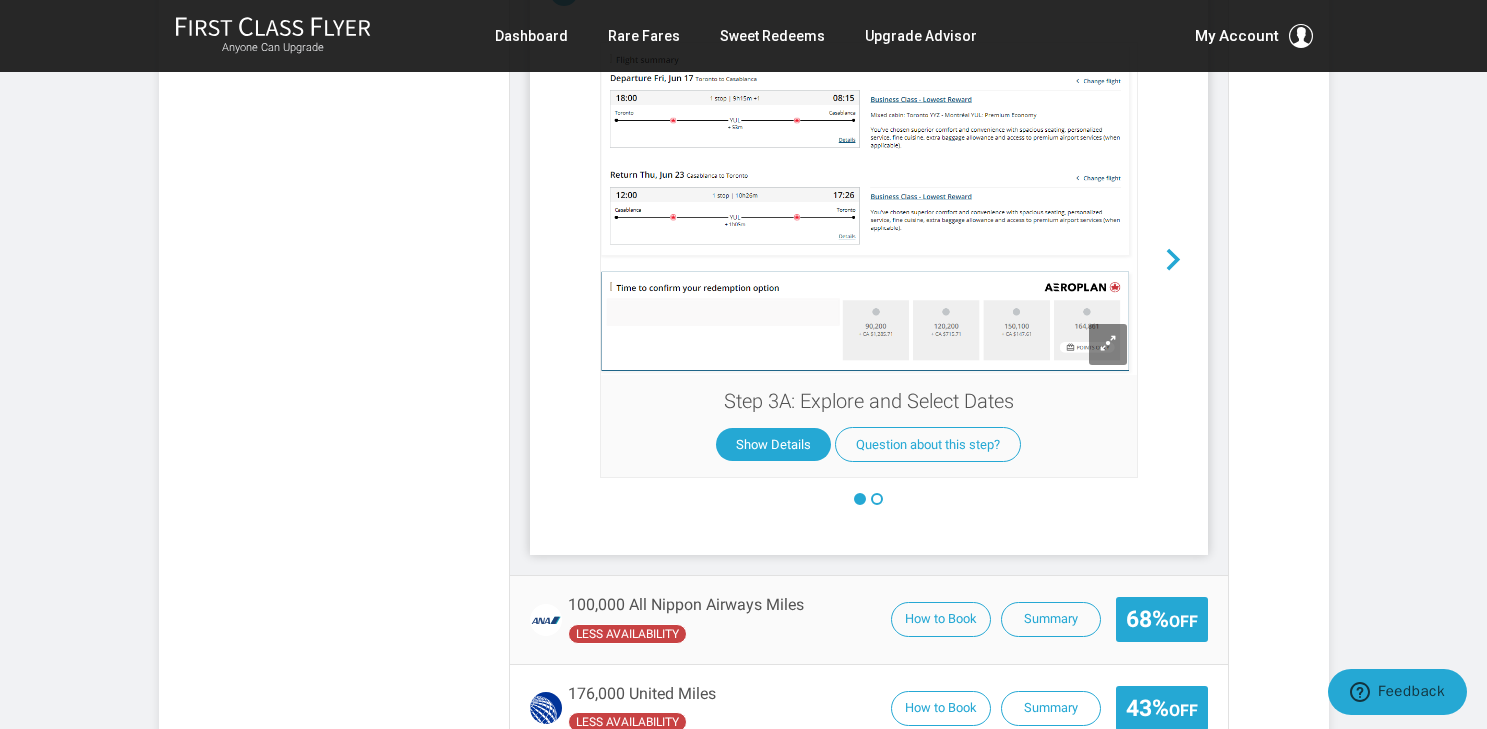 click at bounding box center [877, 499] 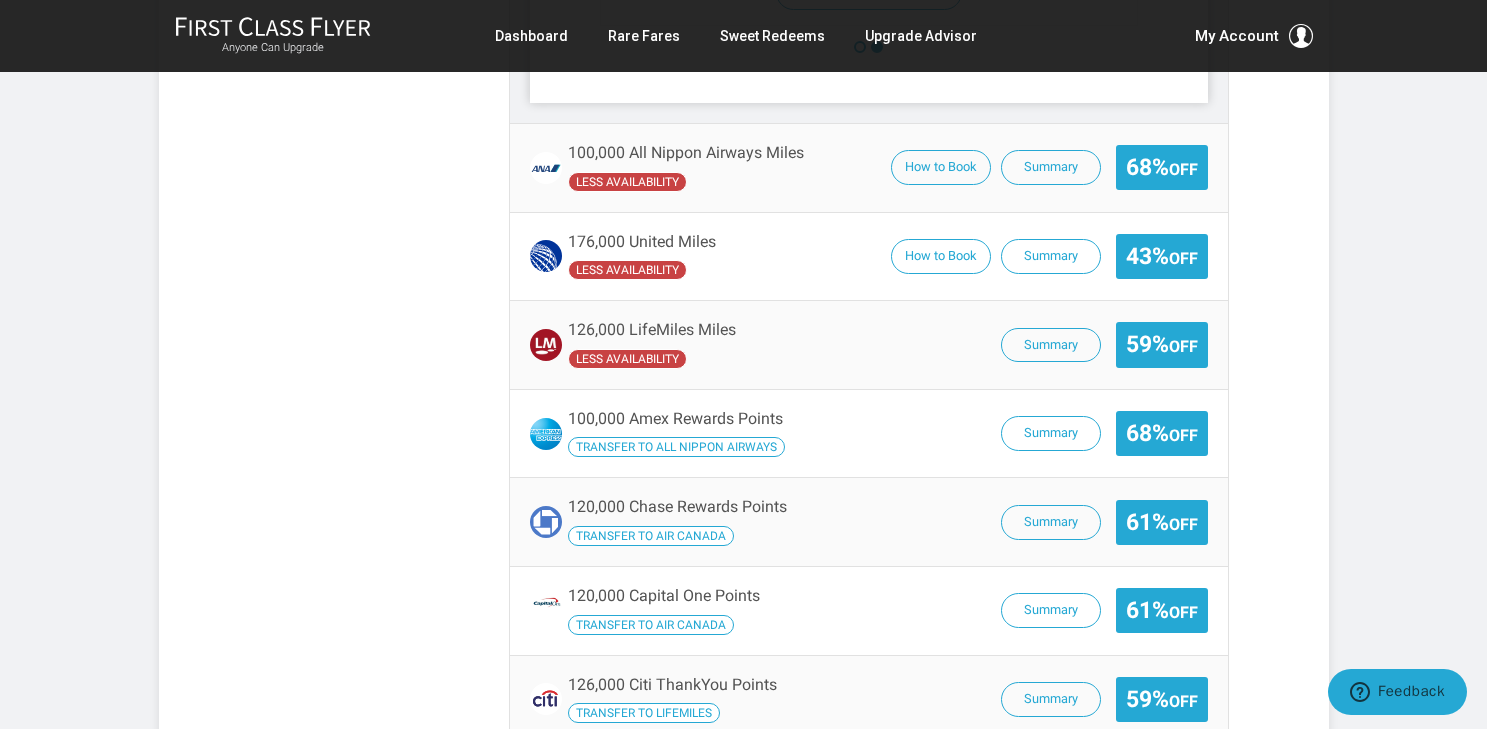 scroll, scrollTop: 1985, scrollLeft: 0, axis: vertical 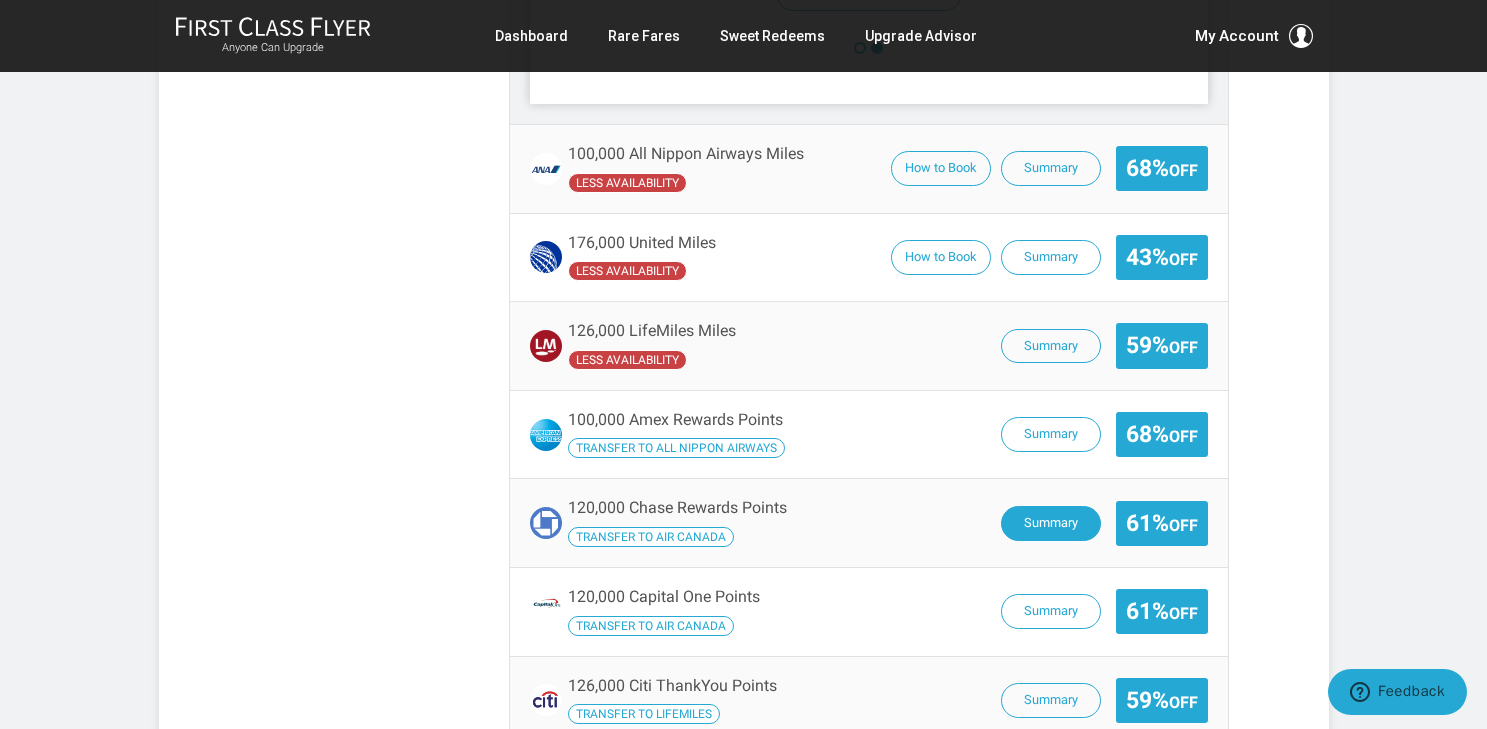 click on "Summary" at bounding box center (1051, 523) 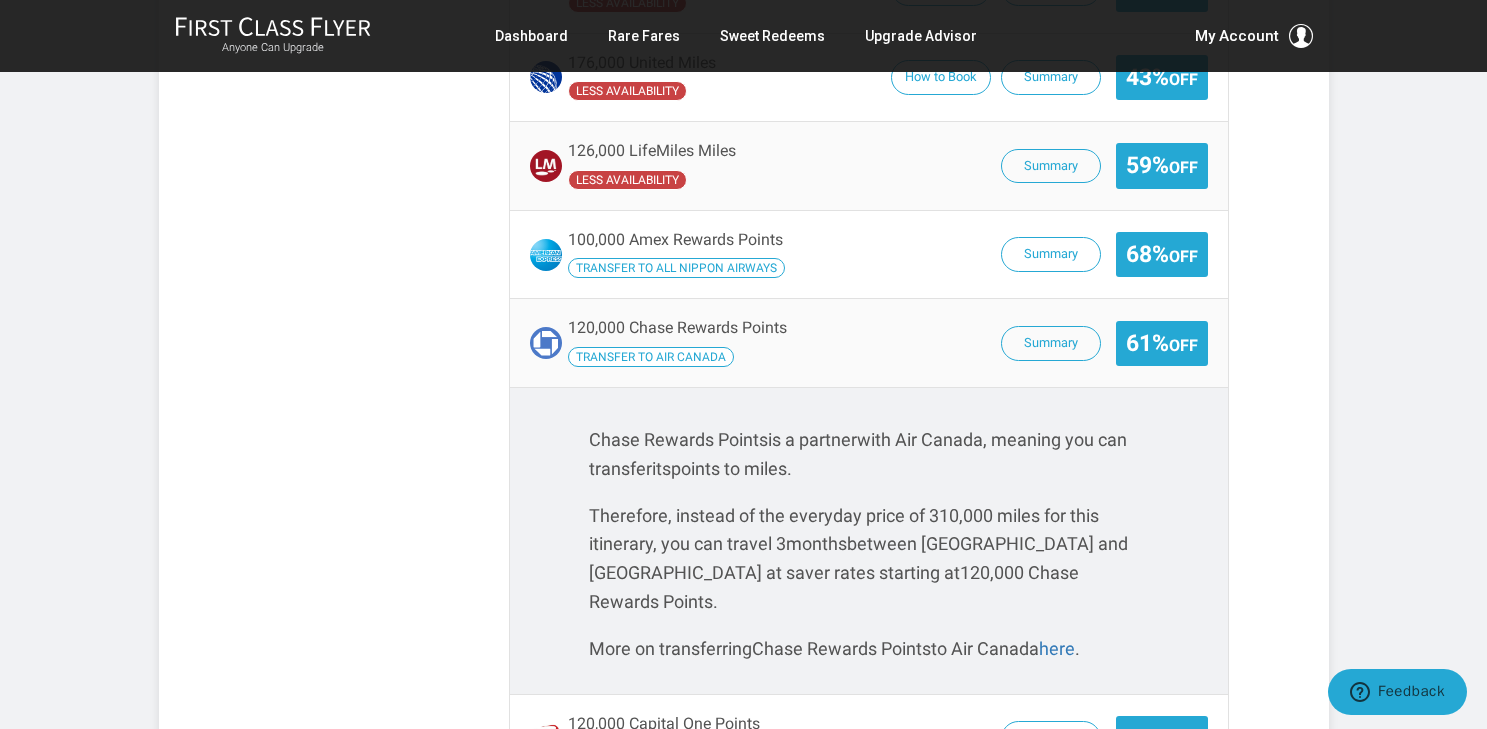 scroll, scrollTop: 1574, scrollLeft: 0, axis: vertical 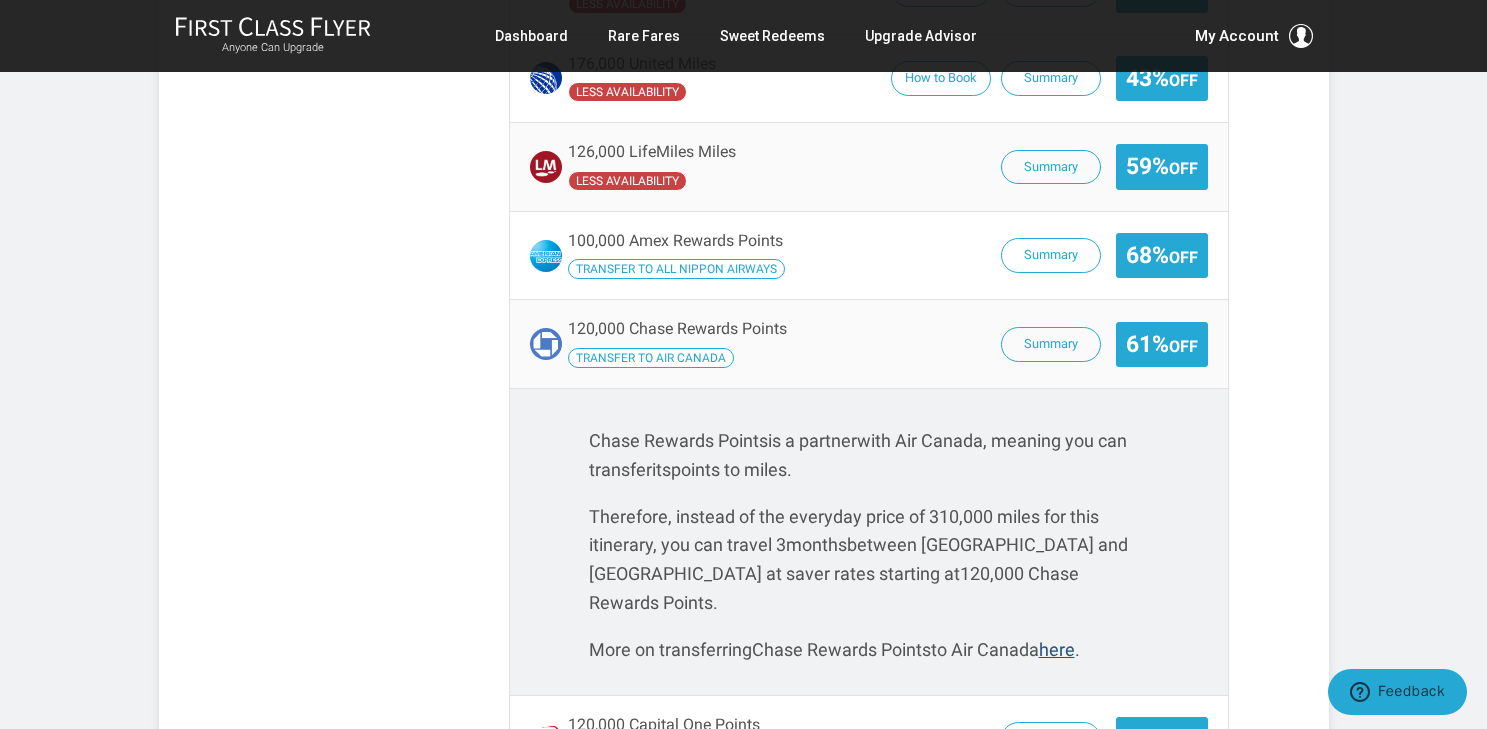 click on "here" at bounding box center [1057, 649] 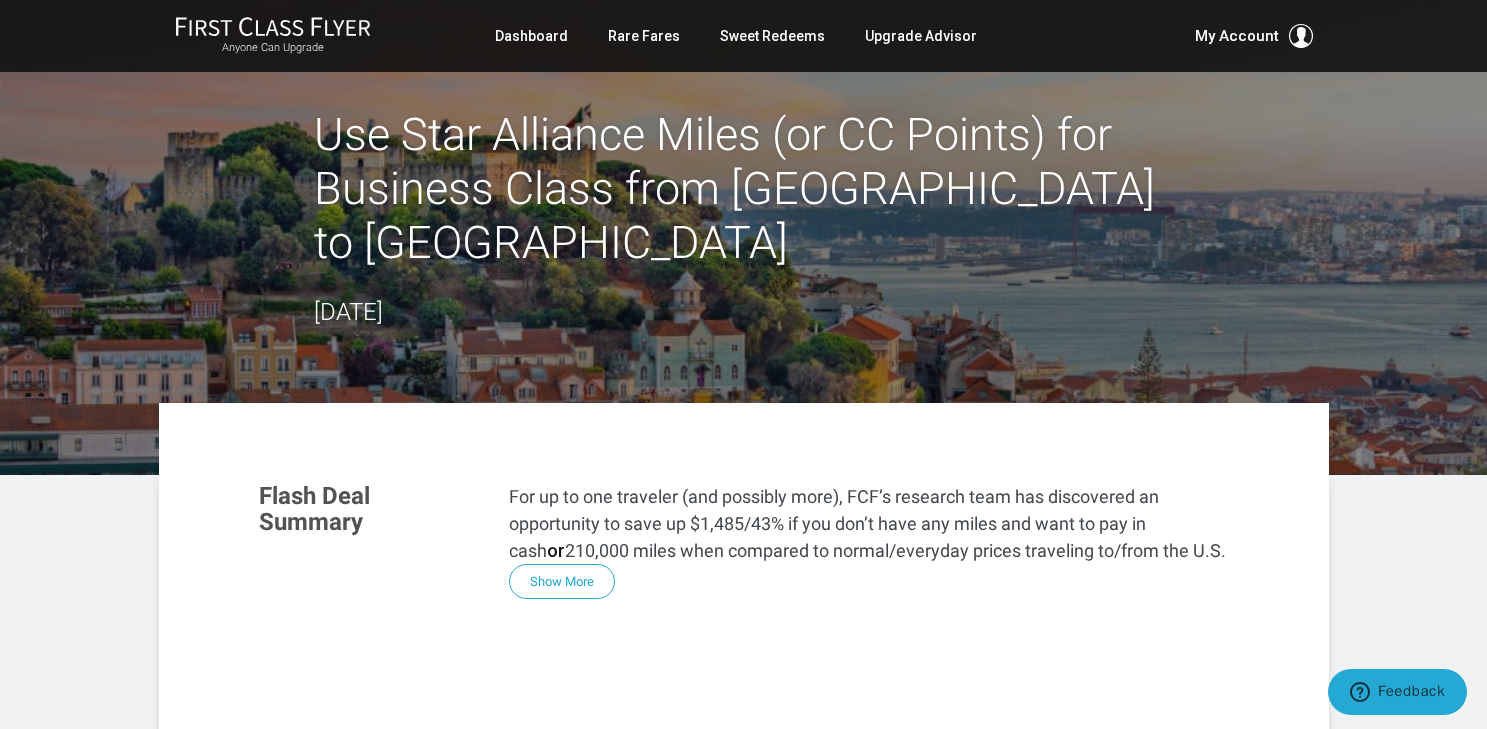 scroll, scrollTop: 0, scrollLeft: 0, axis: both 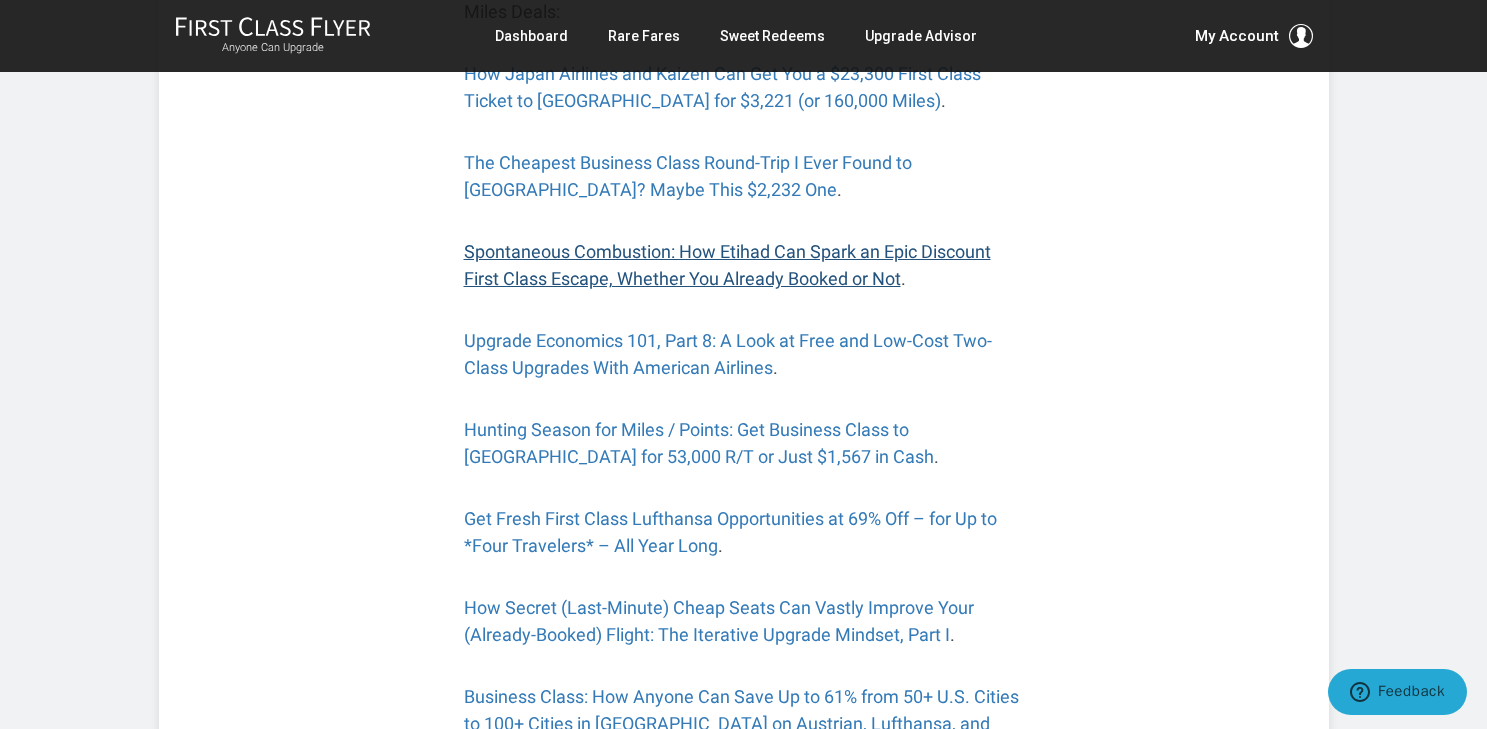 click on "Spontaneous Combustion: How Etihad Can Spark an Epic Discount First Class Escape, Whether You Already Booked or Not" at bounding box center (727, 265) 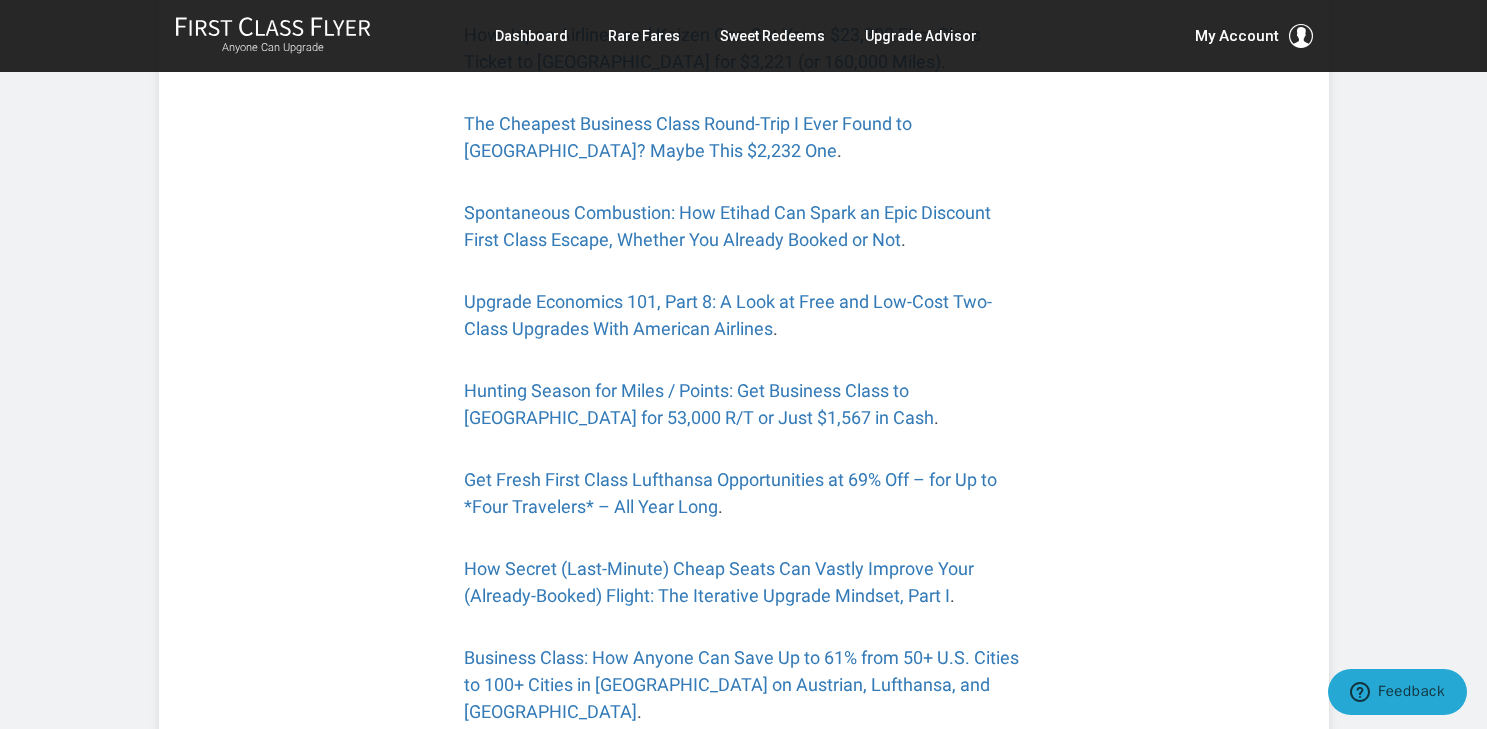 scroll, scrollTop: 3351, scrollLeft: 0, axis: vertical 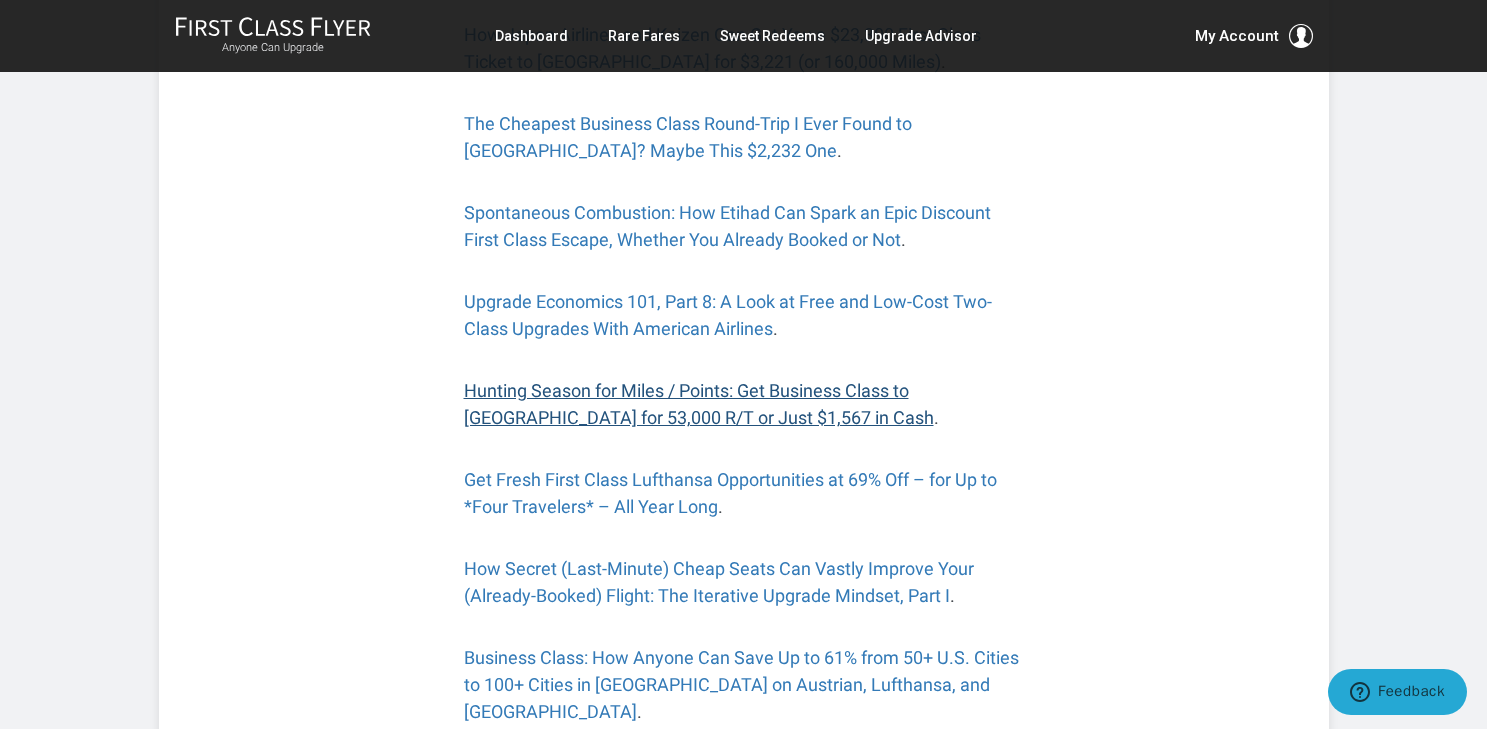 click on "Hunting Season for Miles / Points: Get Business Class to Europe for 53,000 R/T or Just $1,567 in Cash" at bounding box center (699, 404) 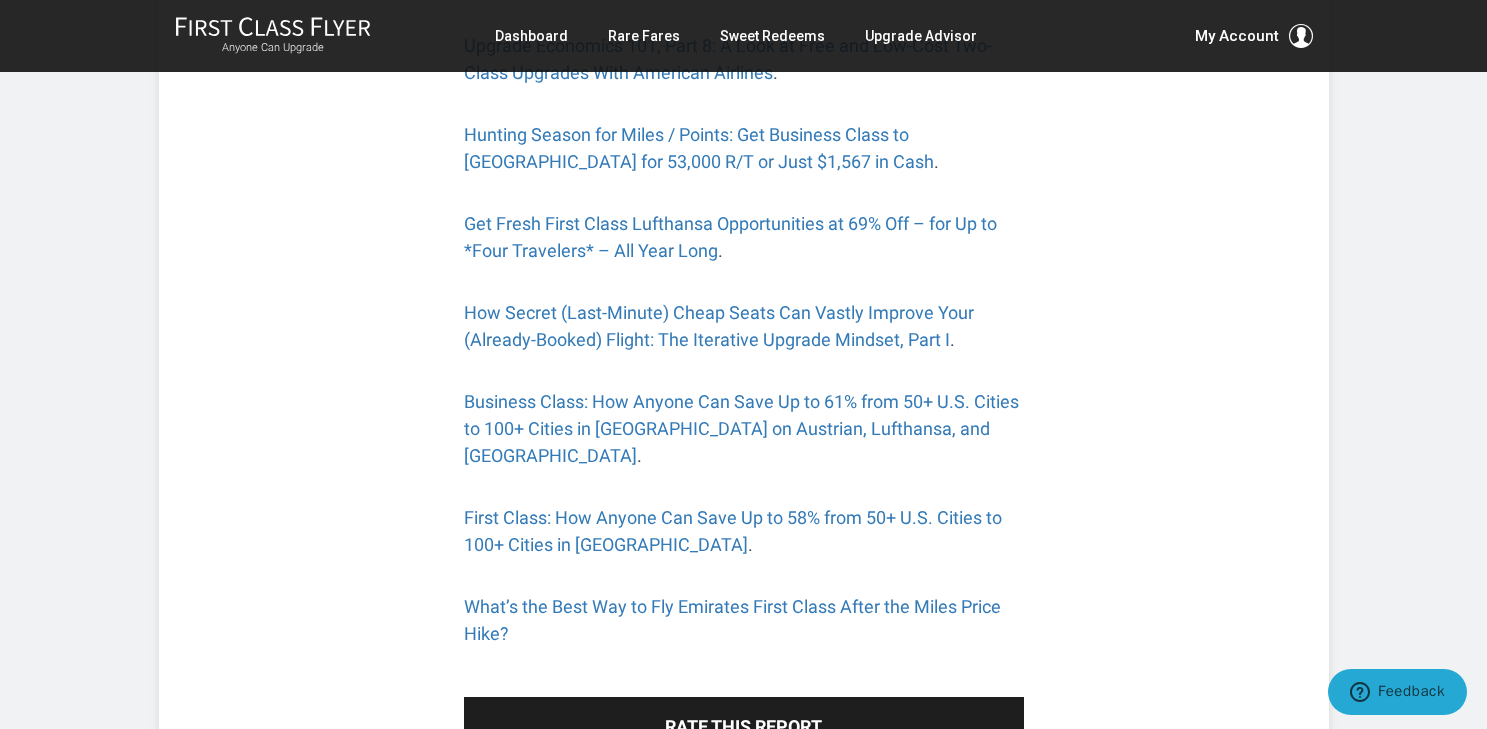 scroll, scrollTop: 3608, scrollLeft: 0, axis: vertical 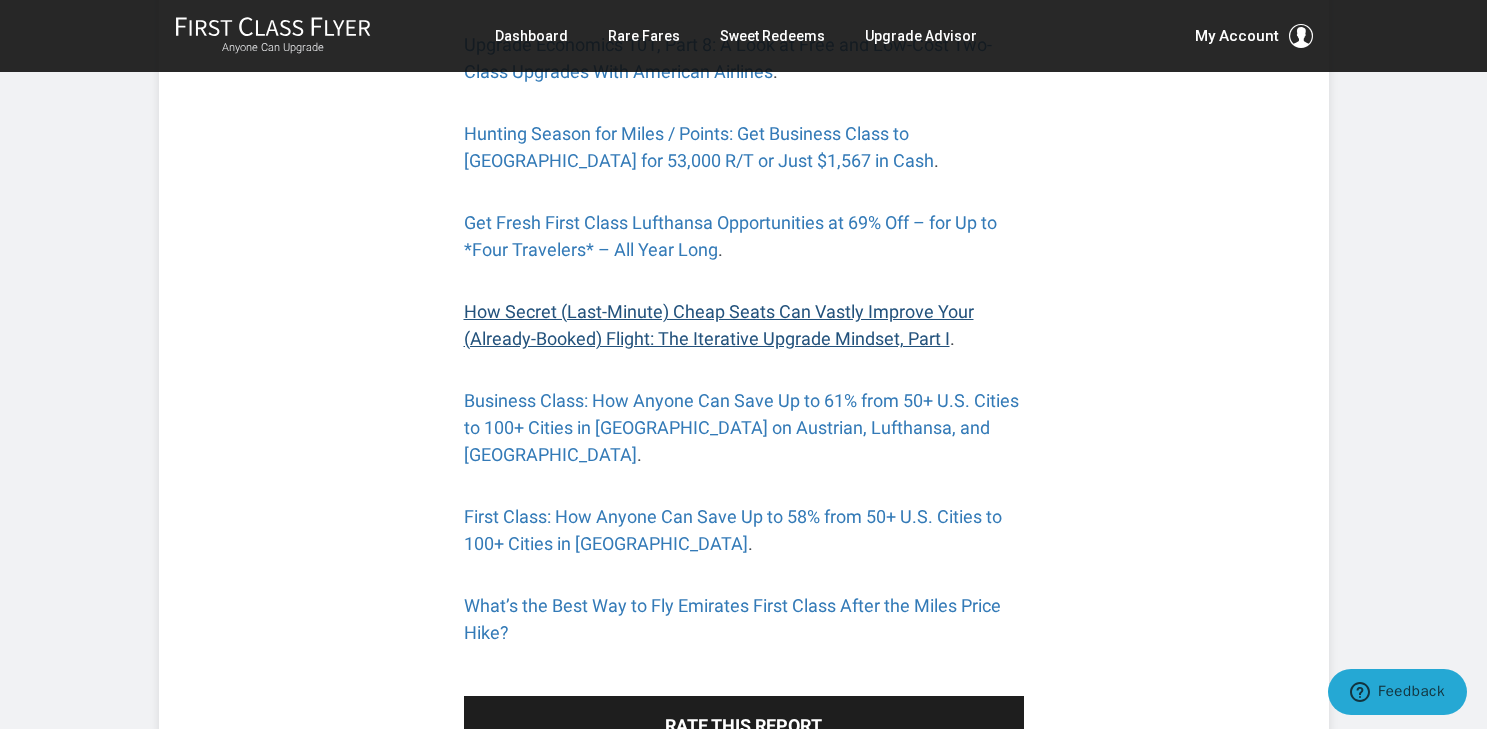 click on "How Secret (Last-Minute) Cheap Seats Can Vastly Improve Your (Already-Booked) Flight: The Iterative Upgrade Mindset, Part I" at bounding box center [719, 325] 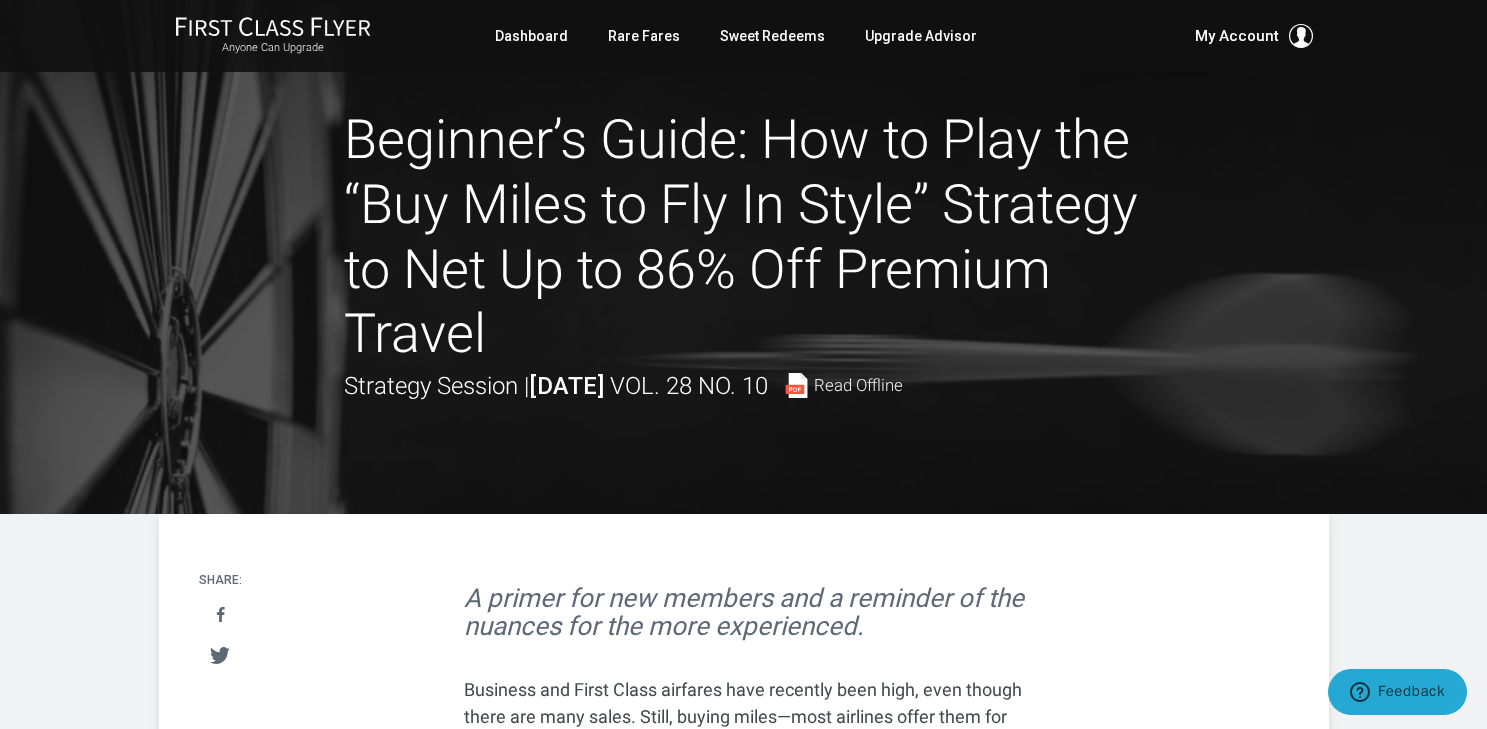 scroll, scrollTop: 0, scrollLeft: 0, axis: both 